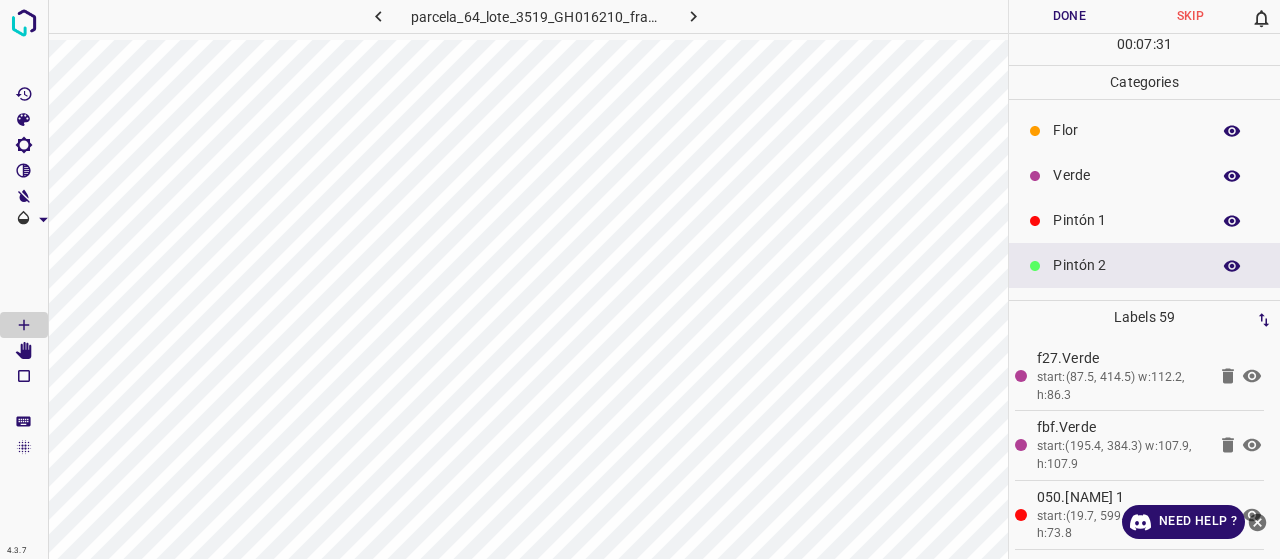 scroll, scrollTop: 0, scrollLeft: 0, axis: both 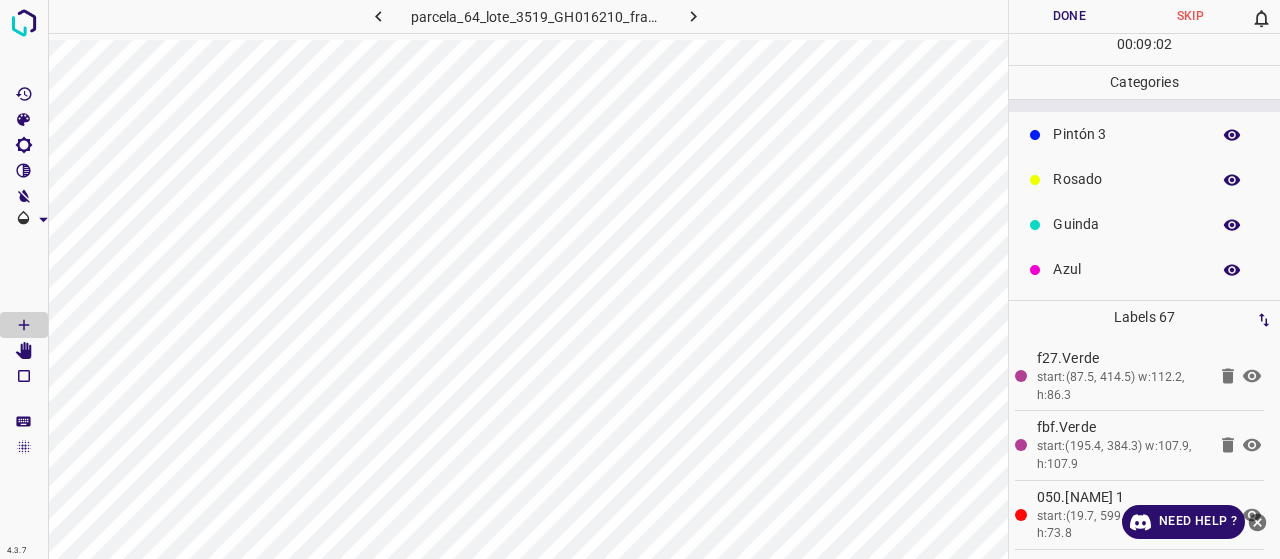 click on "Rosado" at bounding box center [1126, 179] 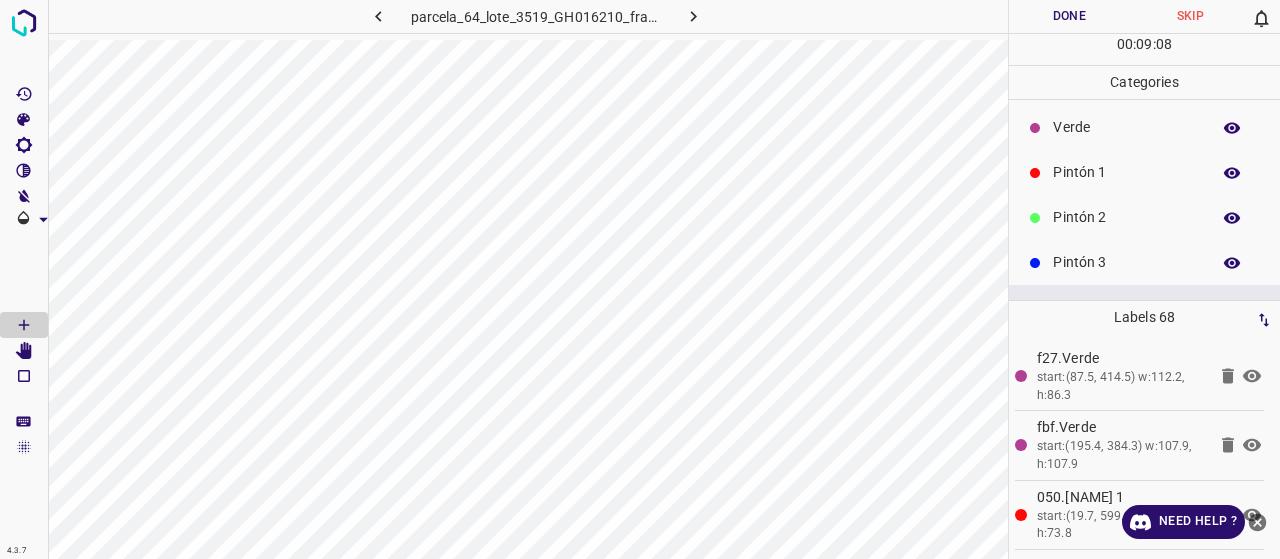 scroll, scrollTop: 0, scrollLeft: 0, axis: both 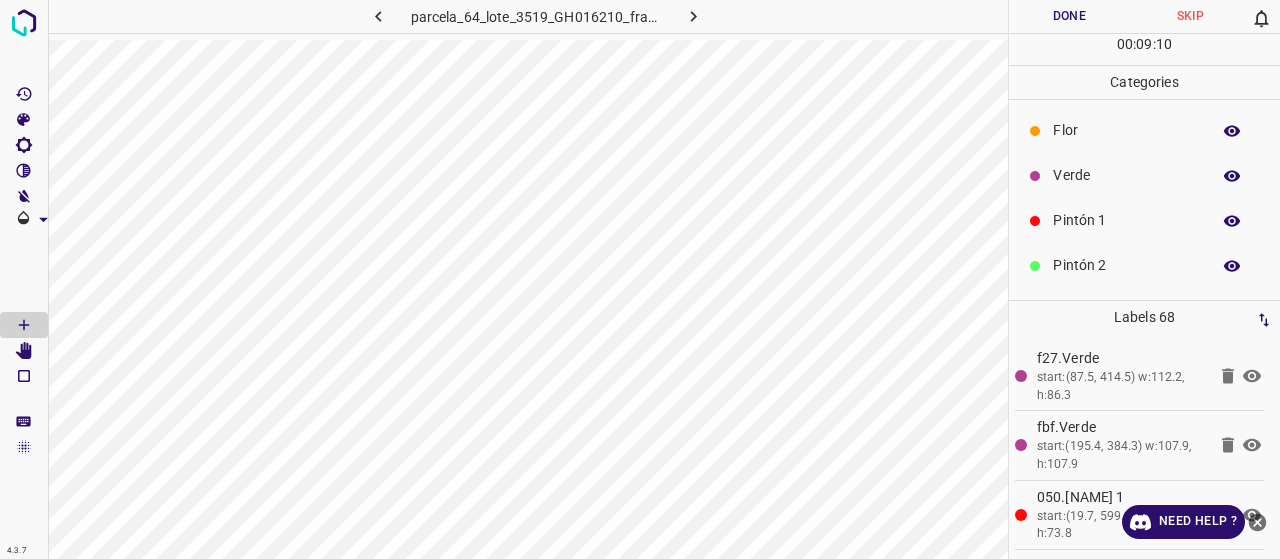 click on "Pintón 2" at bounding box center (1126, 265) 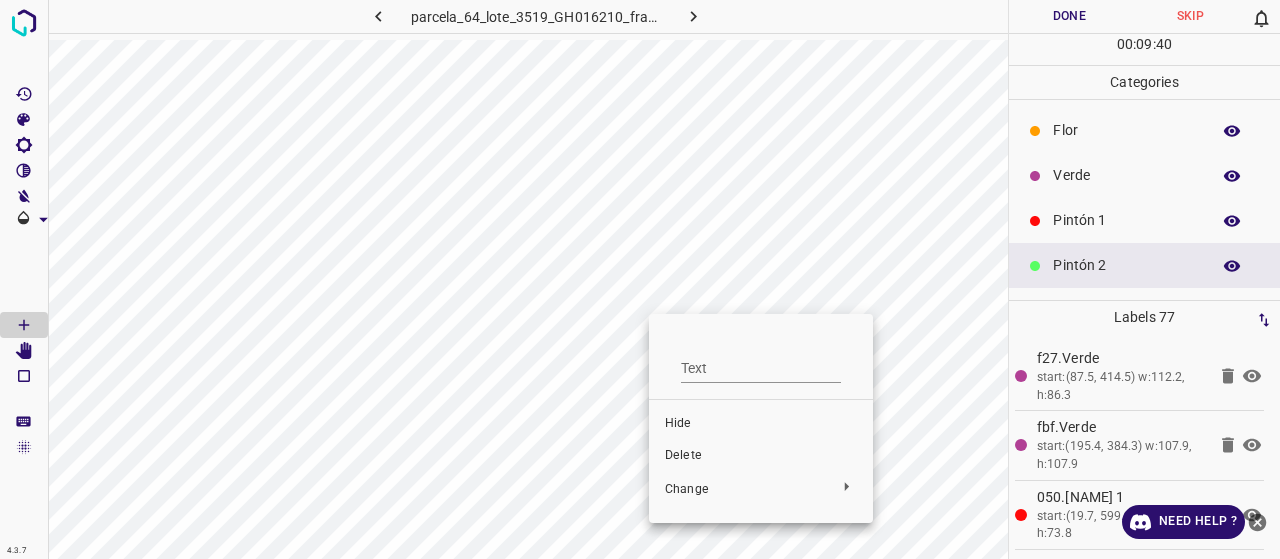 click on "Delete" at bounding box center (761, 456) 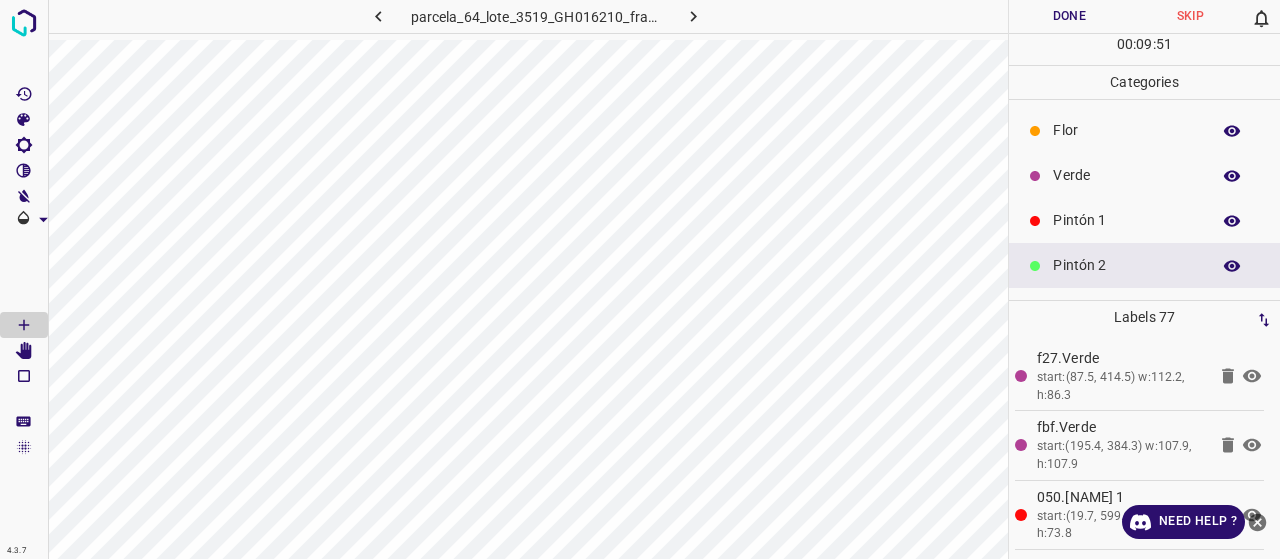 click on "Pintón 1" at bounding box center [1126, 220] 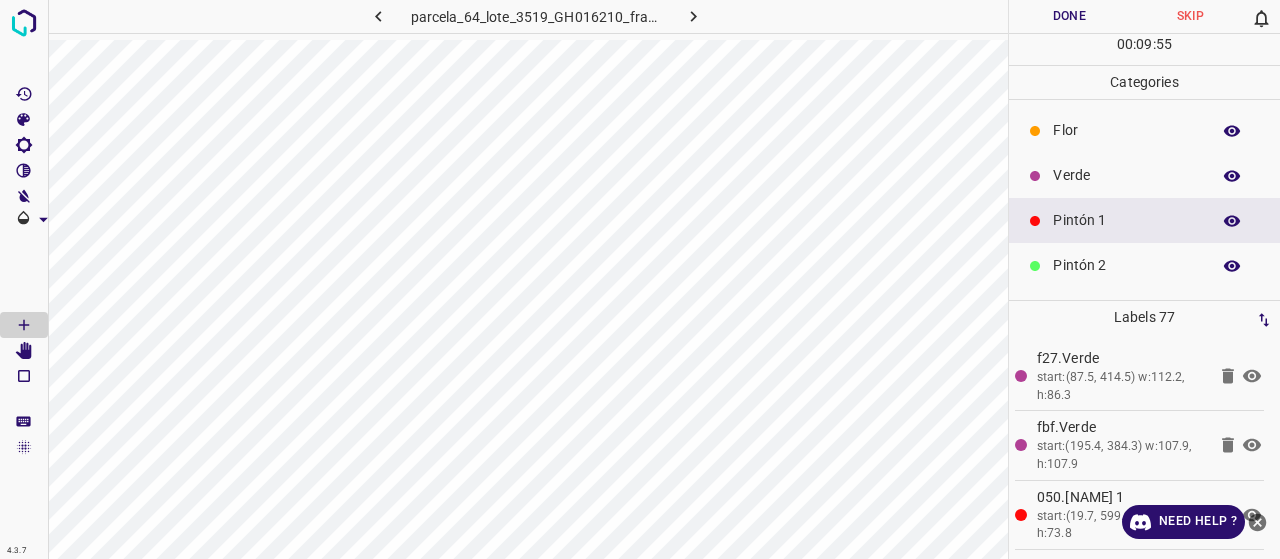 click on "Pintón 2" at bounding box center (1144, 265) 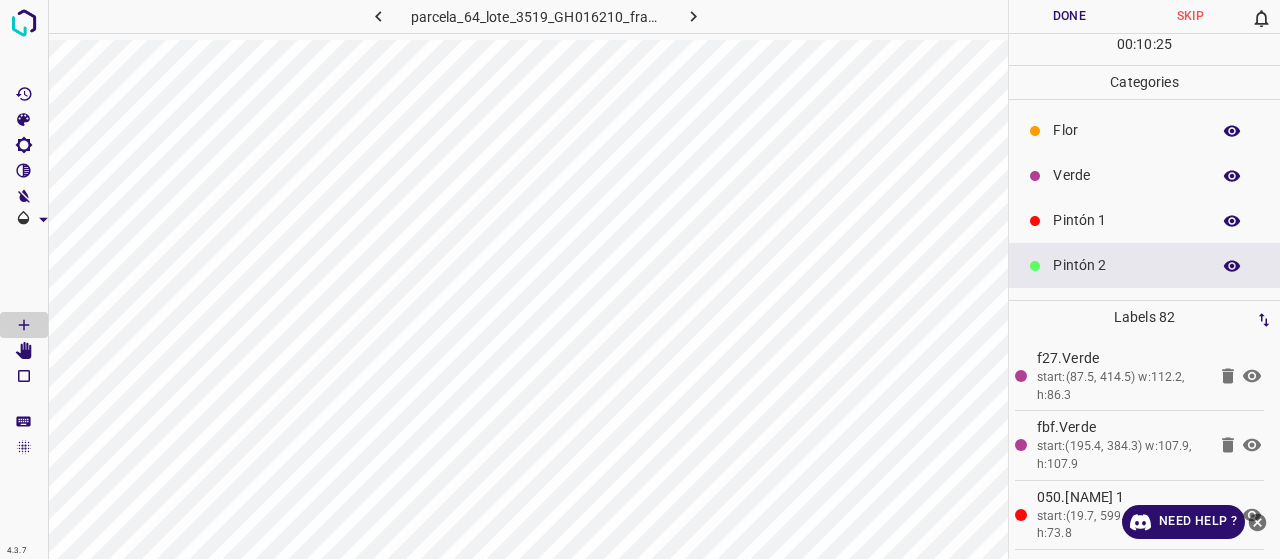 click on "Pintón 1" at bounding box center [1126, 220] 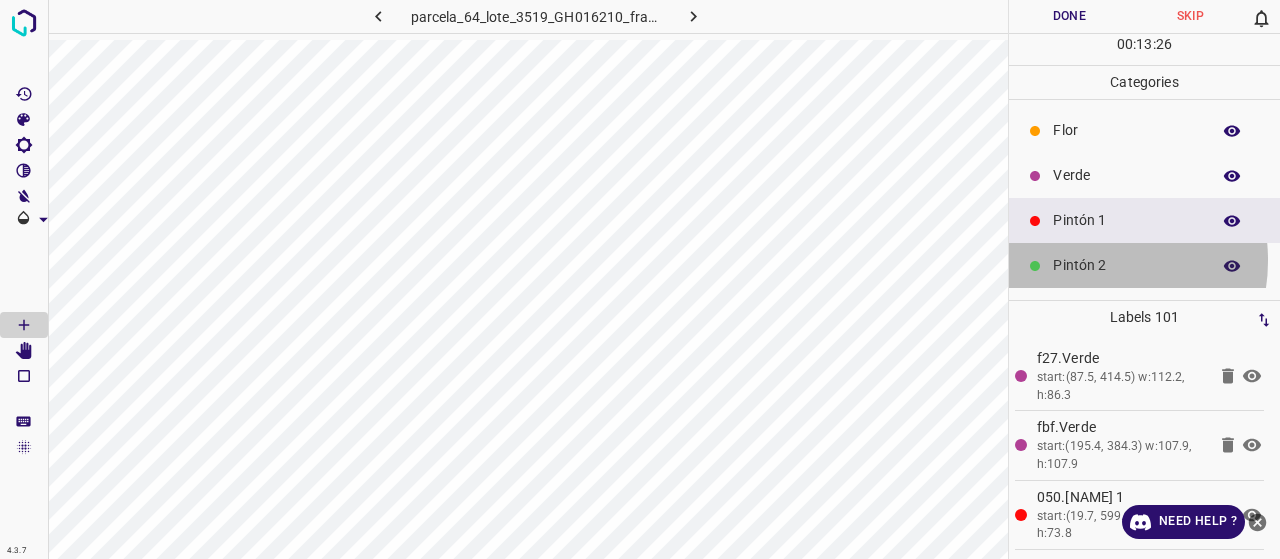 click on "Pintón 2" at bounding box center [1126, 265] 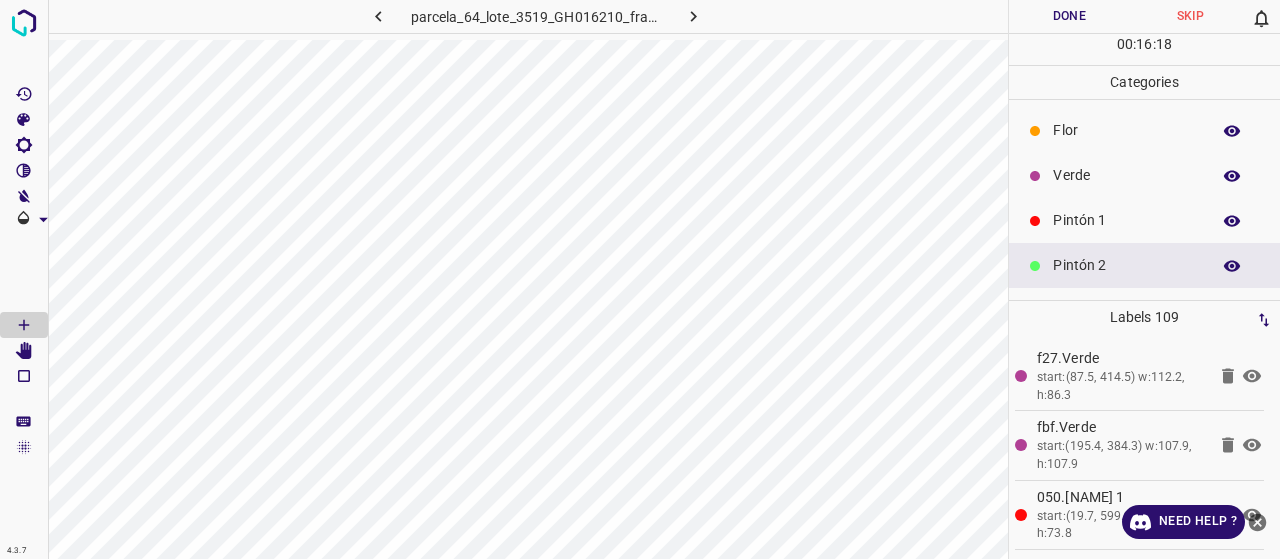 click on "Pintón 1" at bounding box center [1144, 220] 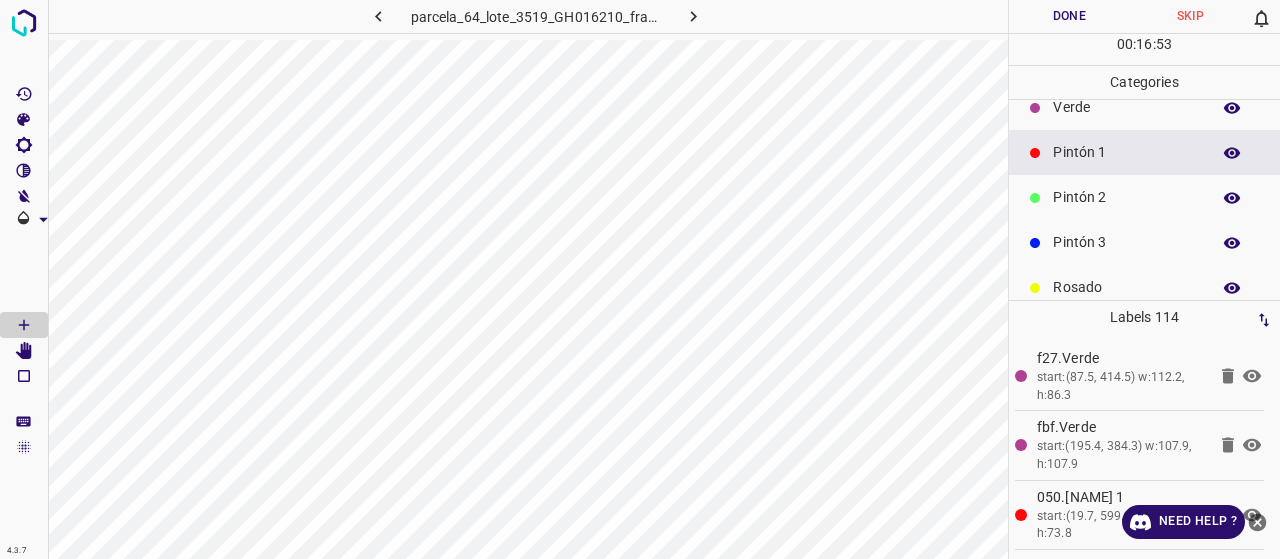 scroll, scrollTop: 100, scrollLeft: 0, axis: vertical 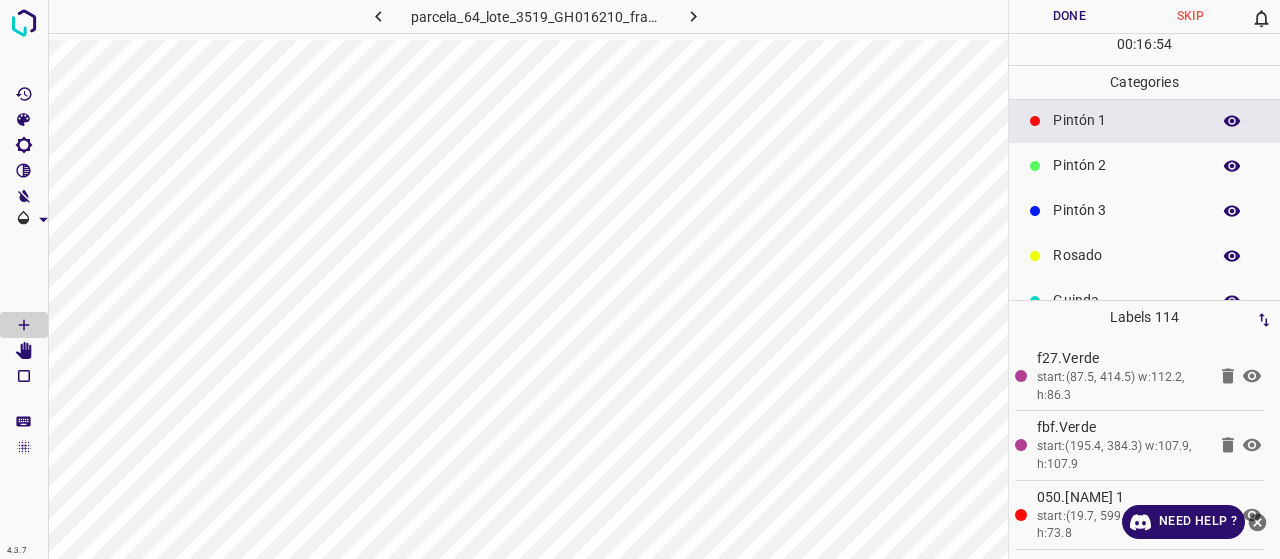 click on "Pintón 3" at bounding box center (1126, 210) 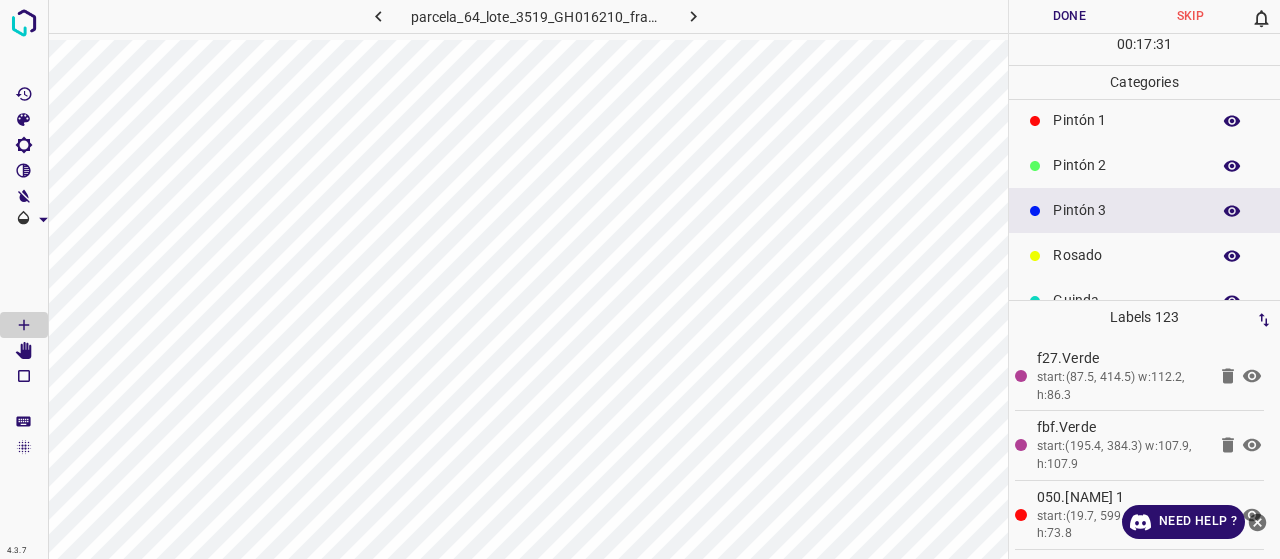 click on "Pintón 2" at bounding box center [1126, 165] 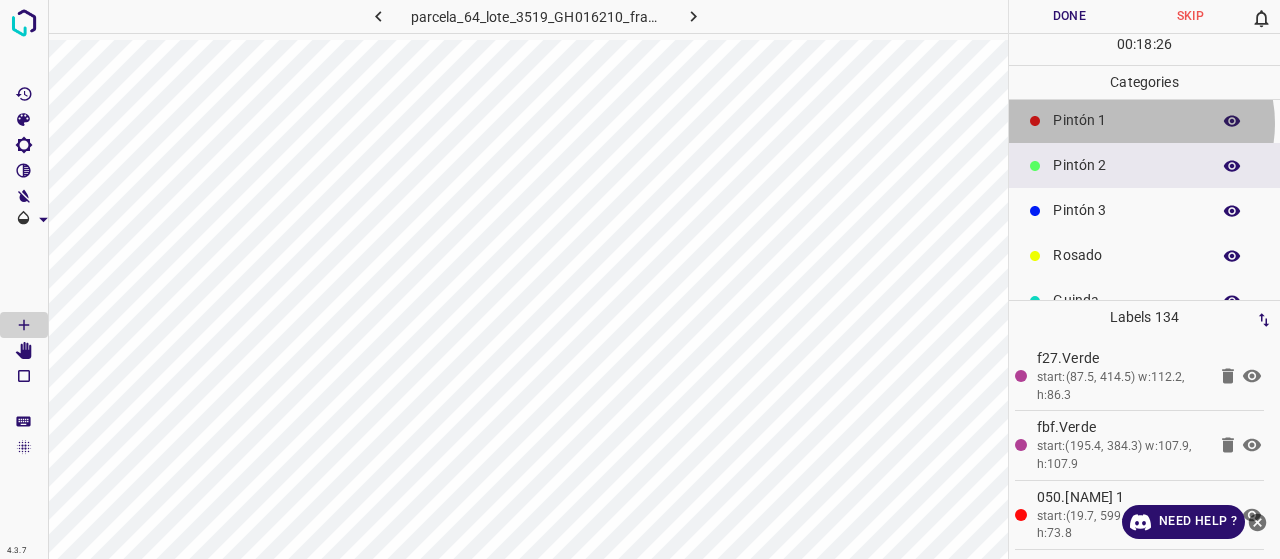 click on "Pintón 1" at bounding box center [1126, 120] 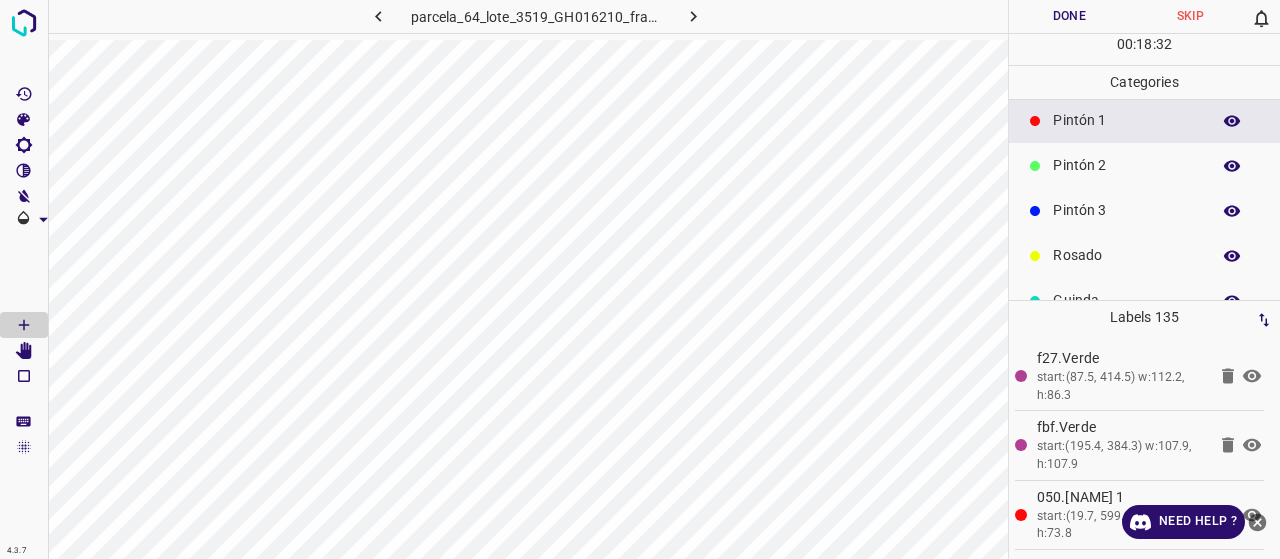 click on "Pintón 2" at bounding box center (1126, 165) 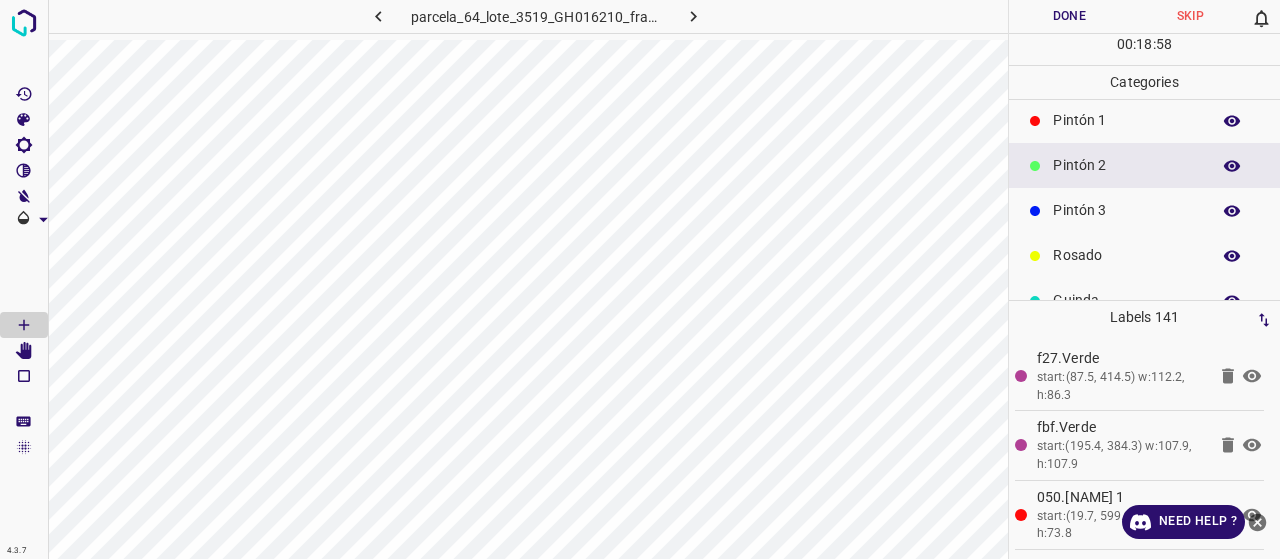 click on "Pintón 1" at bounding box center [1126, 120] 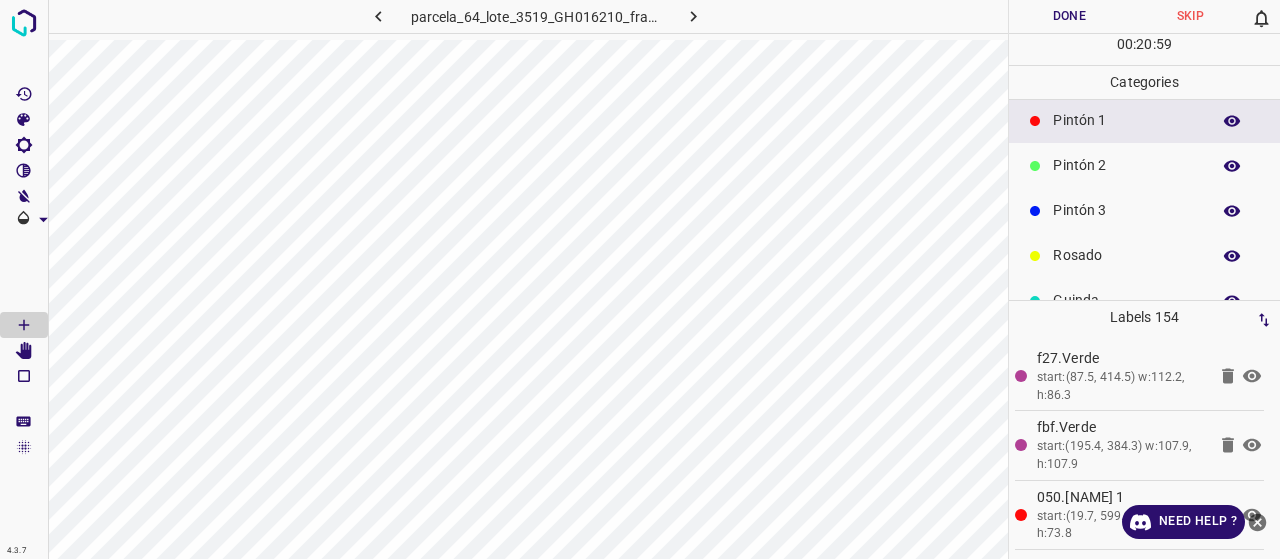 click on "Pintón 2" at bounding box center (1126, 165) 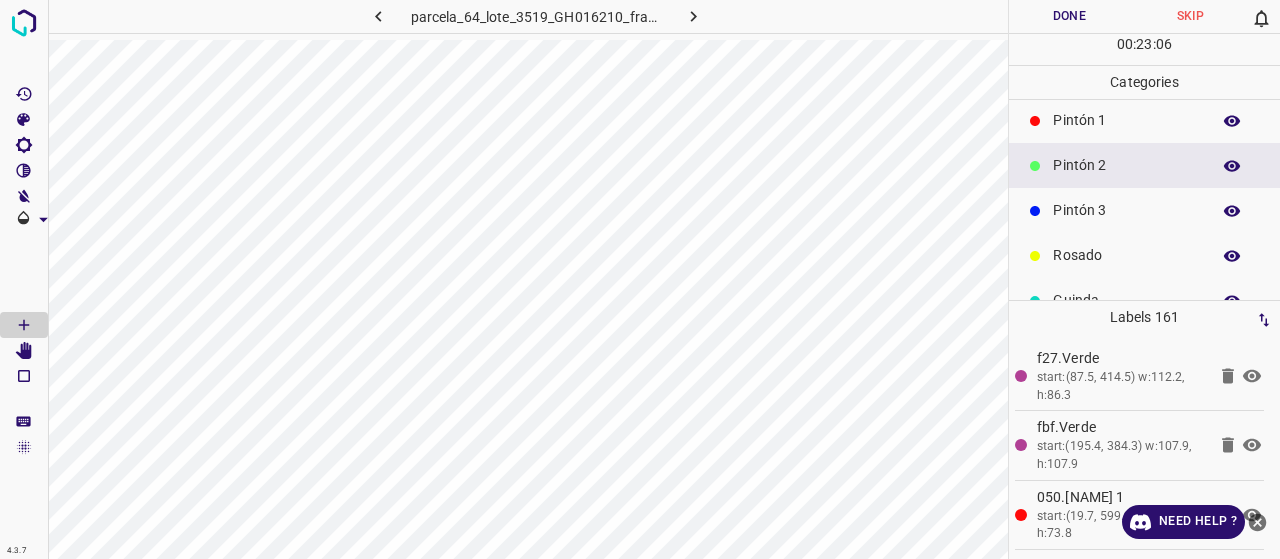 drag, startPoint x: 1087, startPoint y: 211, endPoint x: 1078, endPoint y: 221, distance: 13.453624 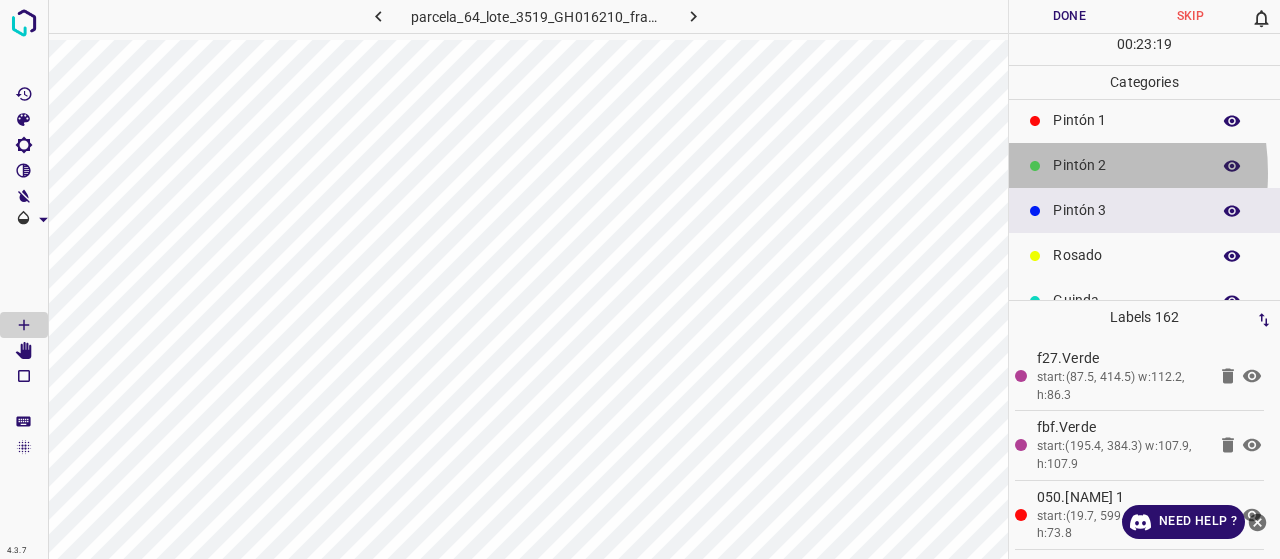 click at bounding box center (1035, 166) 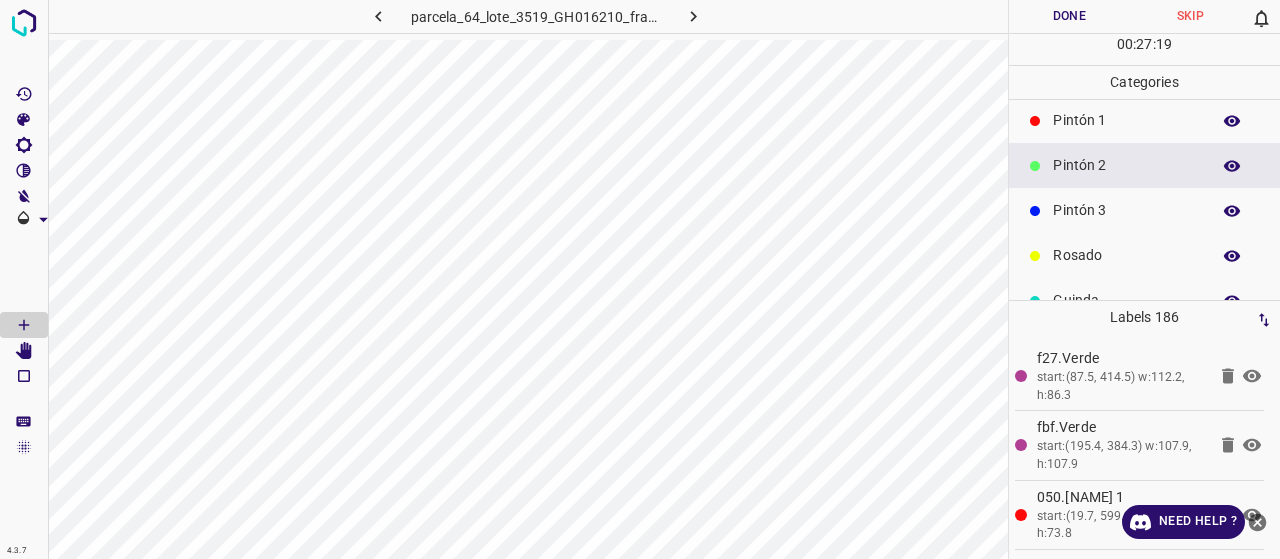 click at bounding box center (1035, 121) 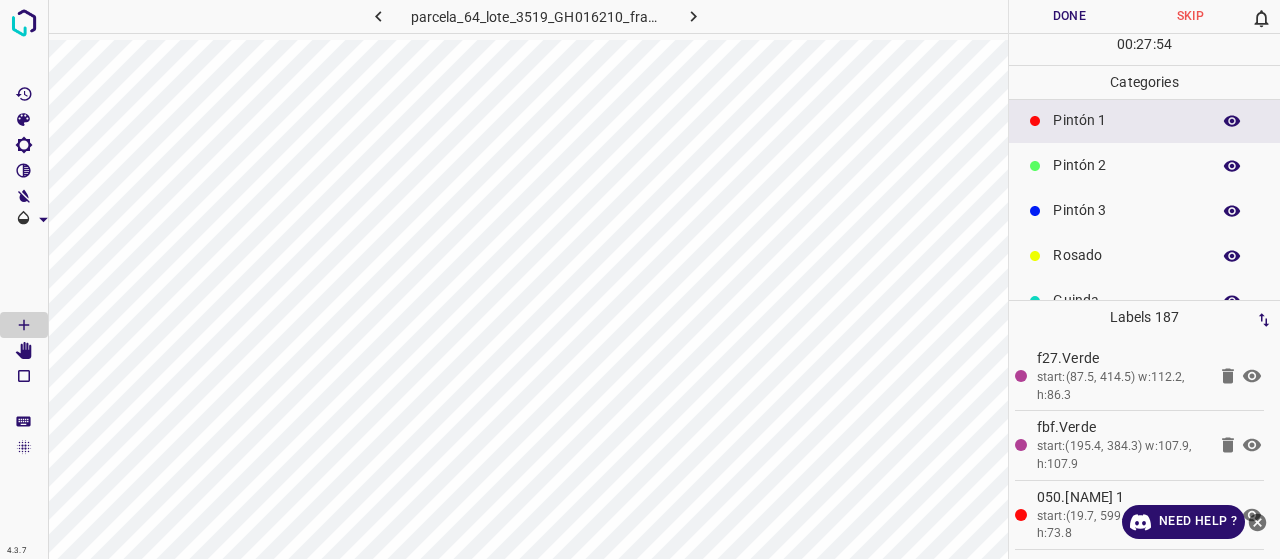 click on "Pintón 3" at bounding box center (1126, 210) 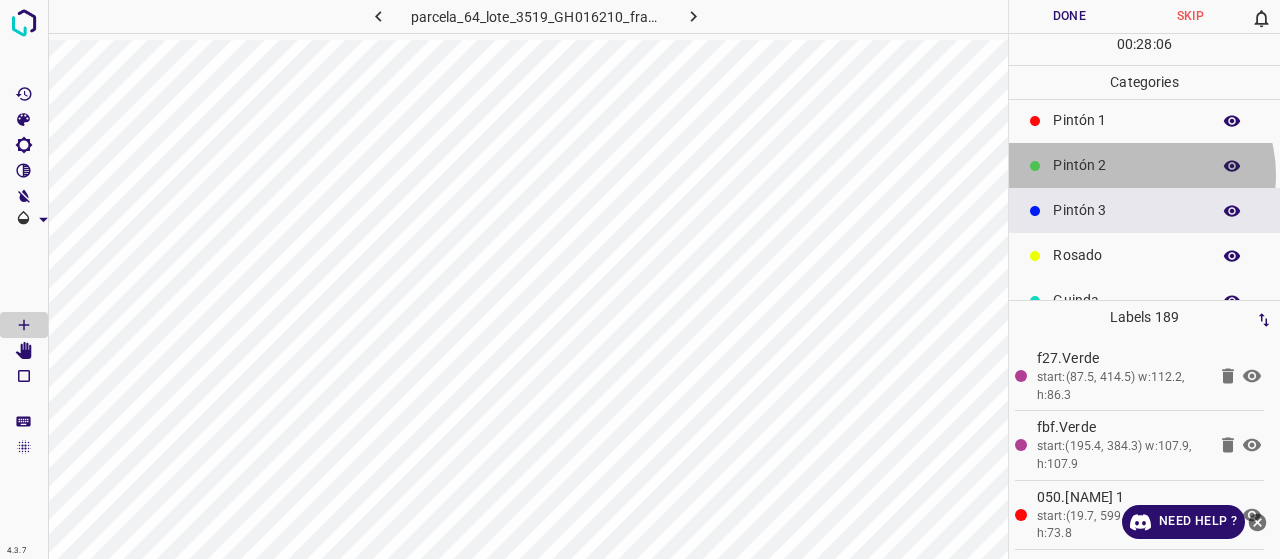 click on "Pintón 2" at bounding box center (1126, 165) 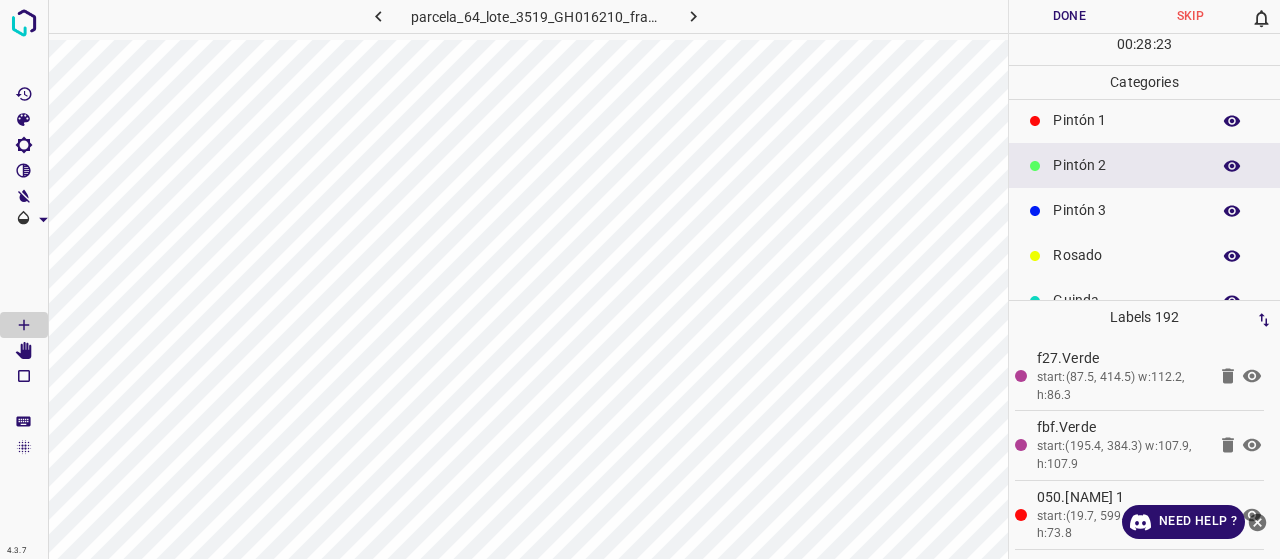 click 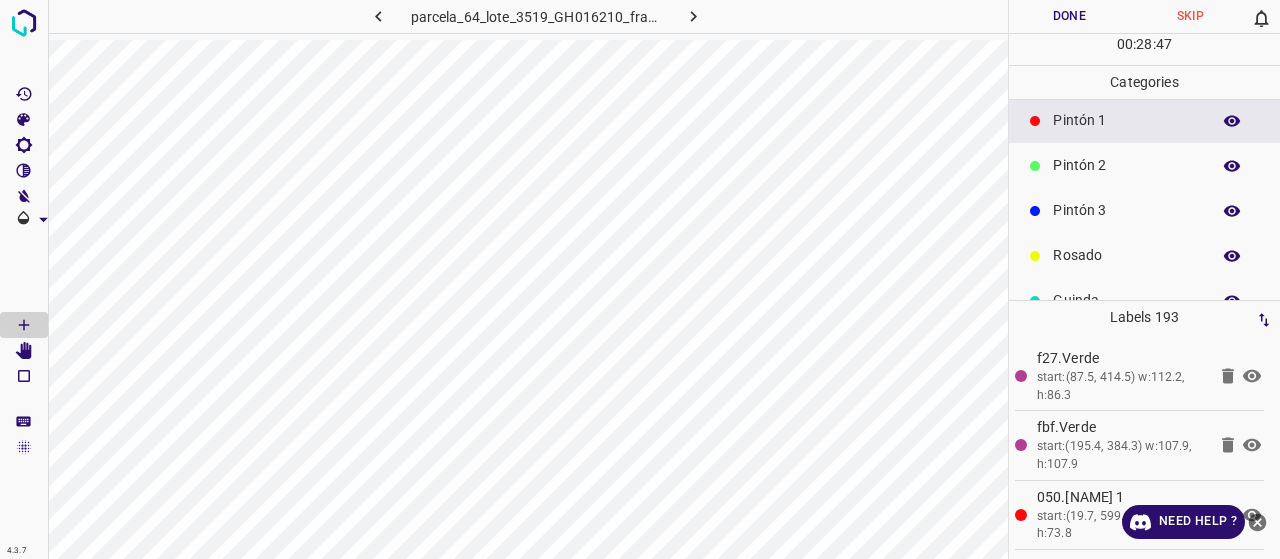 scroll, scrollTop: 0, scrollLeft: 0, axis: both 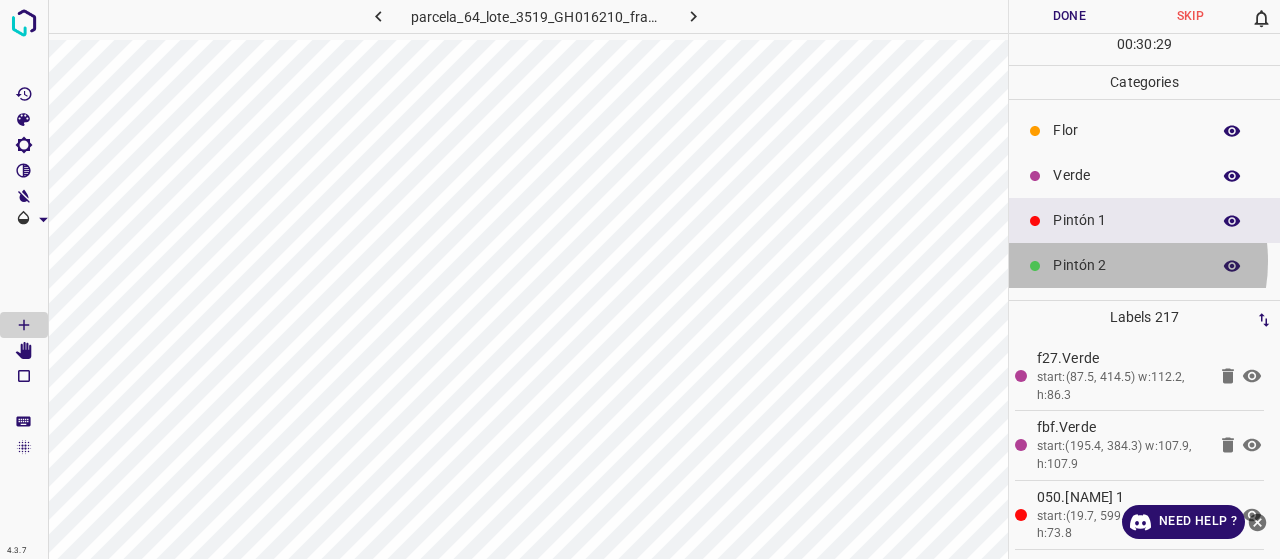 click on "Pintón 2" at bounding box center [1126, 265] 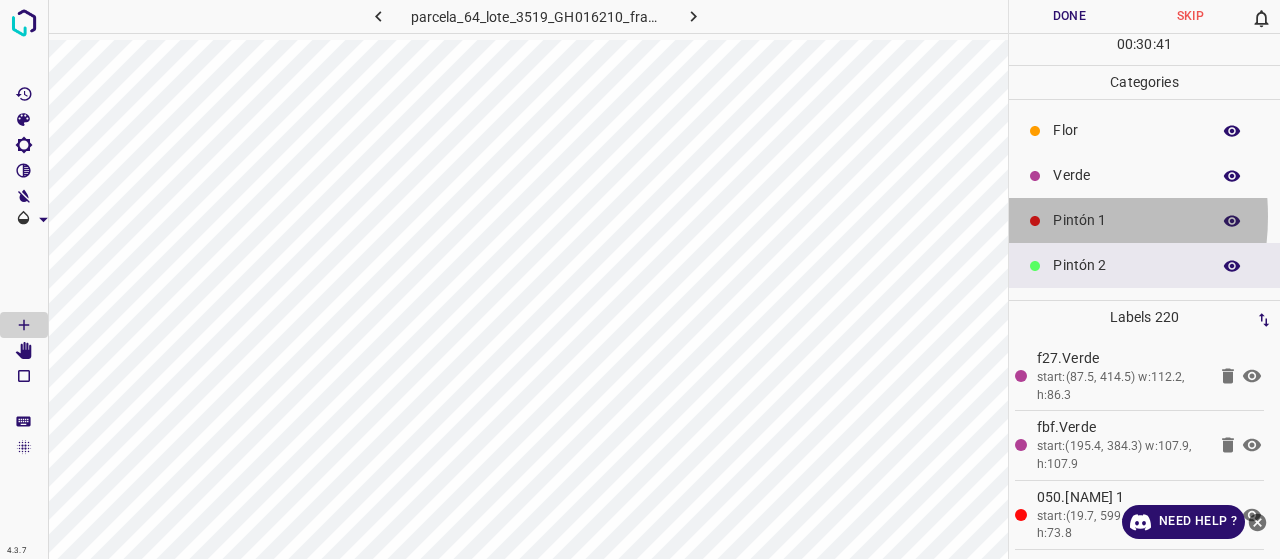 click on "Pintón 1" at bounding box center [1144, 220] 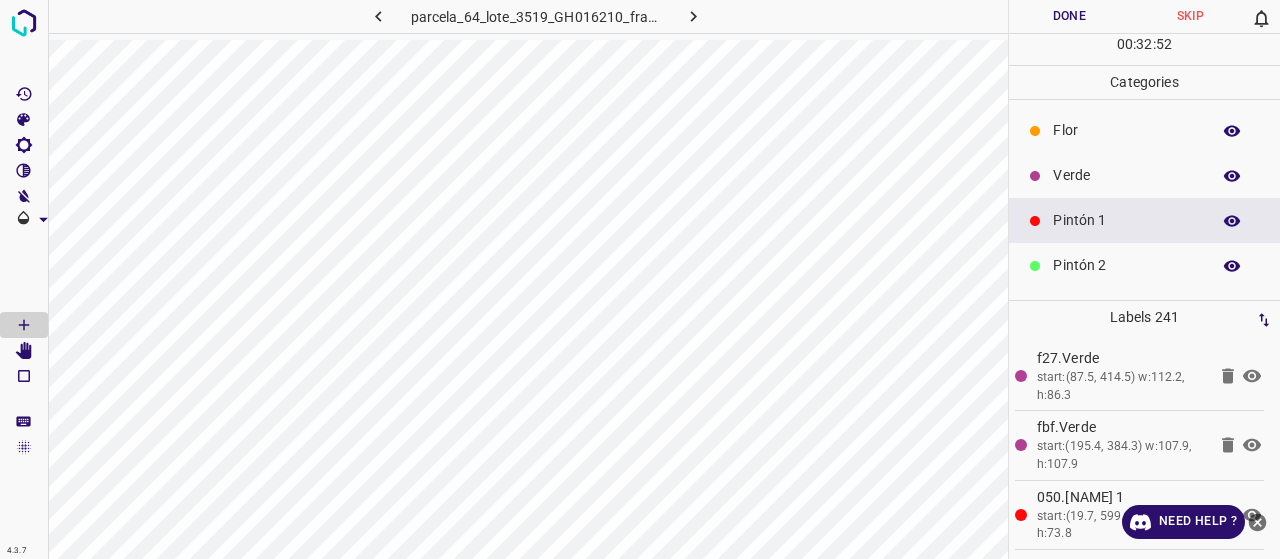 click on "Pintón 2" at bounding box center (1144, 265) 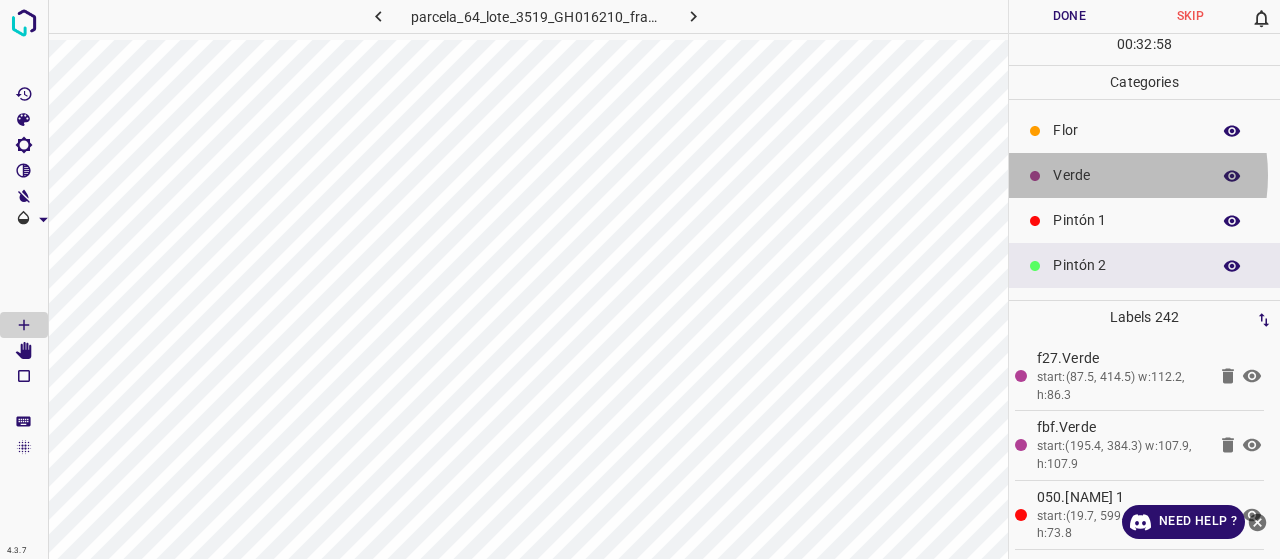 click on "Verde" at bounding box center (1126, 175) 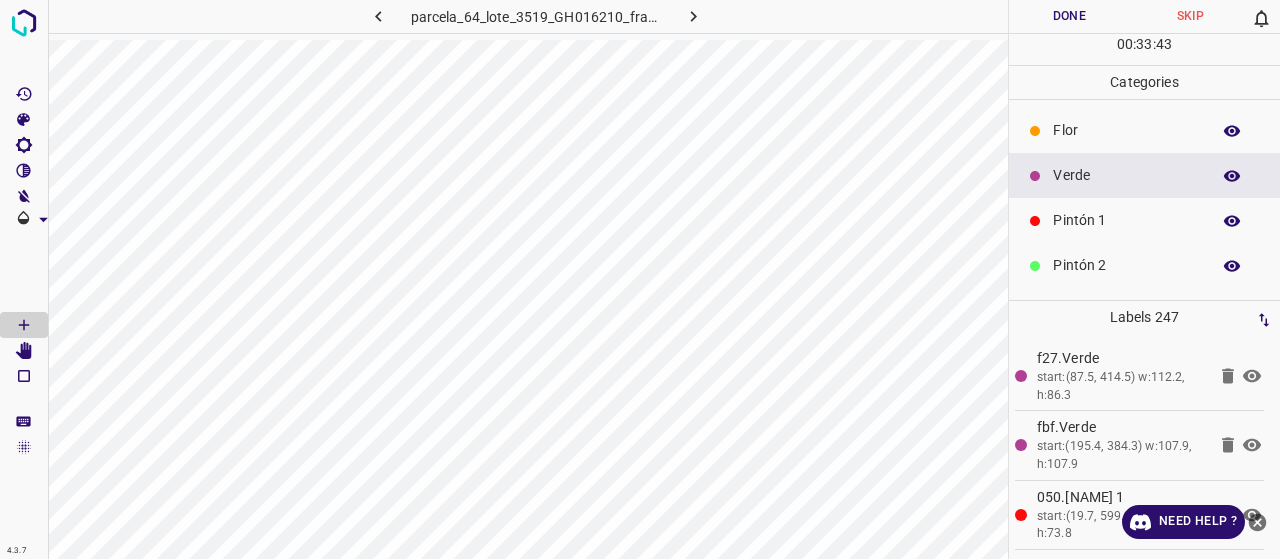 click on "Pintón 1" at bounding box center (1144, 220) 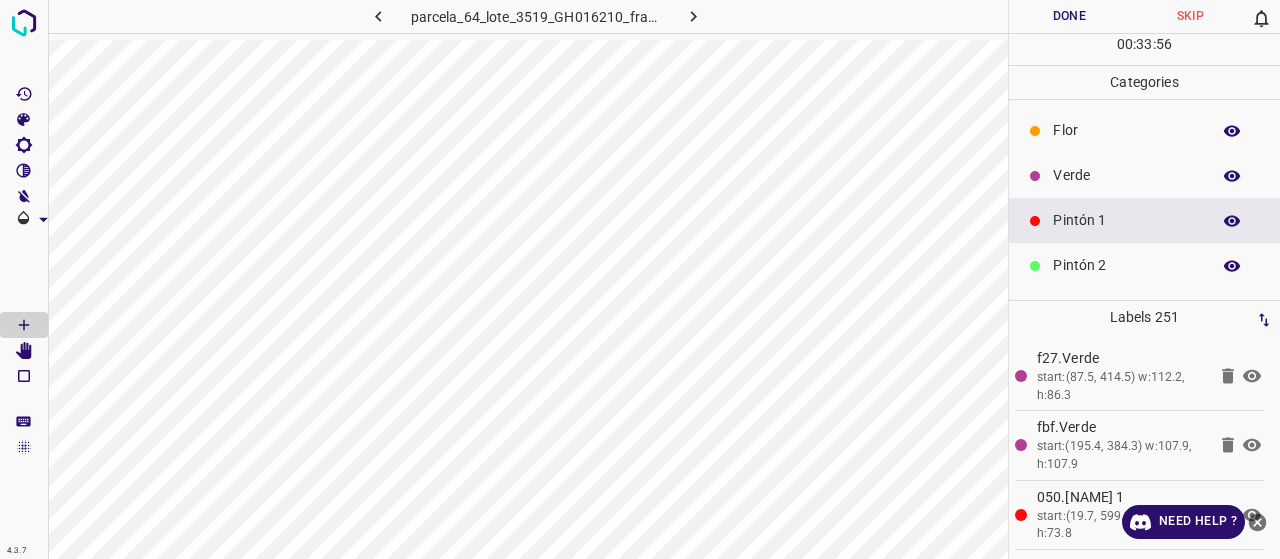 click on "Verde" at bounding box center [1126, 175] 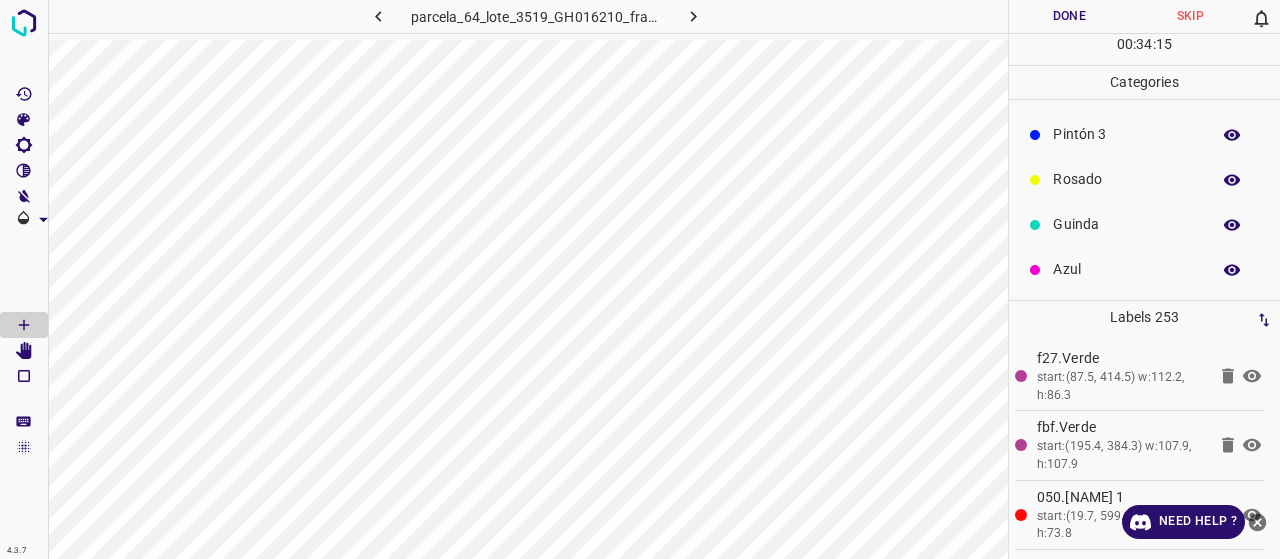 scroll, scrollTop: 76, scrollLeft: 0, axis: vertical 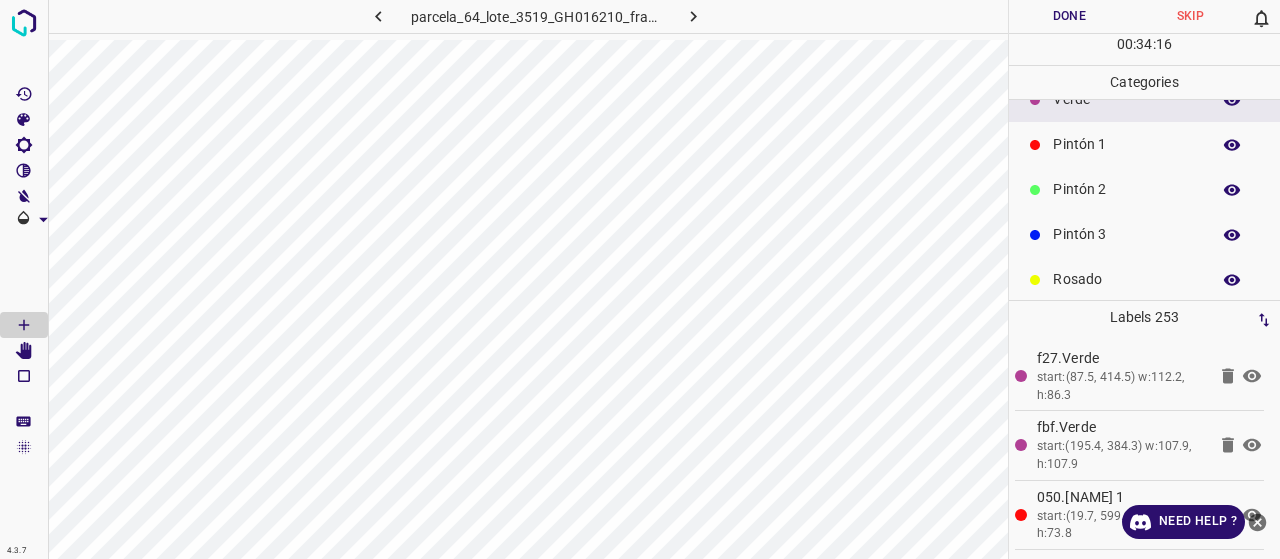click on "Pintón 3" at bounding box center [1144, 234] 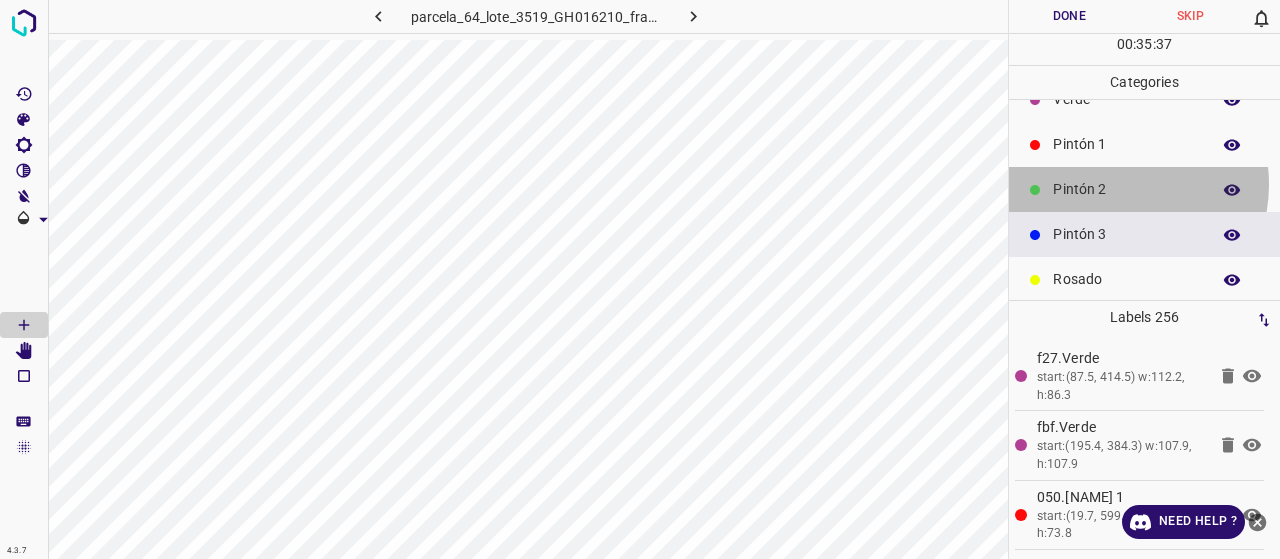 click on "Pintón 2" at bounding box center [1126, 189] 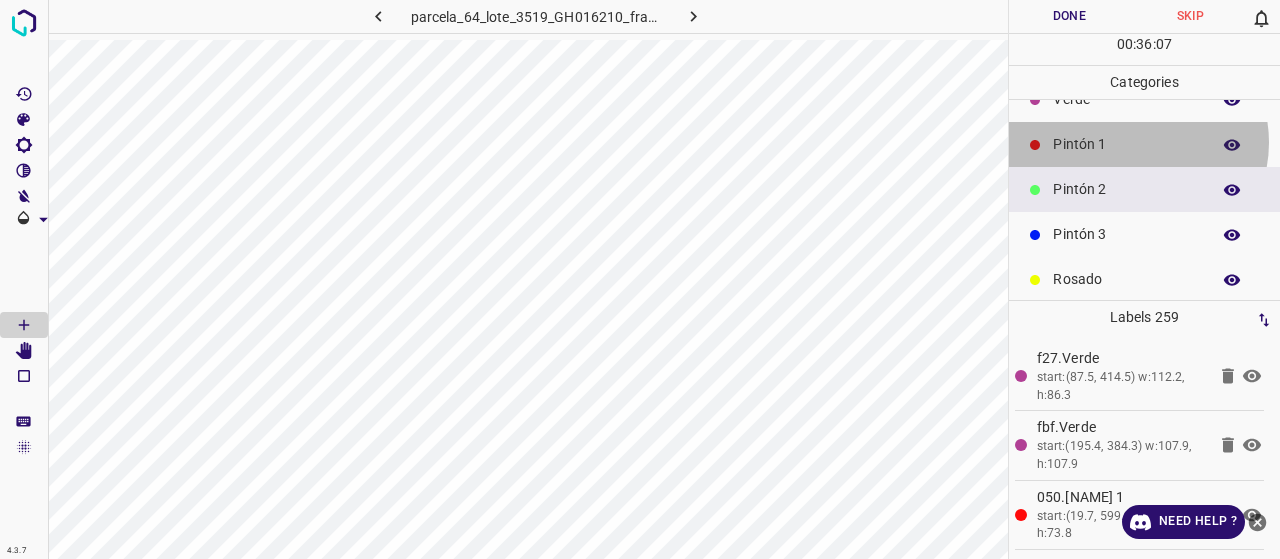 click on "Pintón 1" at bounding box center [1126, 144] 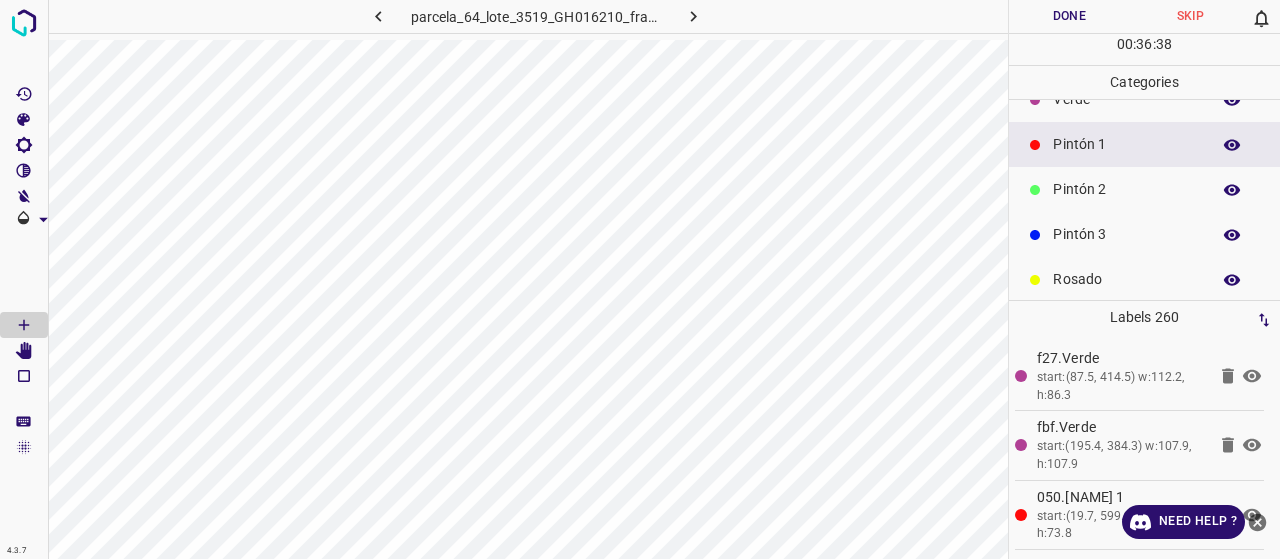 click on "Pintón 2" at bounding box center (1144, 189) 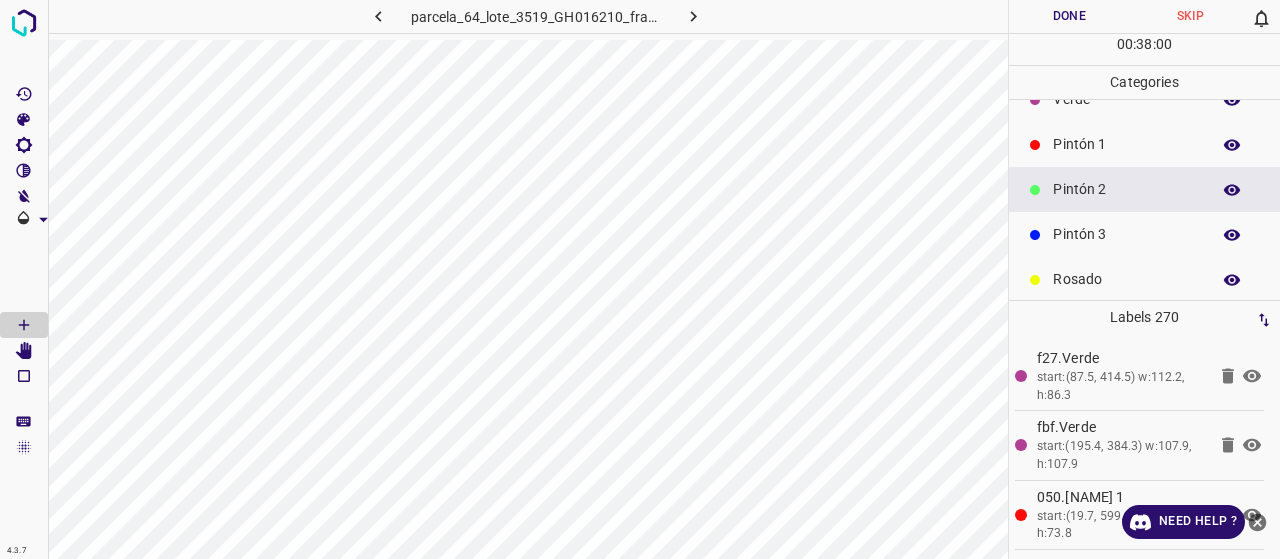 click on "Pintón 1" at bounding box center [1126, 144] 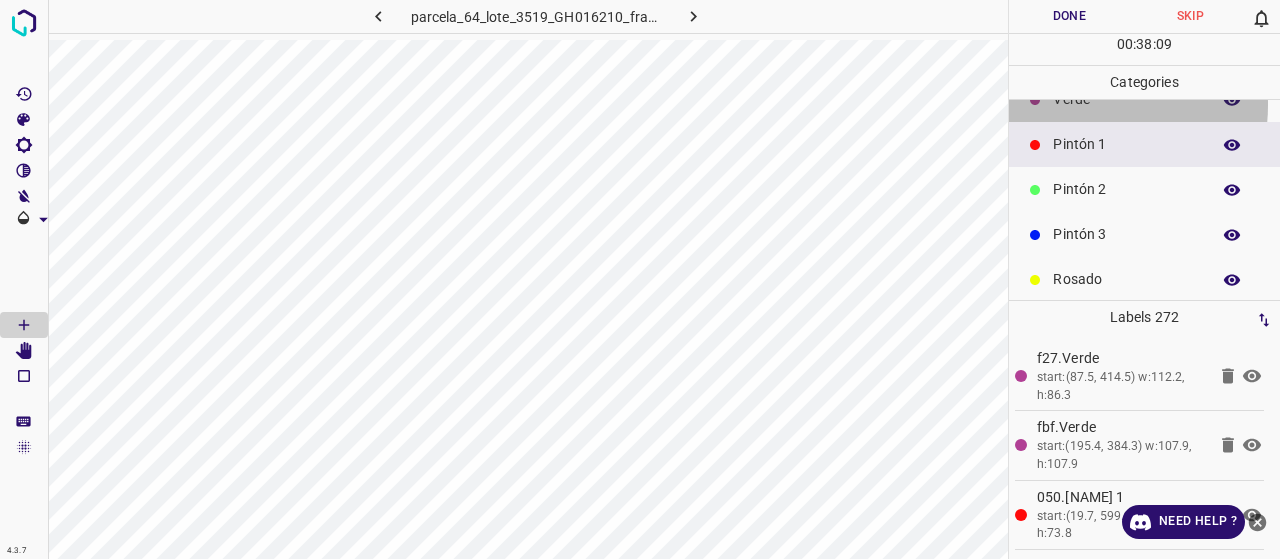 click on "Verde" at bounding box center [1126, 99] 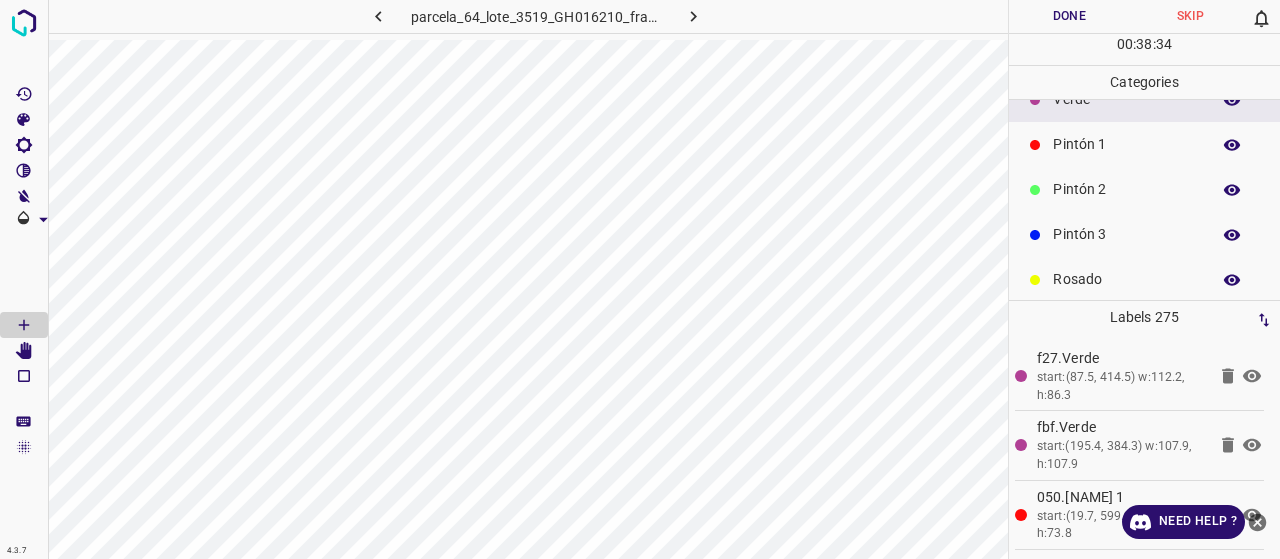 click on "Pintón 2" at bounding box center [1126, 189] 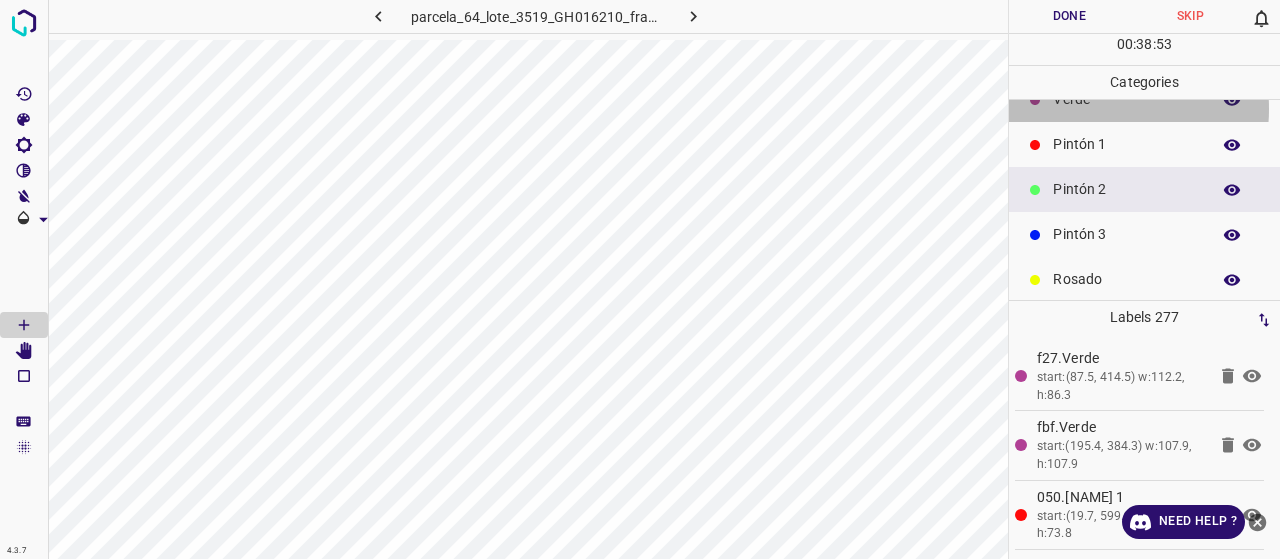 click on "Verde" at bounding box center (1126, 99) 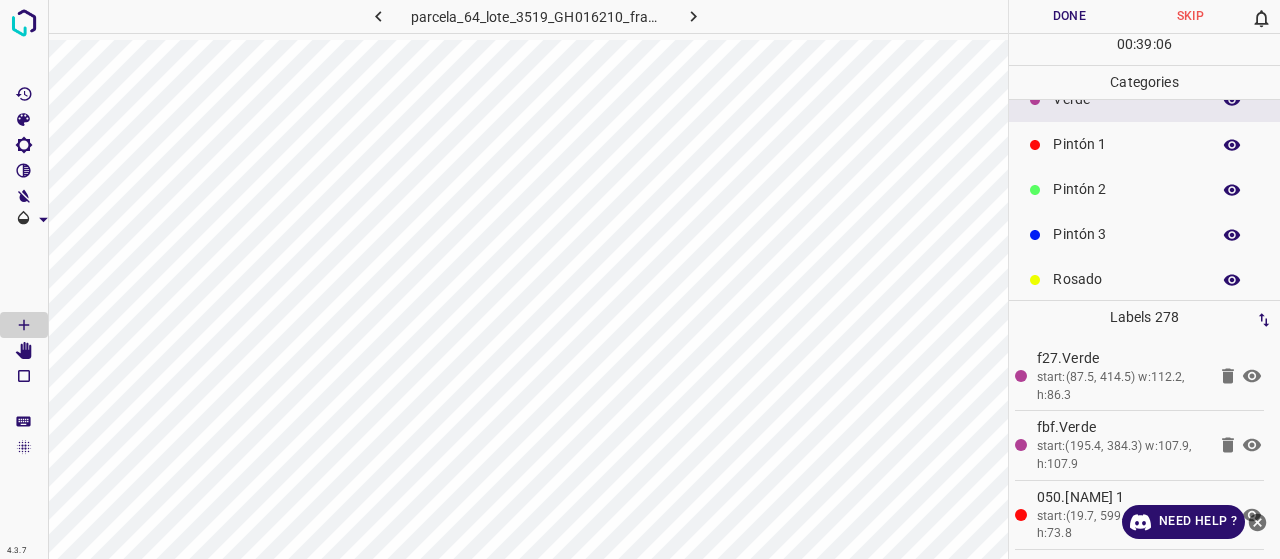 click on "Pintón 1" at bounding box center [1144, 144] 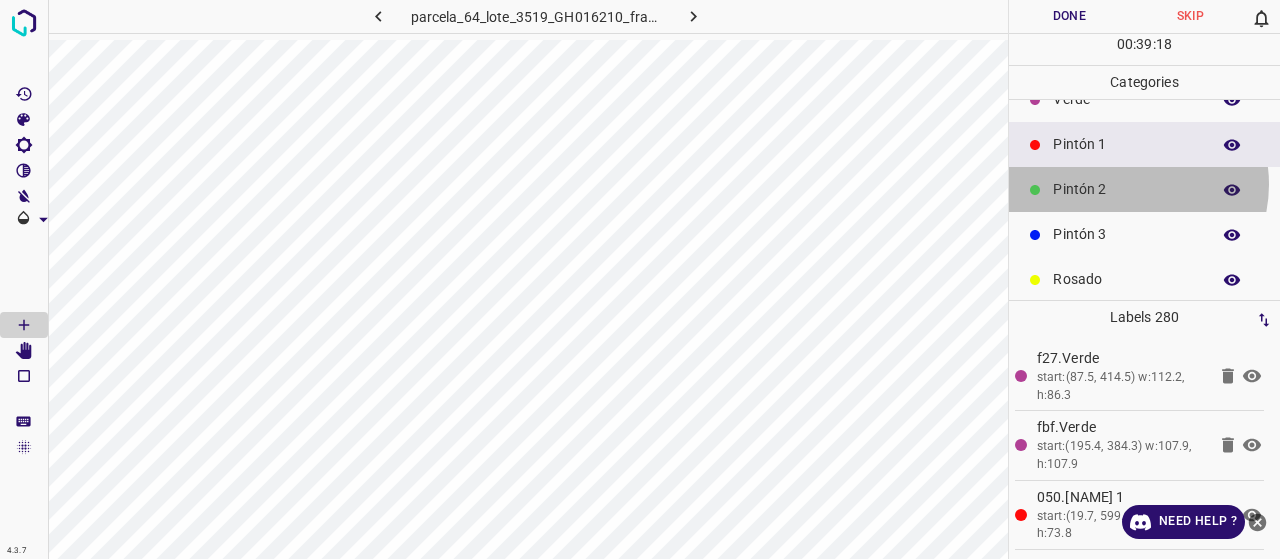 click on "Pintón 2" at bounding box center (1126, 189) 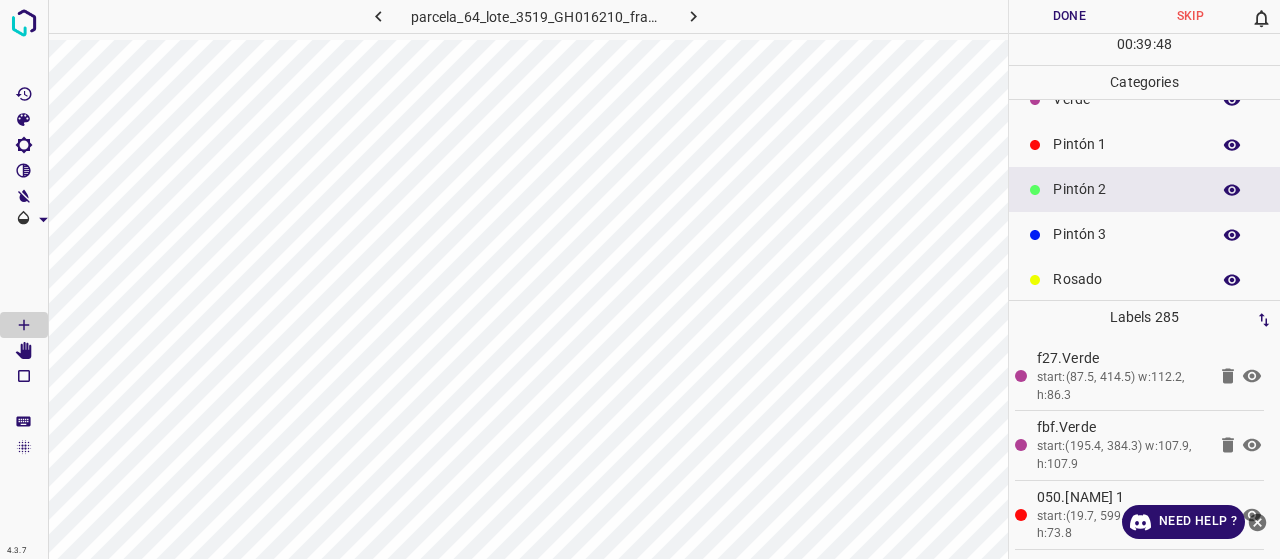 click on "Pintón 1" at bounding box center [1126, 144] 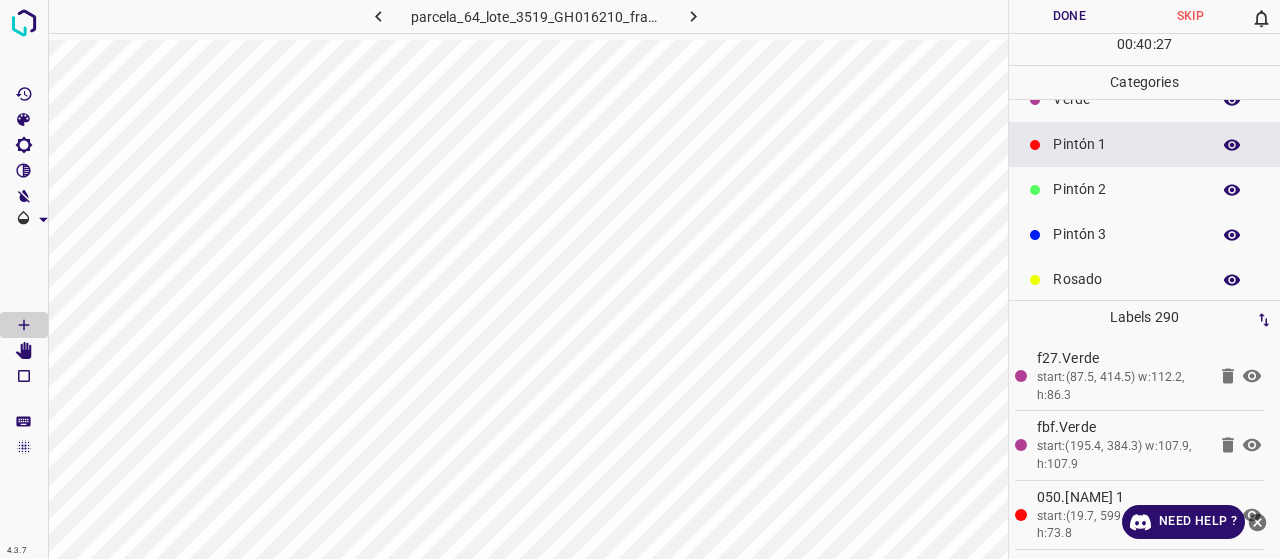 click on "Pintón 2" at bounding box center [1144, 189] 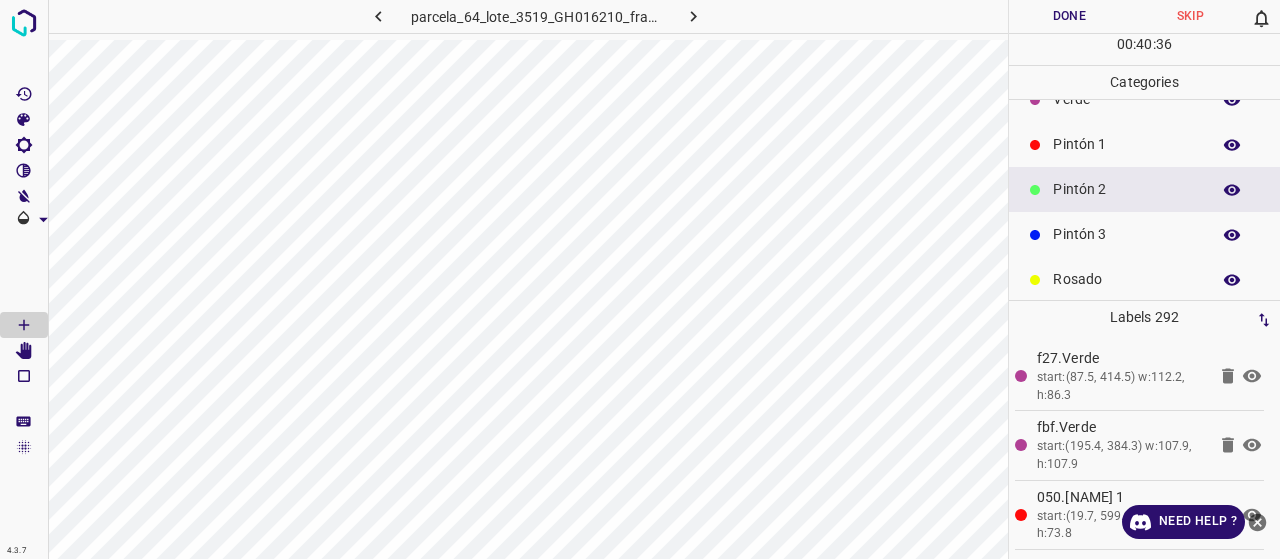 click on "Pintón 1" at bounding box center [1126, 144] 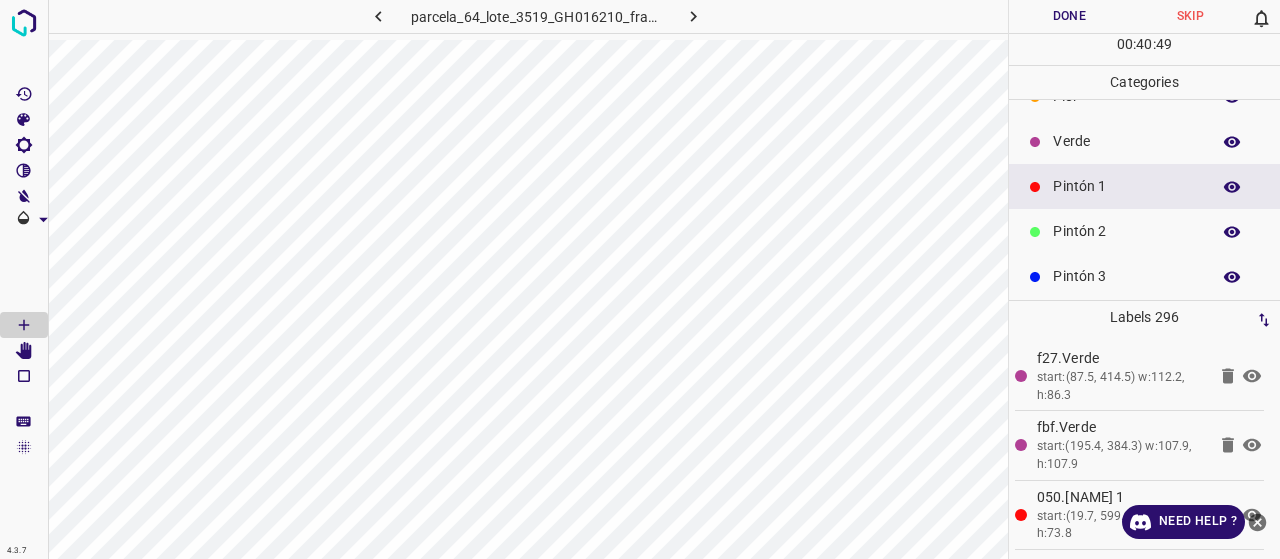 scroll, scrollTop: 0, scrollLeft: 0, axis: both 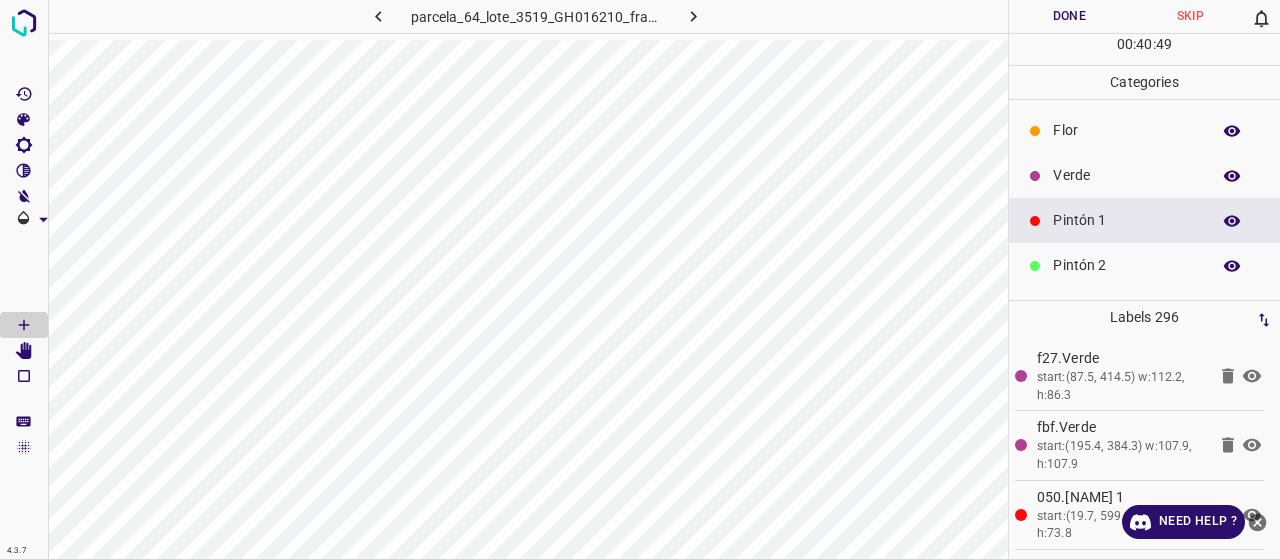 click on "Verde" at bounding box center [1126, 175] 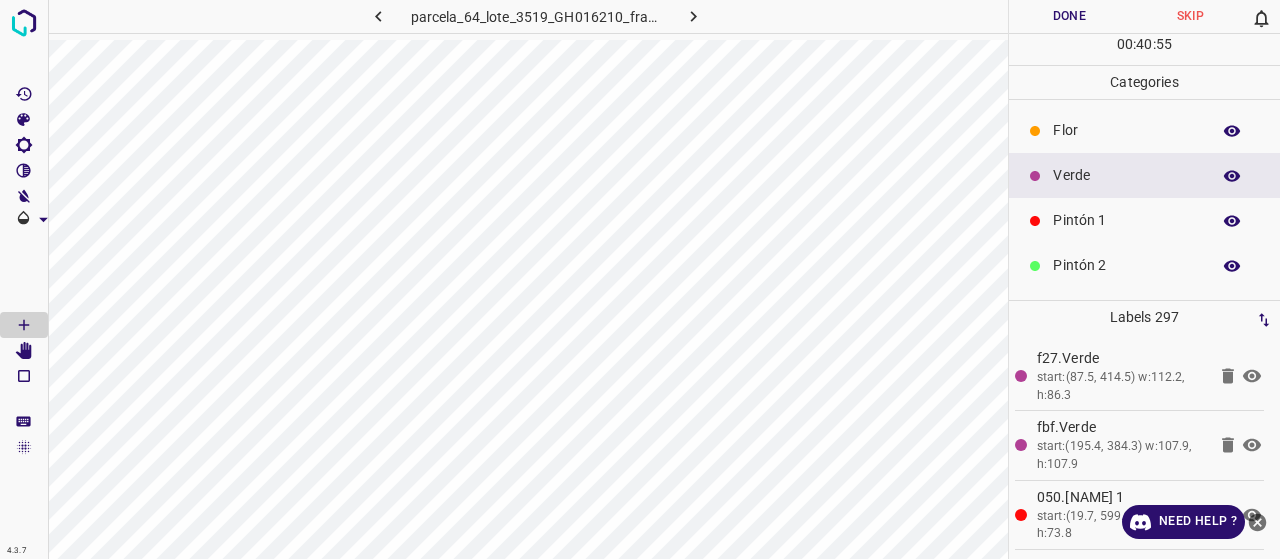 click on "Pintón 1" at bounding box center (1126, 220) 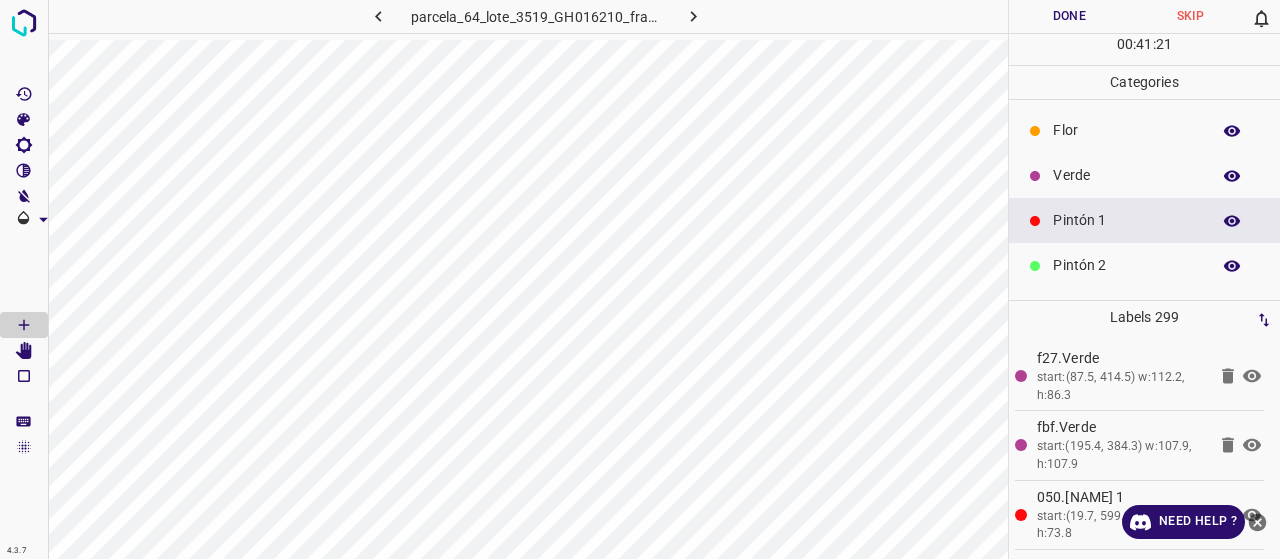 scroll, scrollTop: 100, scrollLeft: 0, axis: vertical 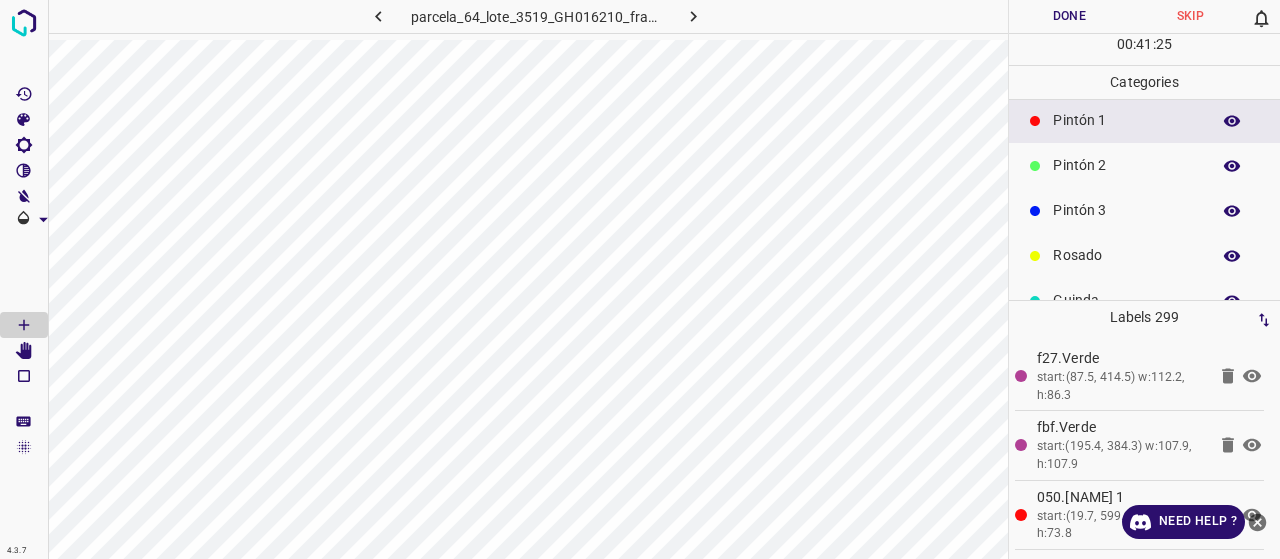 click on "Pintón 2" at bounding box center (1144, 165) 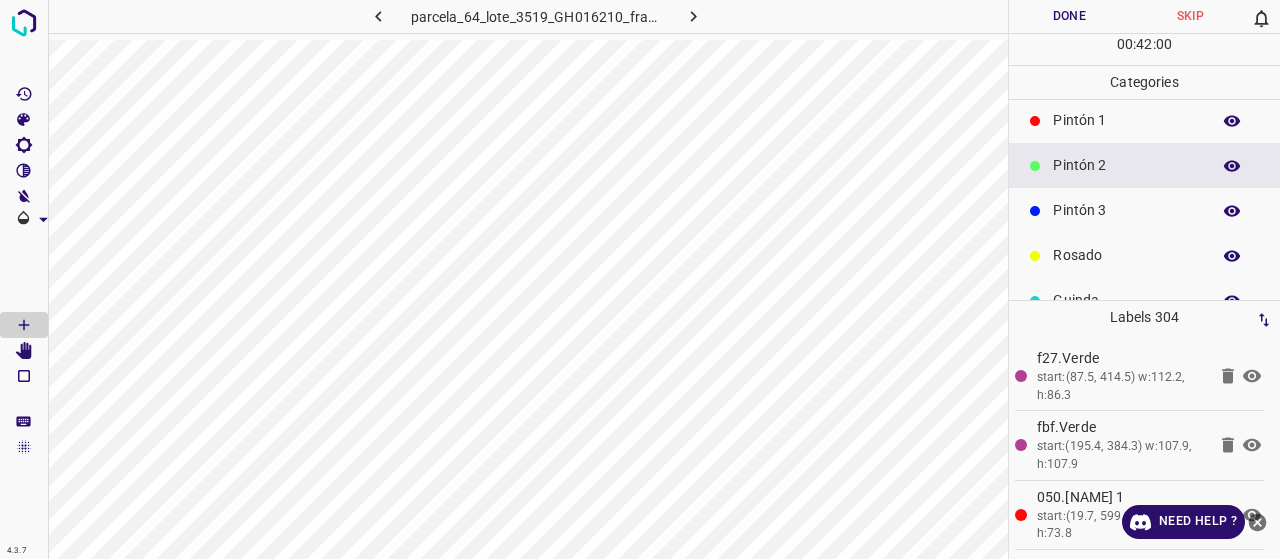 click on "Pintón 1" at bounding box center [1126, 120] 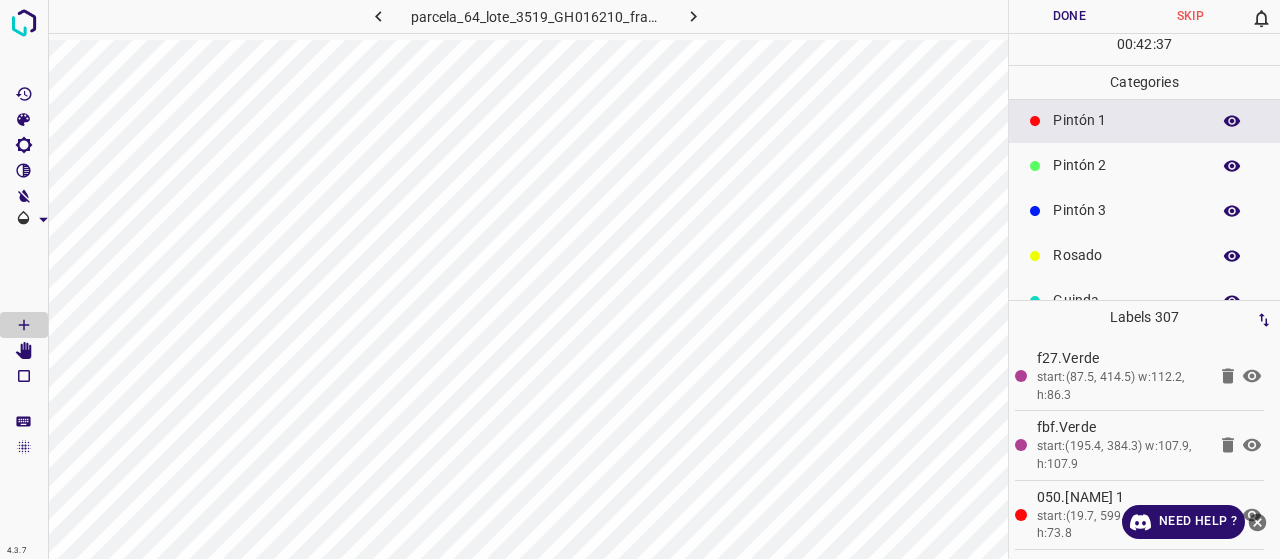 click on "Pintón 2" at bounding box center (1126, 165) 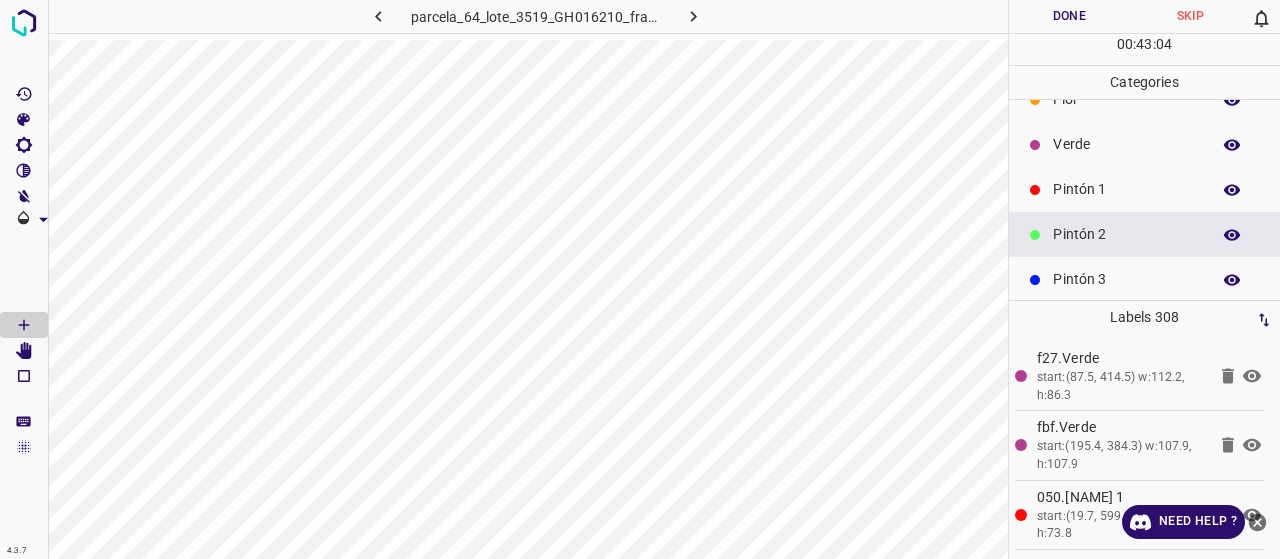 scroll, scrollTop: 0, scrollLeft: 0, axis: both 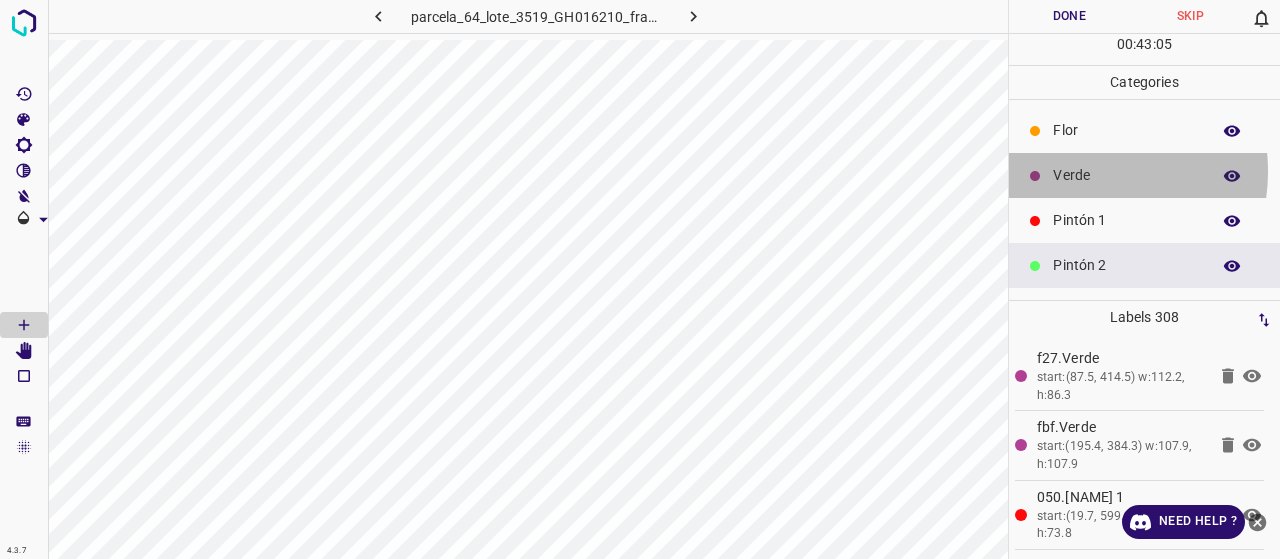 click on "Verde" at bounding box center [1126, 175] 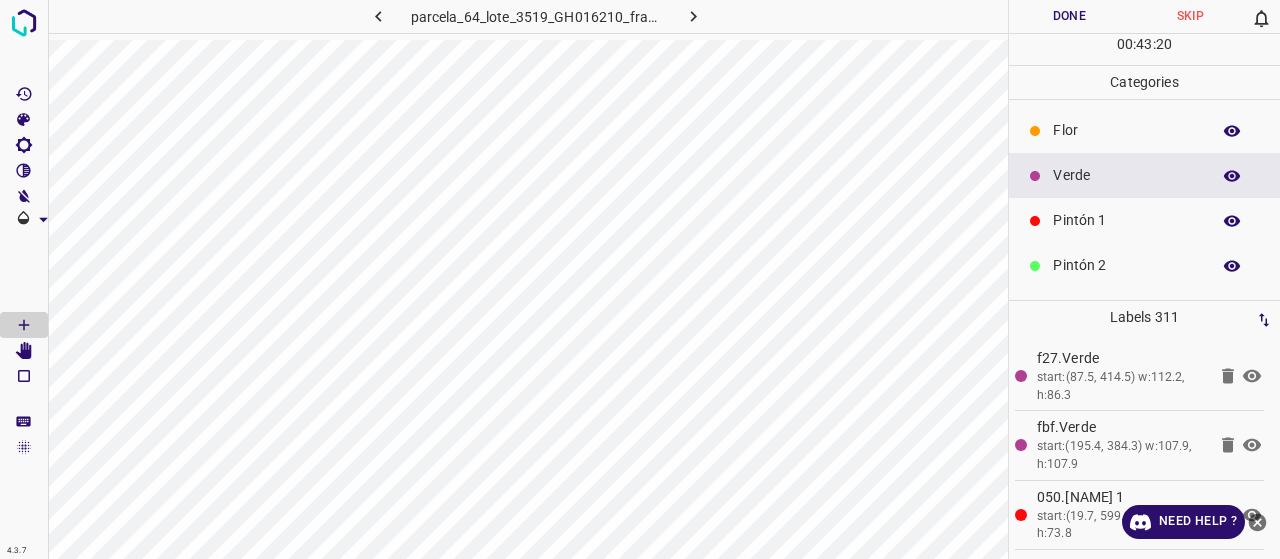 click on "Pintón 1" at bounding box center [1126, 220] 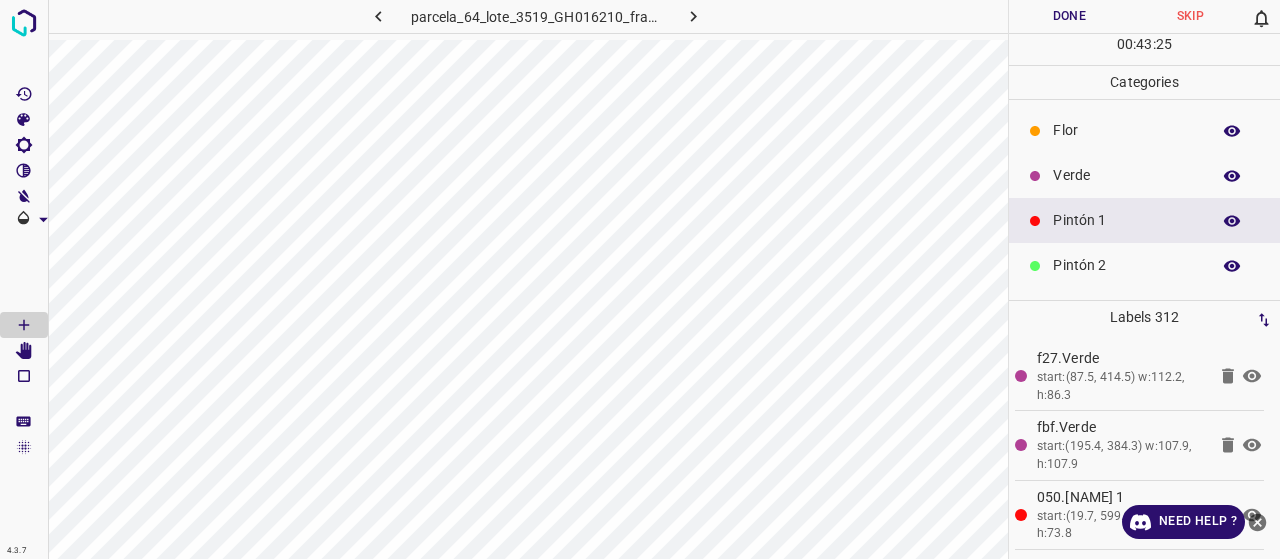 click on "Verde" at bounding box center [1126, 175] 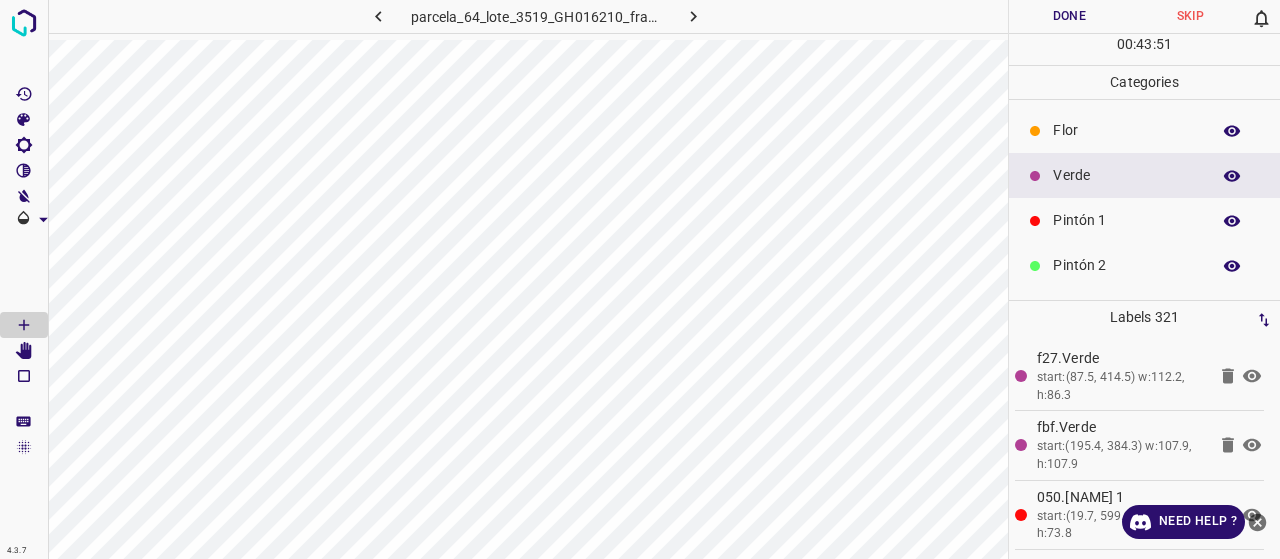 click on "Pintón 1" at bounding box center (1126, 220) 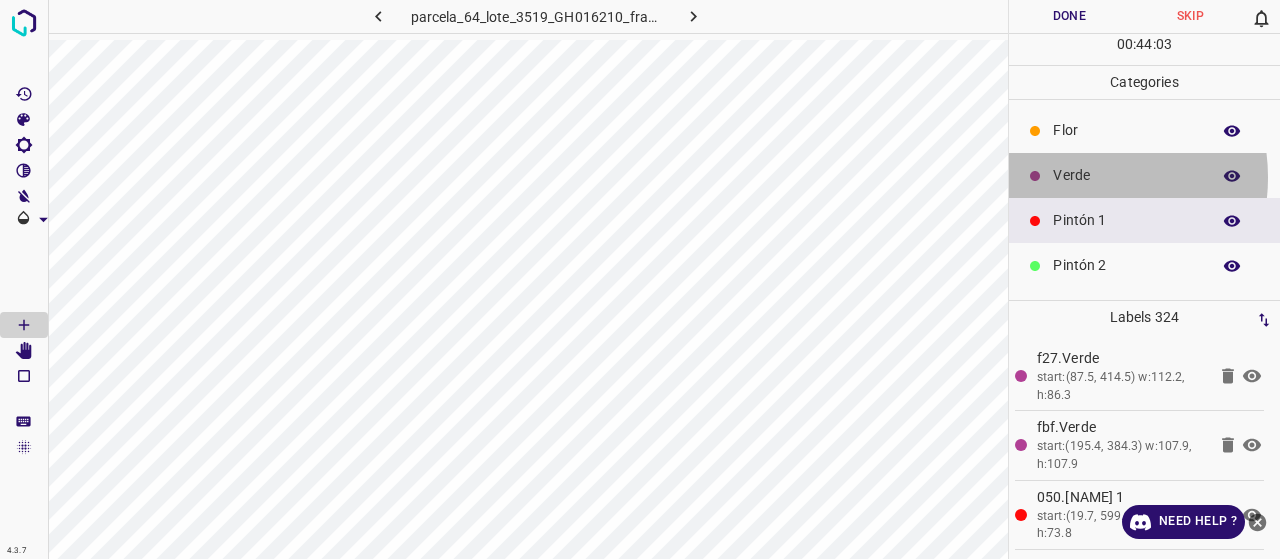 click on "Verde" at bounding box center [1126, 175] 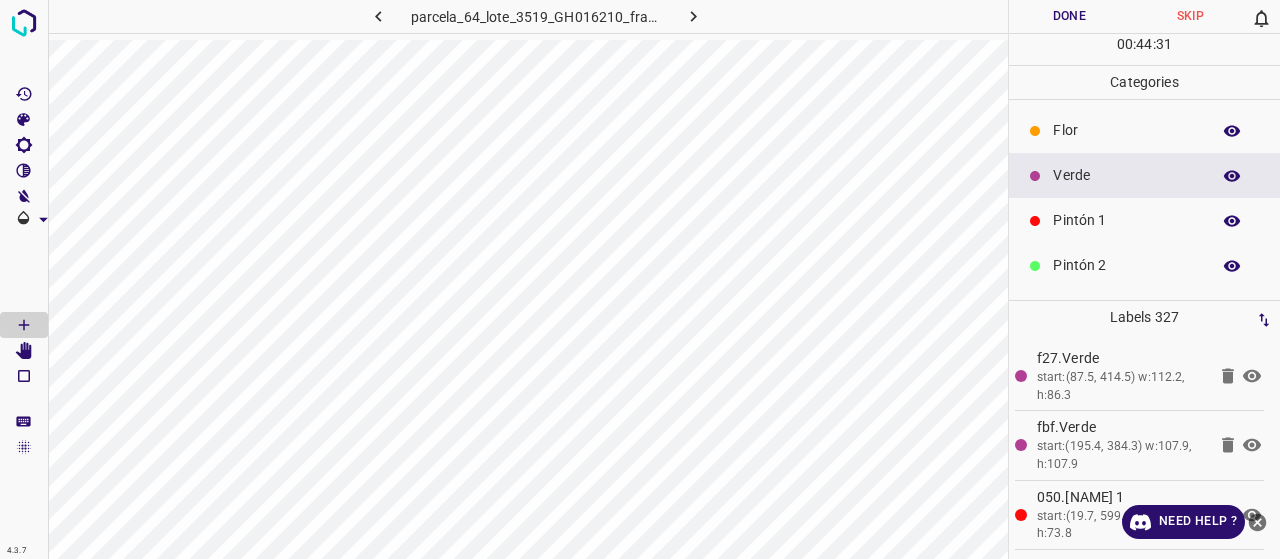 click on "Pintón 1" at bounding box center [1126, 220] 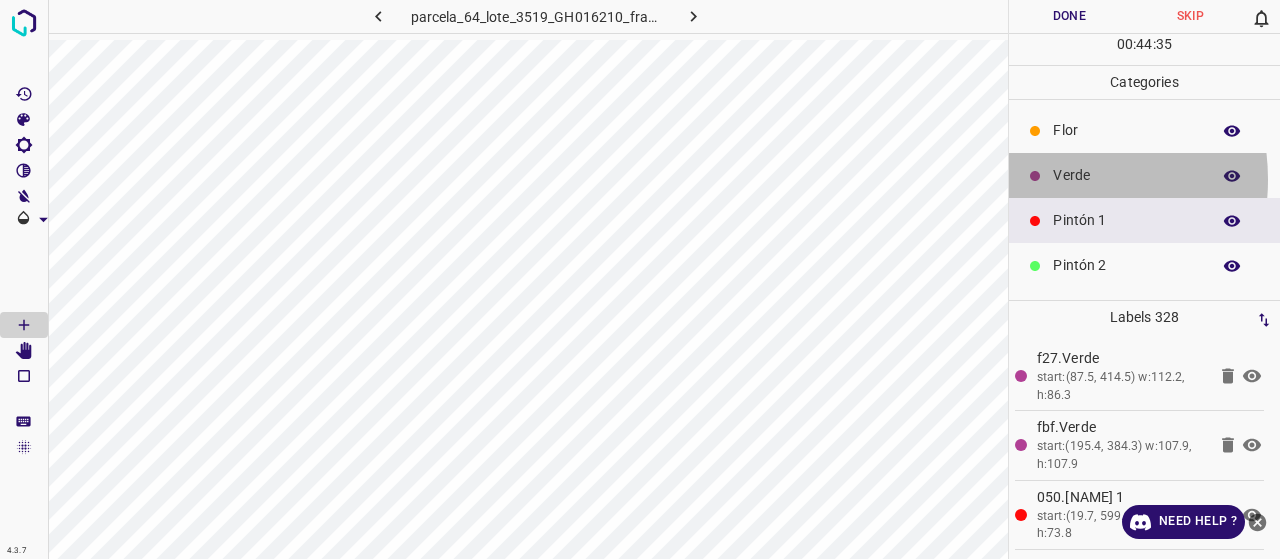 click 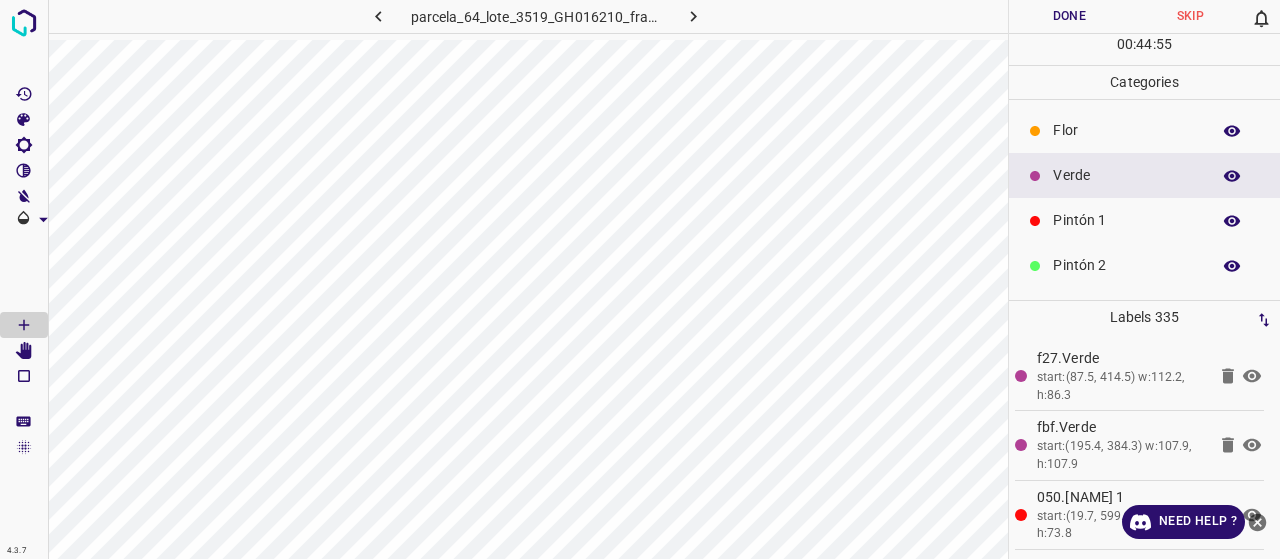click on "Pintón 1" at bounding box center (1126, 220) 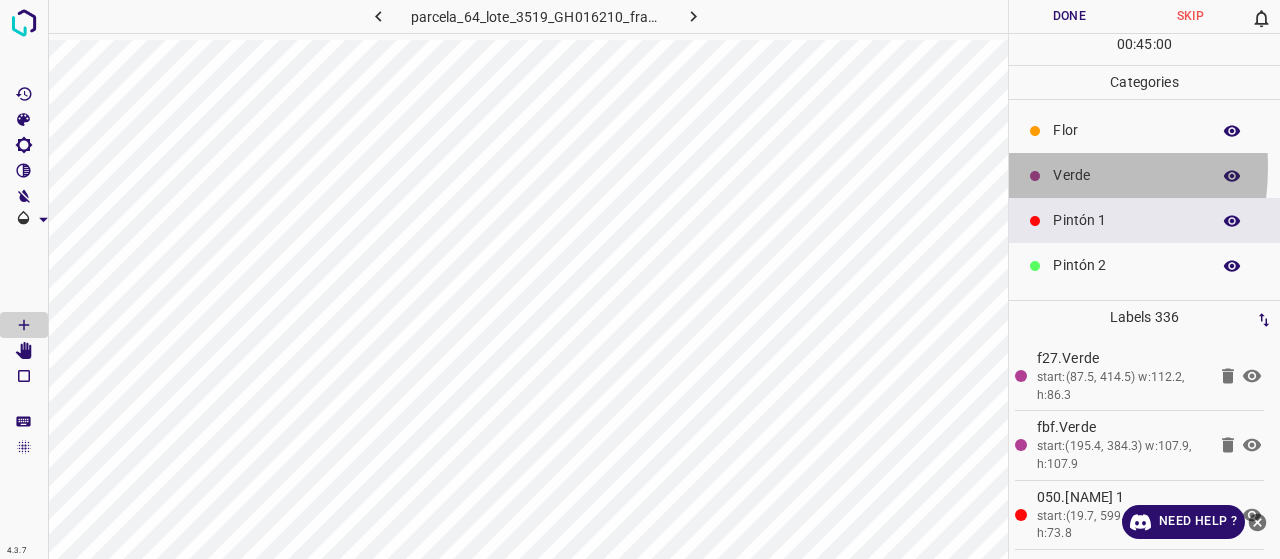 click at bounding box center [1035, 176] 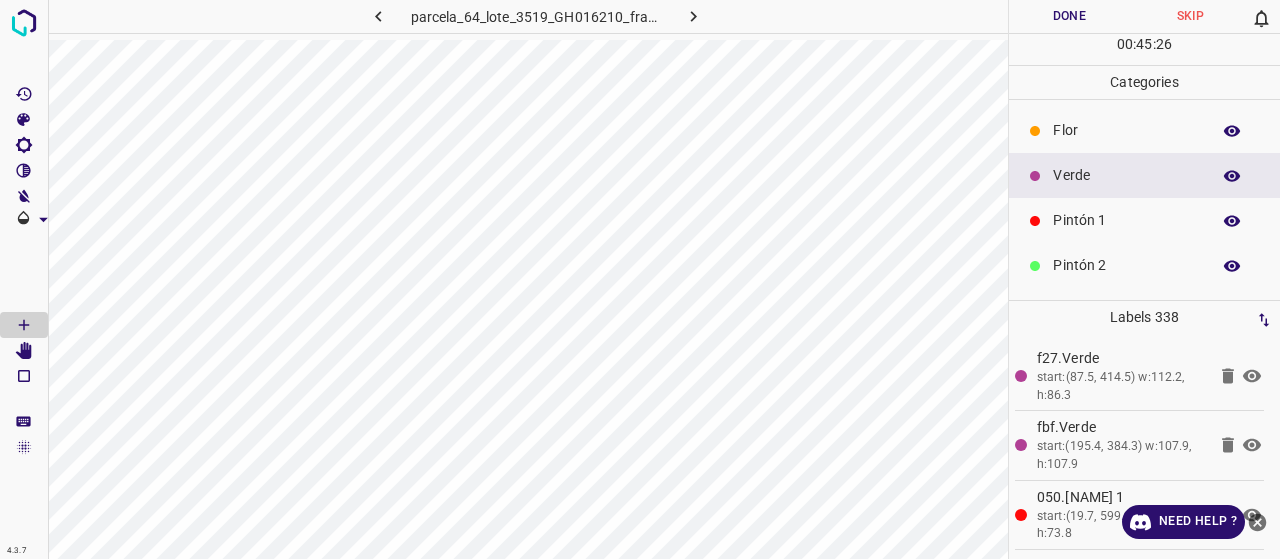 click on "Pintón 1" at bounding box center (1144, 220) 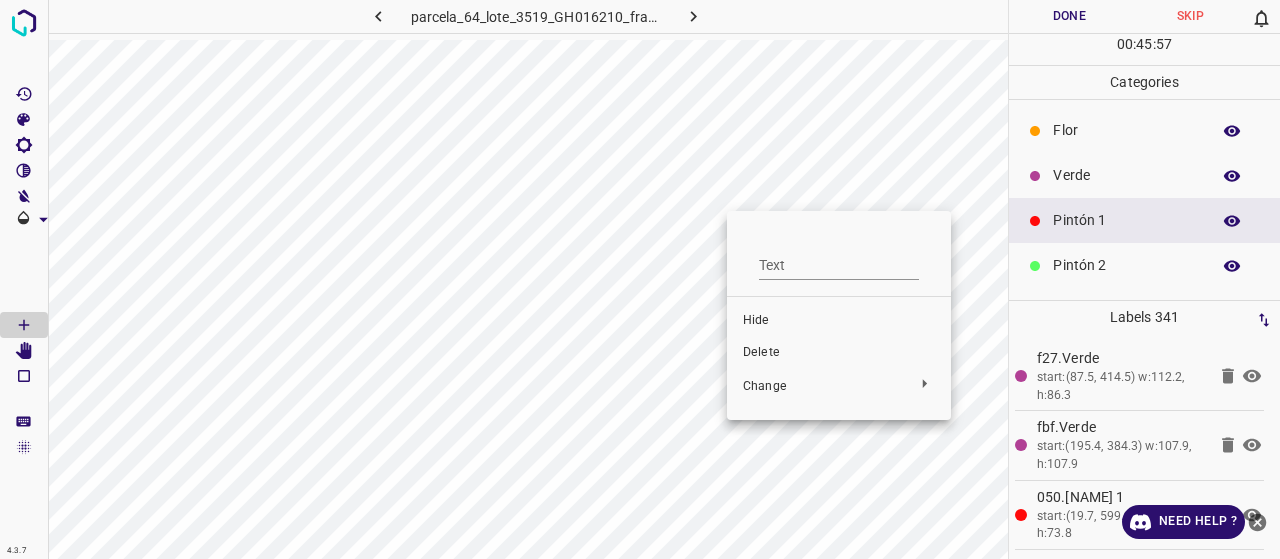 click on "Delete" at bounding box center [839, 353] 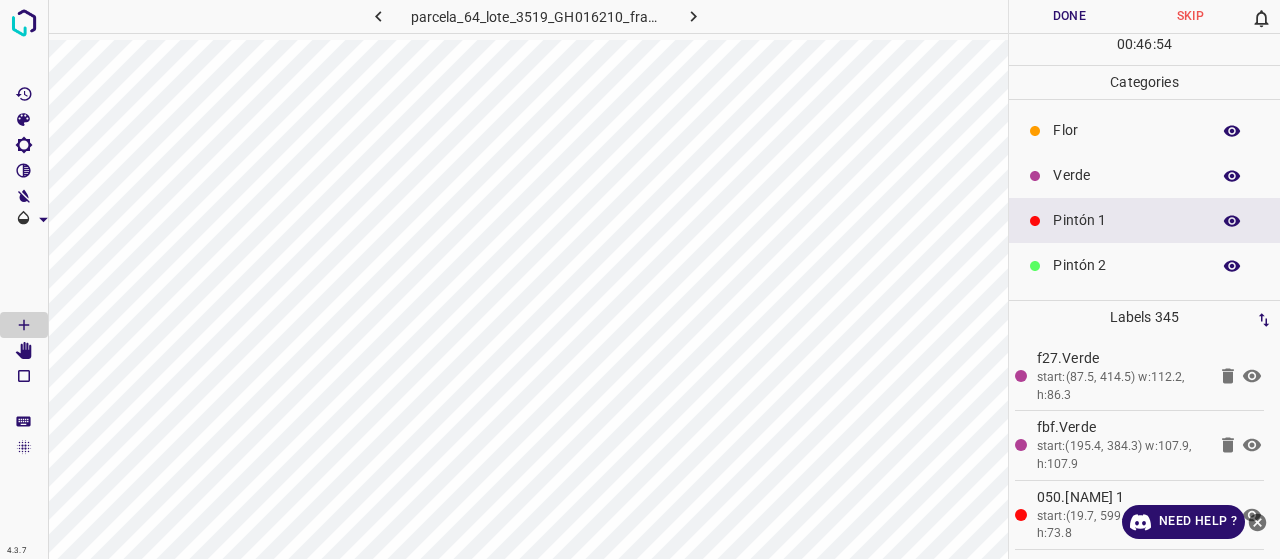 click on "Verde" at bounding box center [1126, 175] 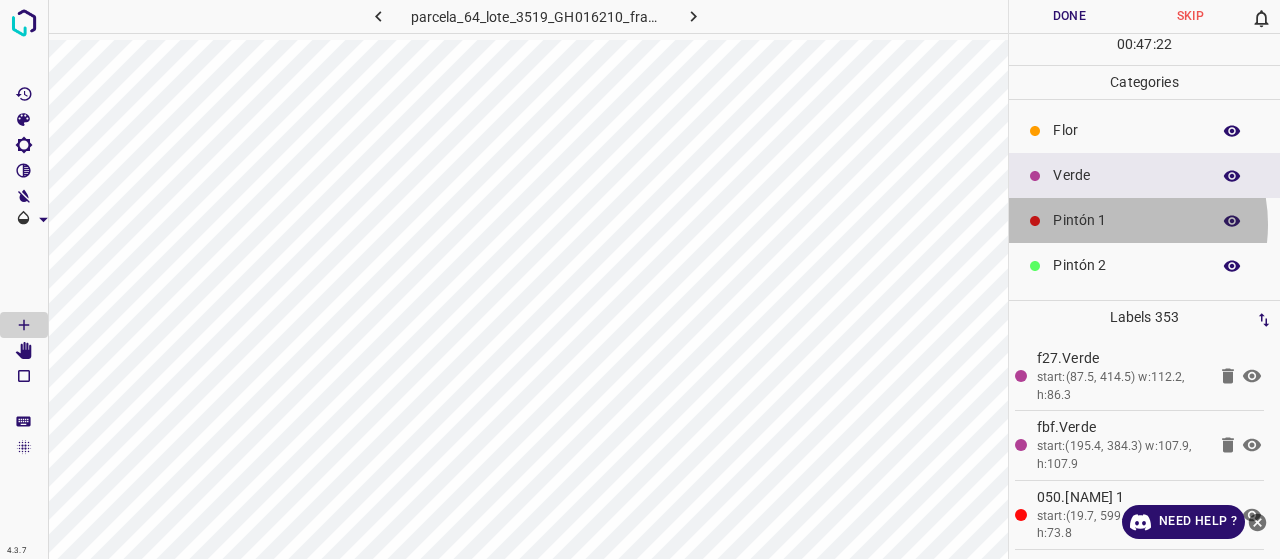 click on "Pintón 1" at bounding box center (1126, 220) 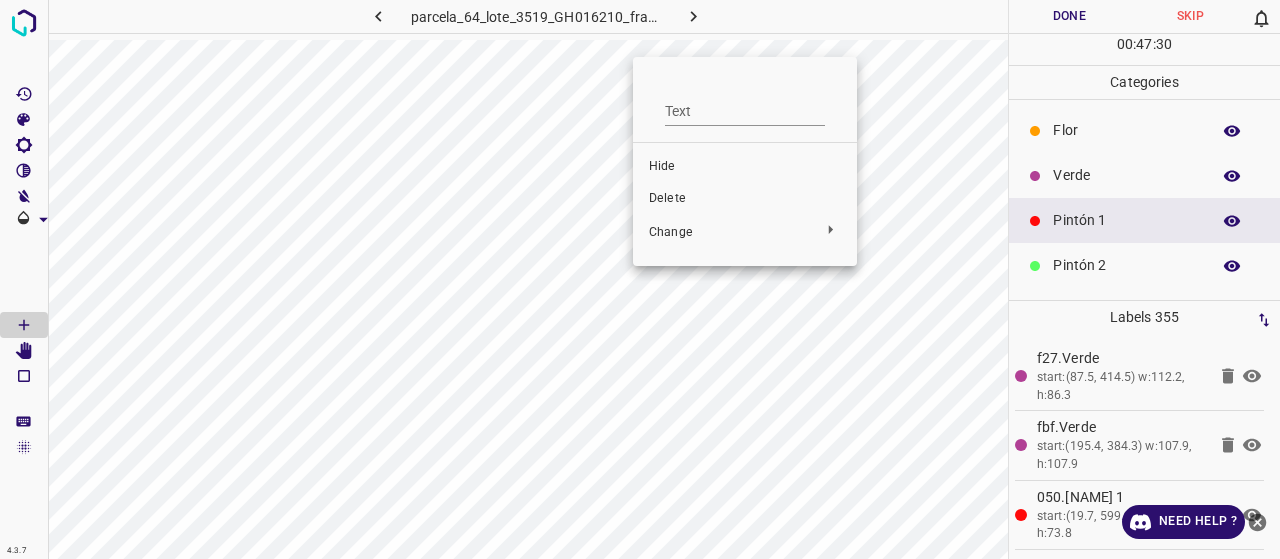 click on "Delete" at bounding box center [745, 199] 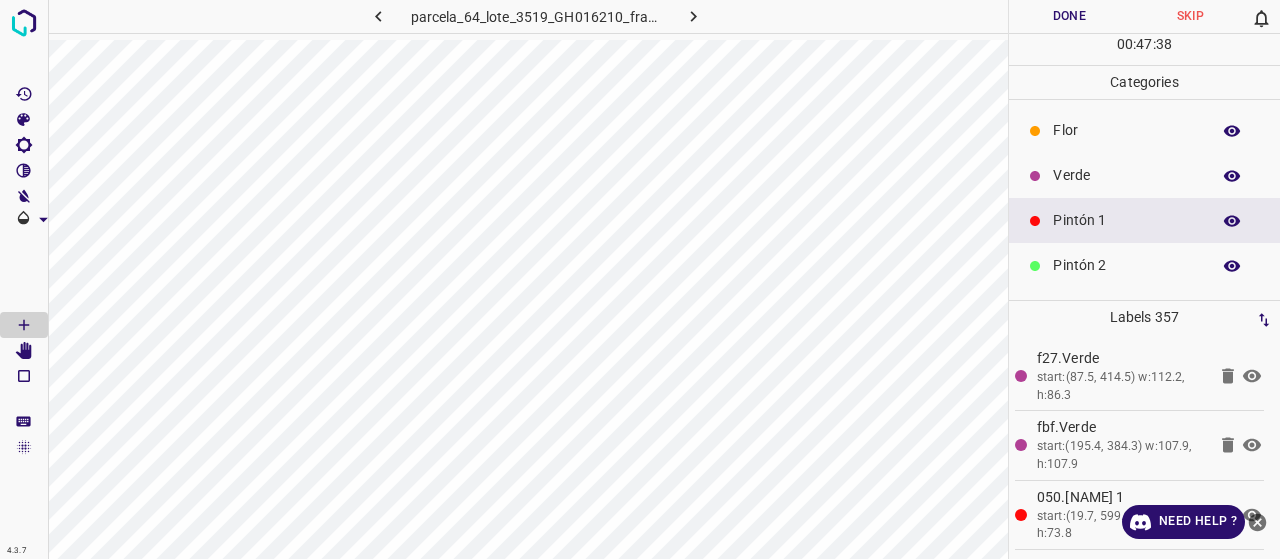 click on "Verde" at bounding box center [1126, 175] 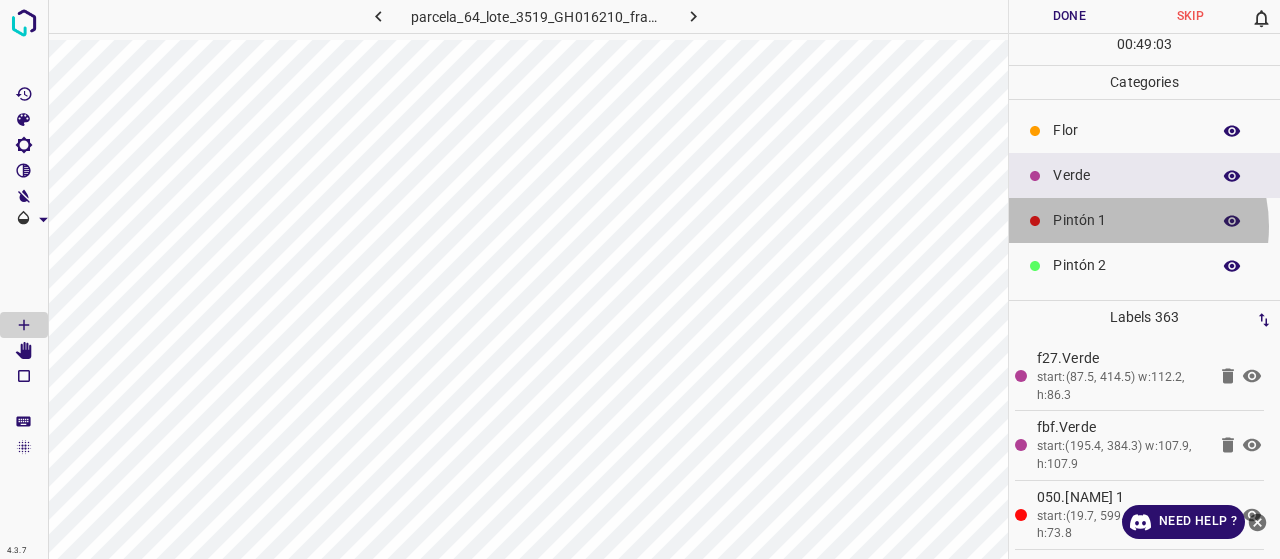 click on "Pintón 1" at bounding box center [1126, 220] 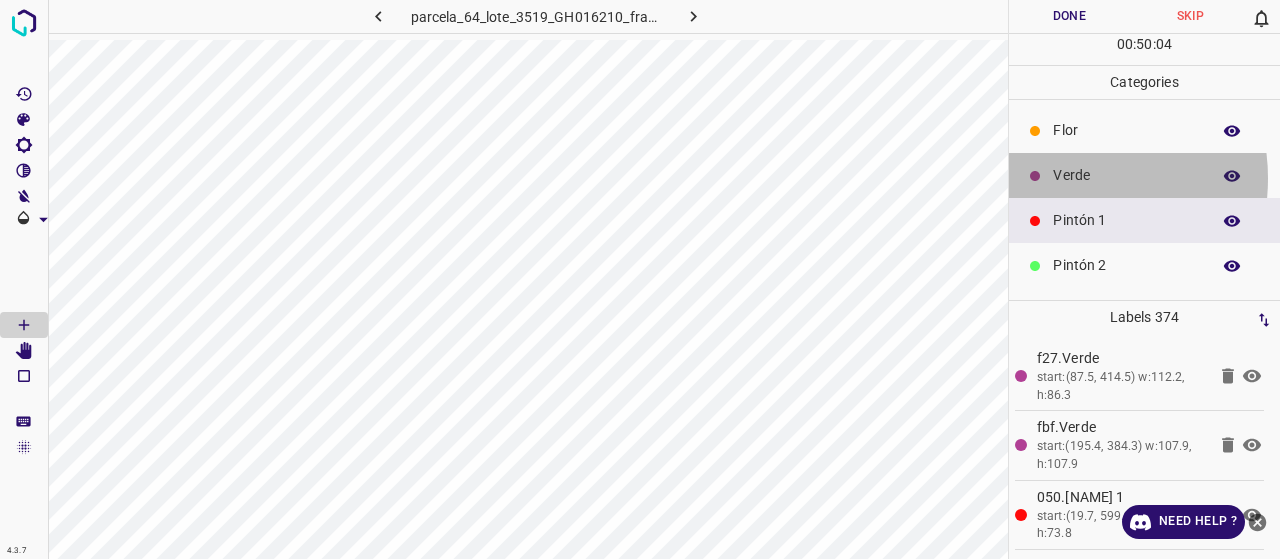 click on "Verde" at bounding box center [1126, 175] 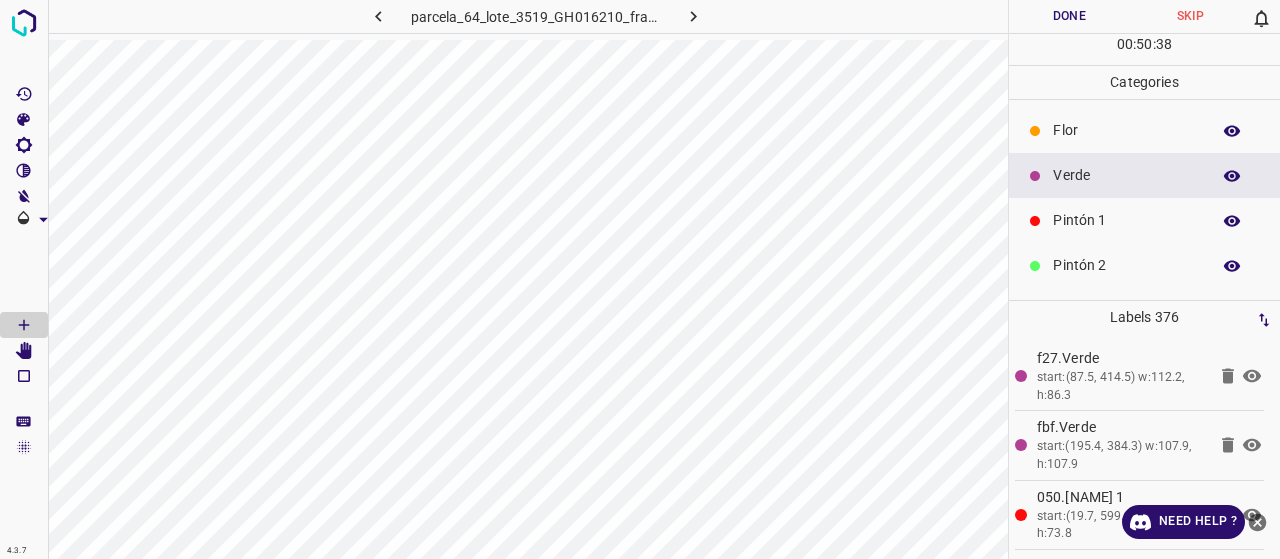 click on "Flor" at bounding box center (1144, 130) 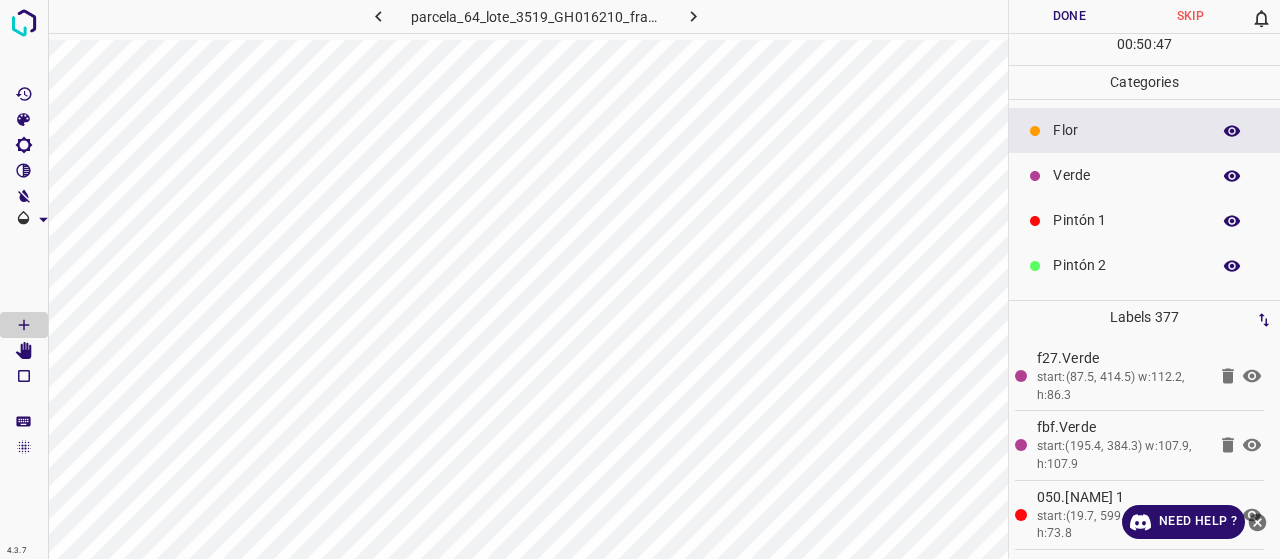 click at bounding box center (1035, 221) 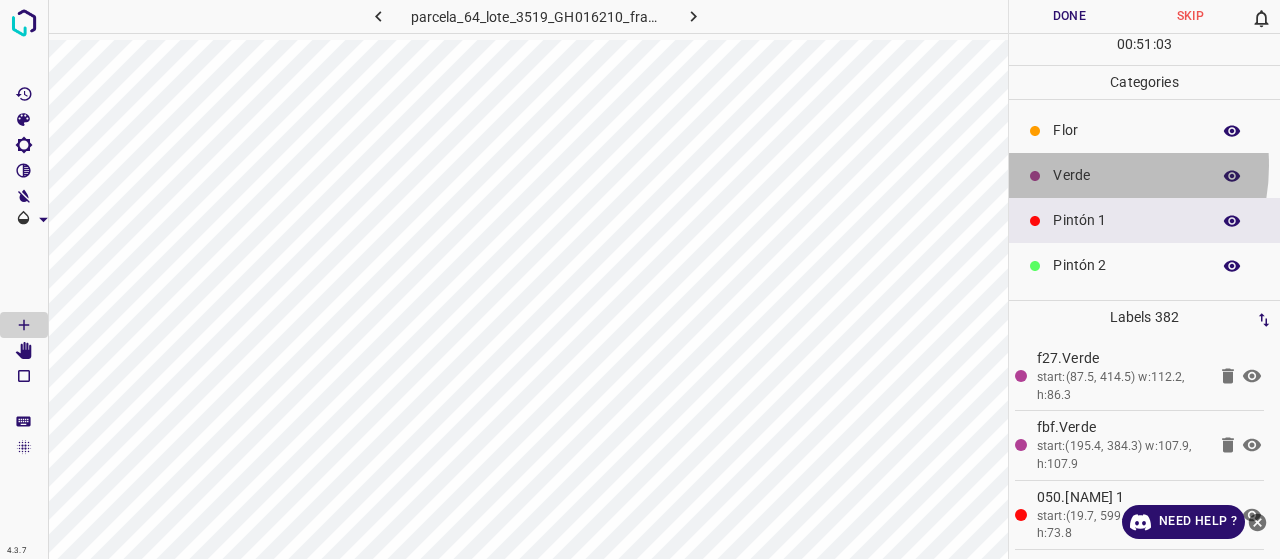 click on "Verde" at bounding box center (1126, 175) 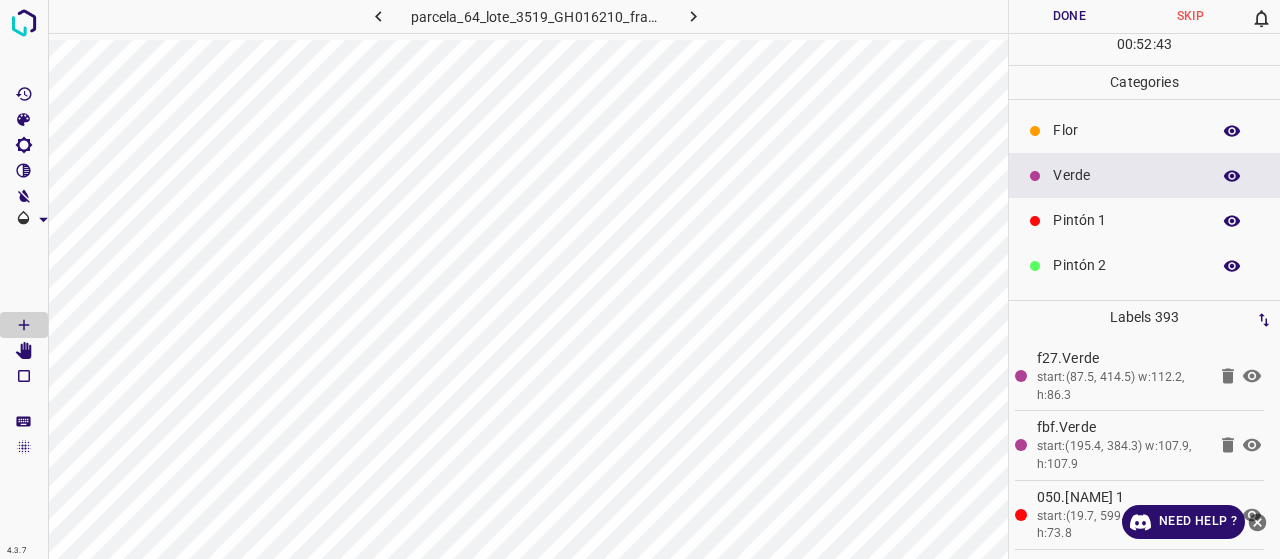 click on "Pintón 1" at bounding box center (1126, 220) 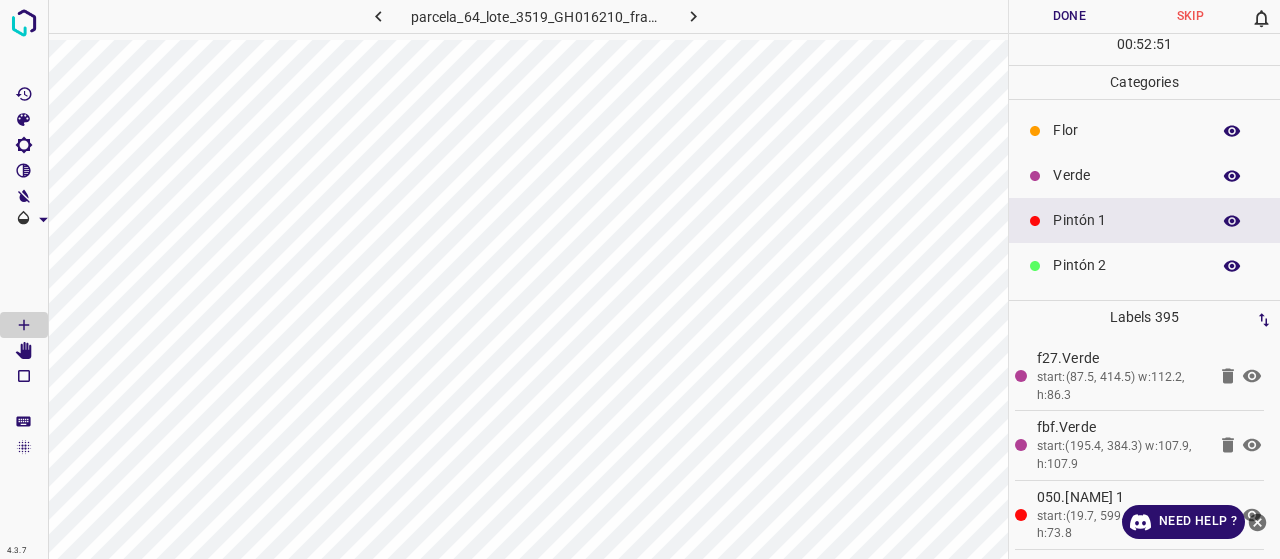 click on "Verde" at bounding box center (1126, 175) 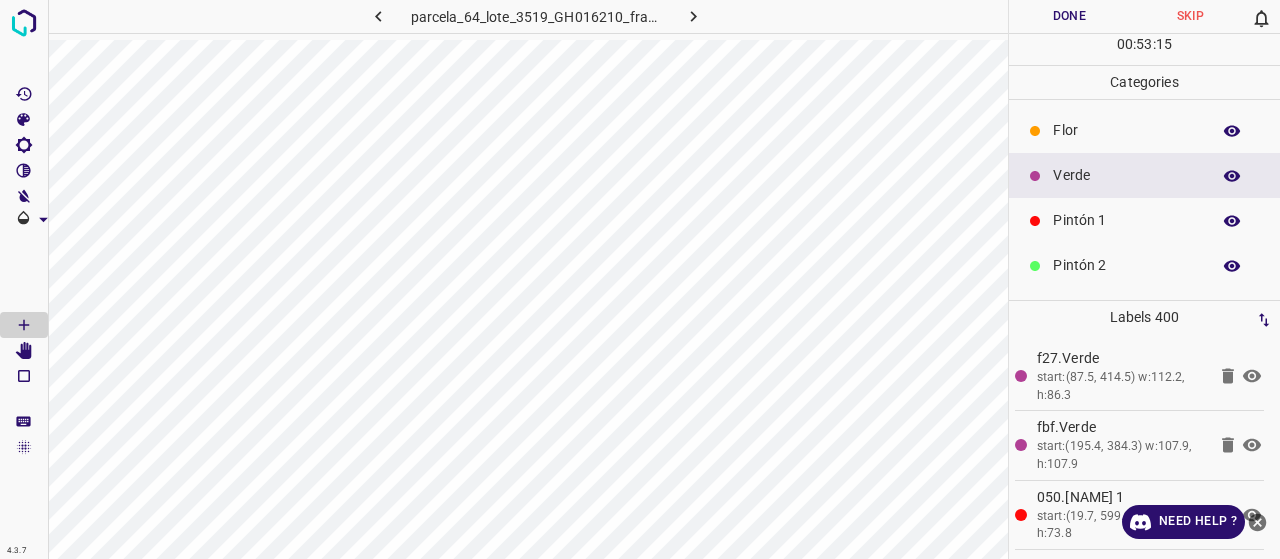 click on "Pintón 1" at bounding box center [1144, 220] 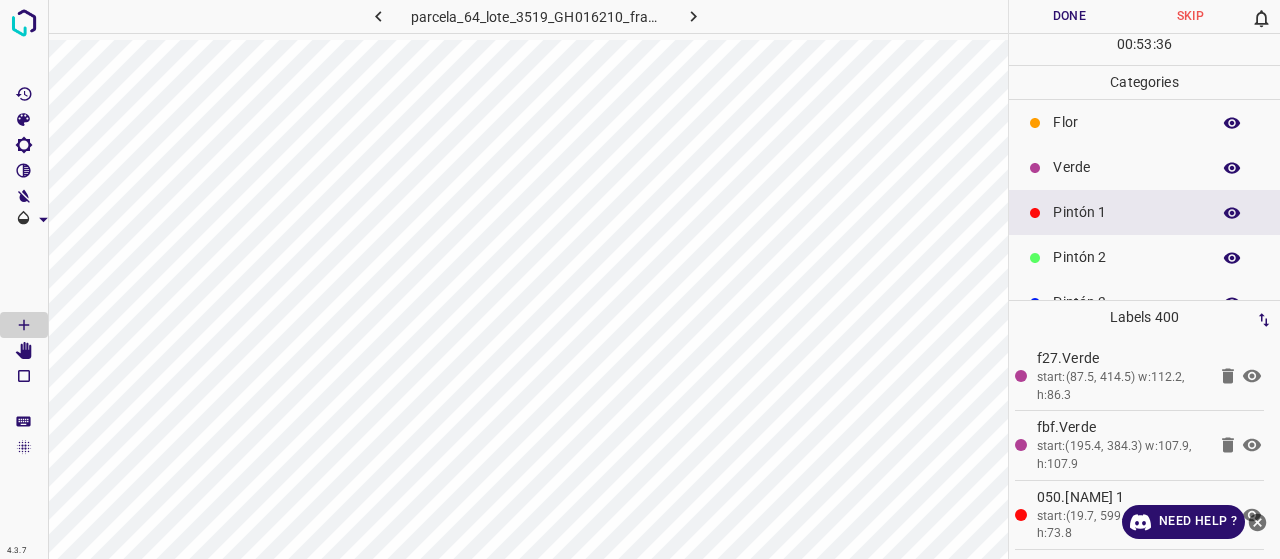scroll, scrollTop: 0, scrollLeft: 0, axis: both 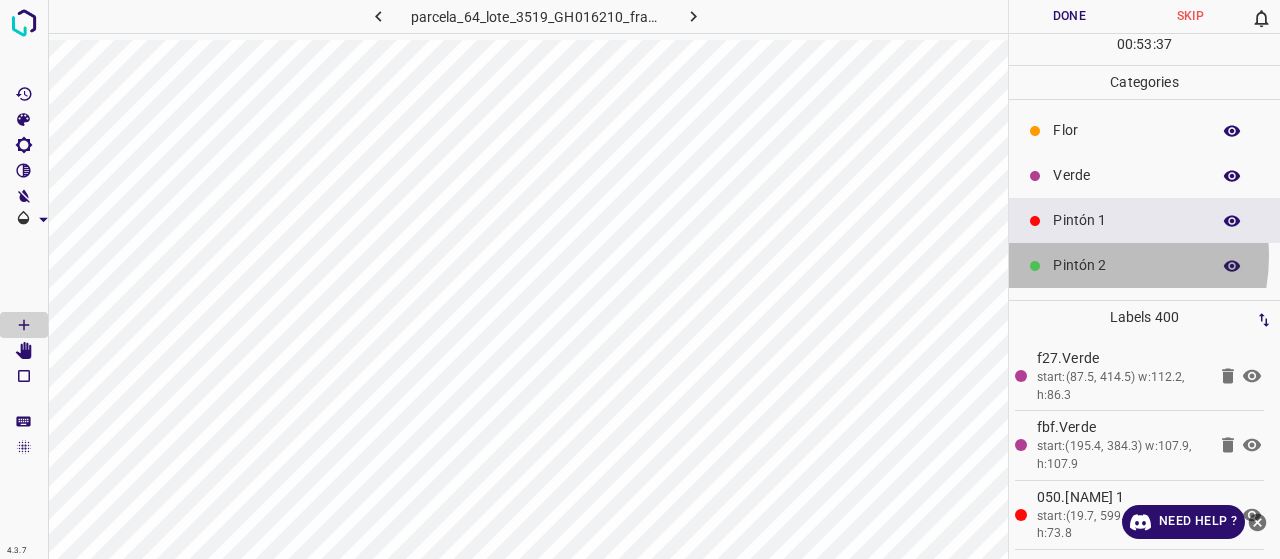 click on "Pintón 2" at bounding box center [1126, 265] 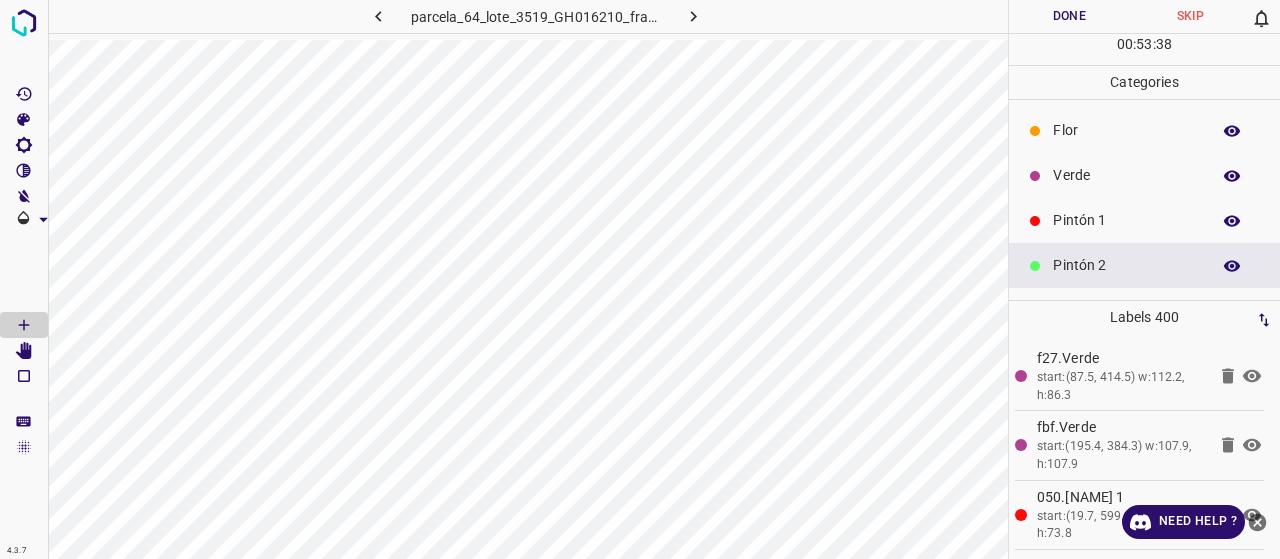 click on "Pintón 1" at bounding box center (1126, 220) 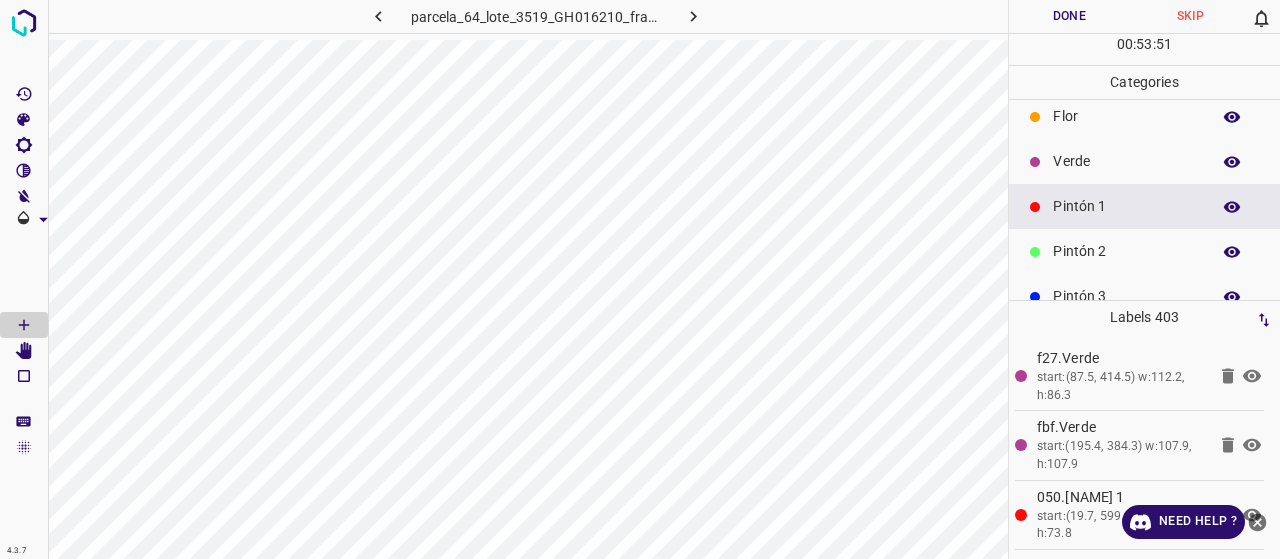 scroll, scrollTop: 176, scrollLeft: 0, axis: vertical 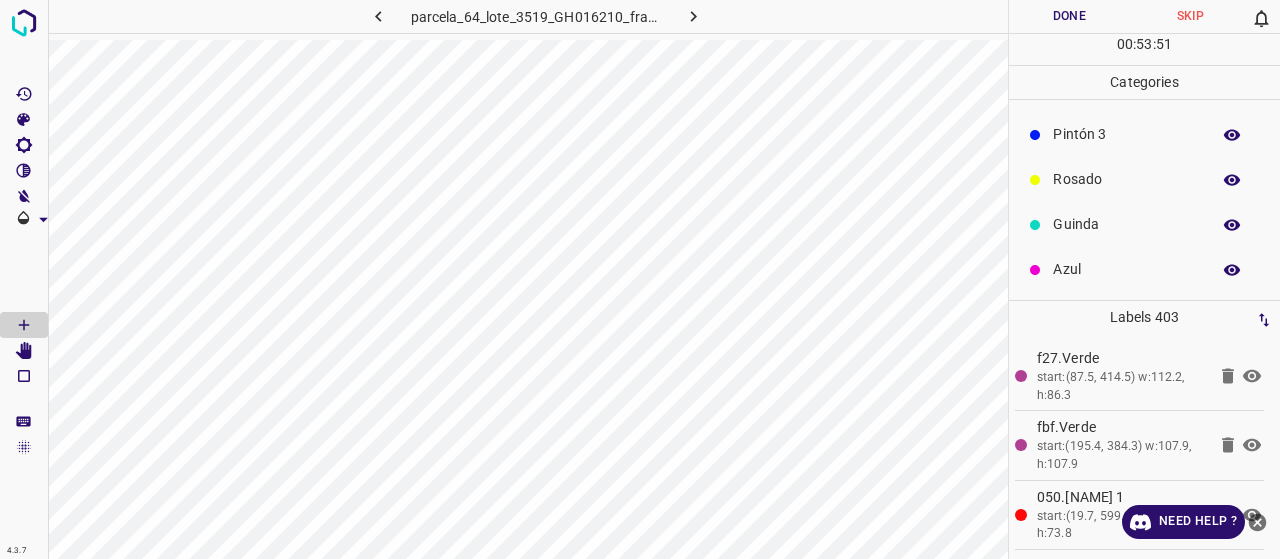 click on "Pintón 3" at bounding box center [1126, 134] 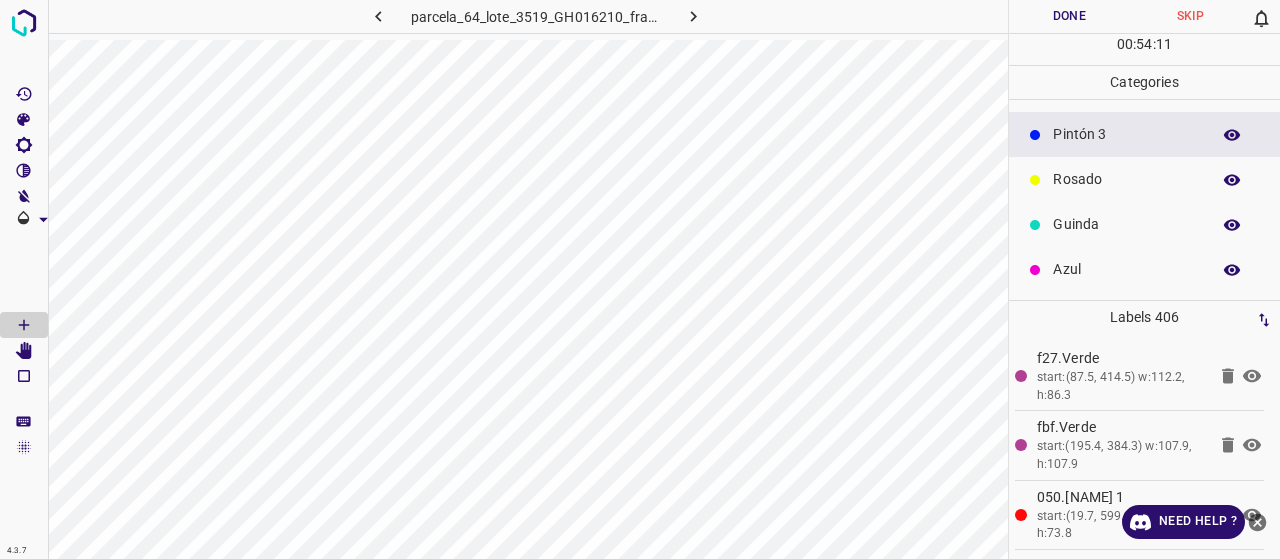 scroll, scrollTop: 0, scrollLeft: 0, axis: both 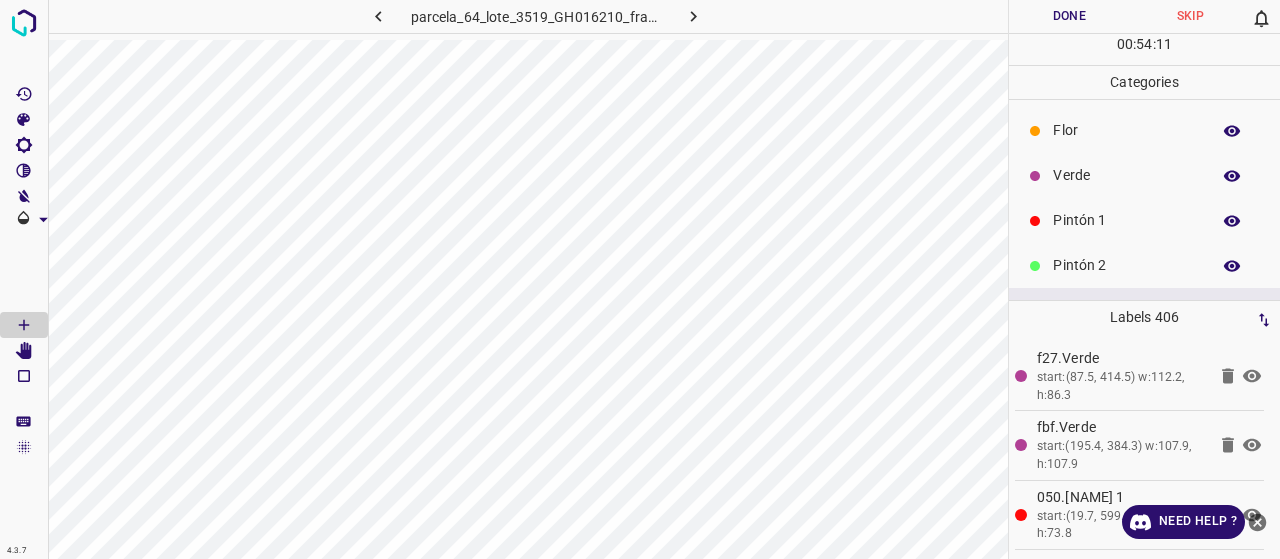 click on "Pintón 1" at bounding box center [1126, 220] 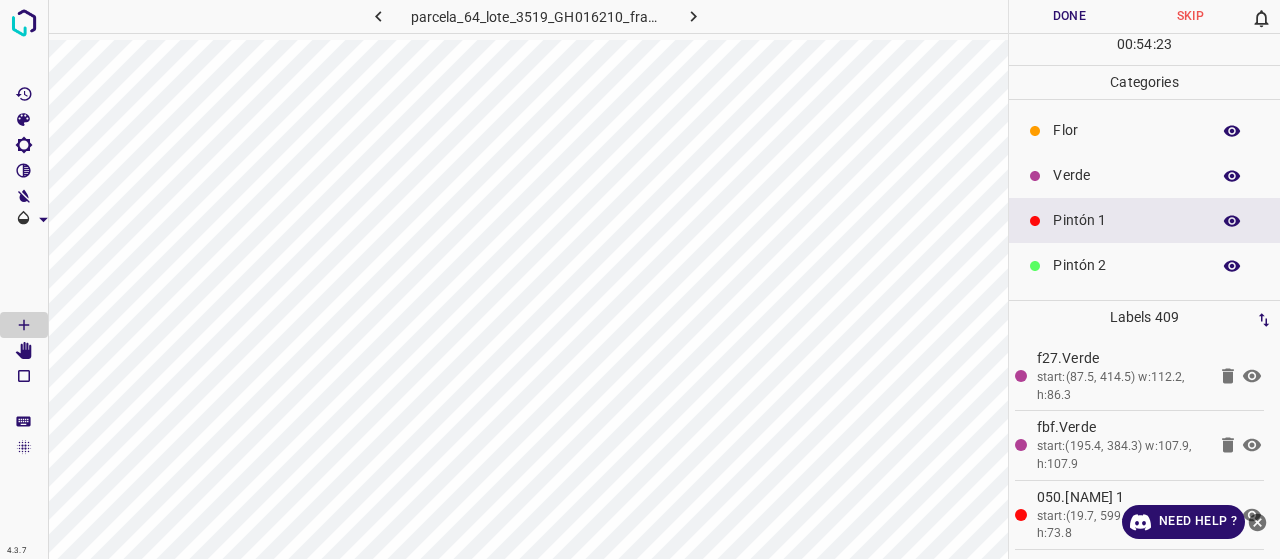click on "Verde" at bounding box center [1144, 175] 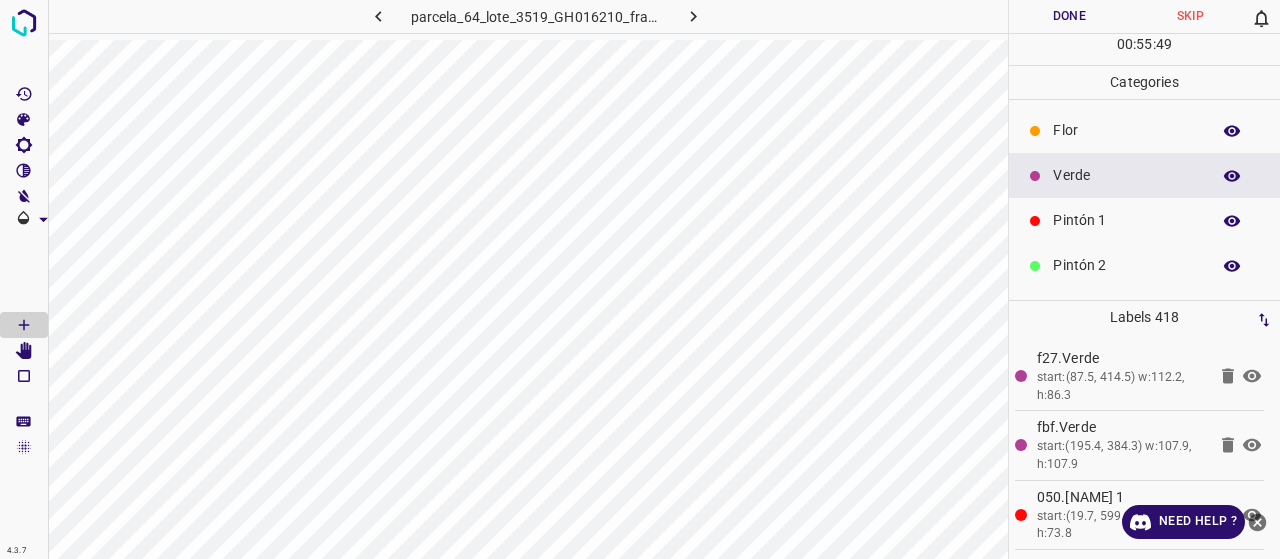 click on "Pintón 1" at bounding box center (1144, 220) 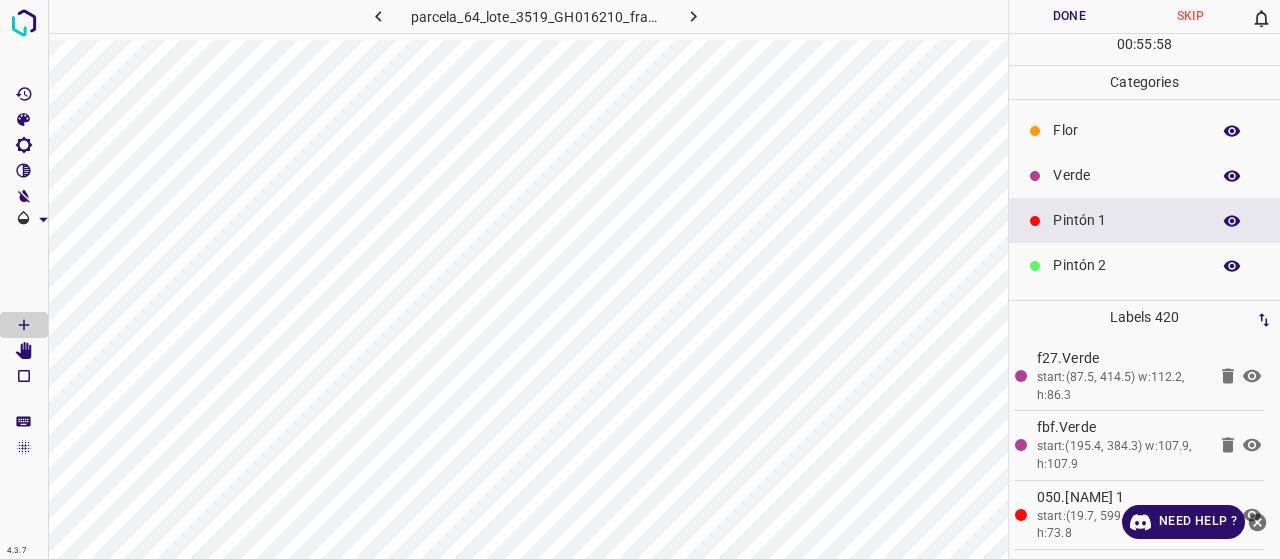 click on "Verde" at bounding box center [1144, 175] 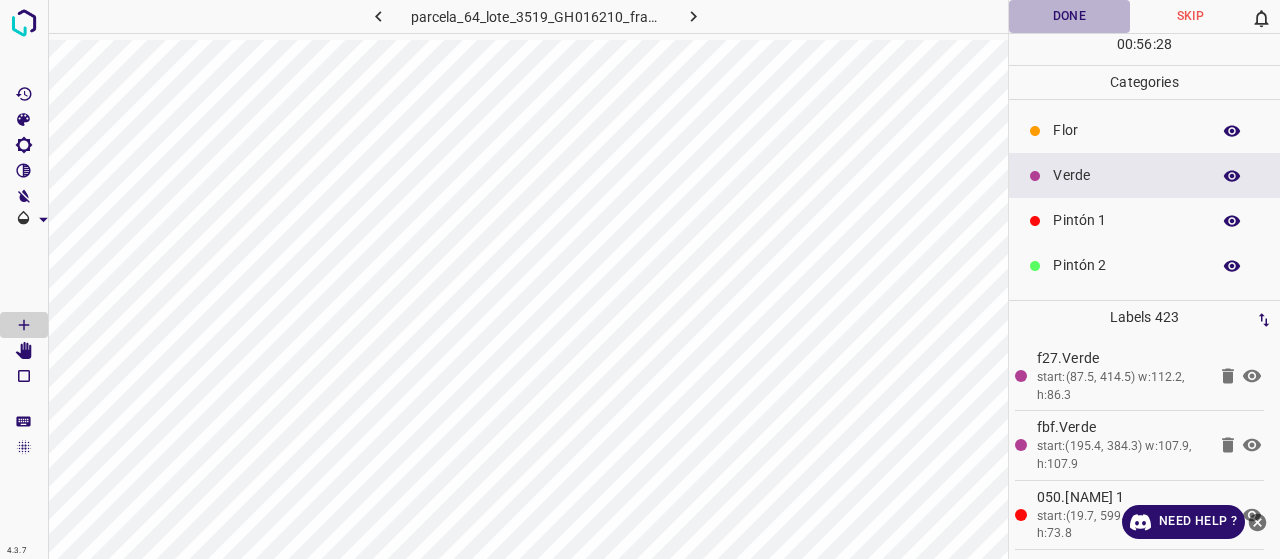 click on "Done" at bounding box center [1069, 16] 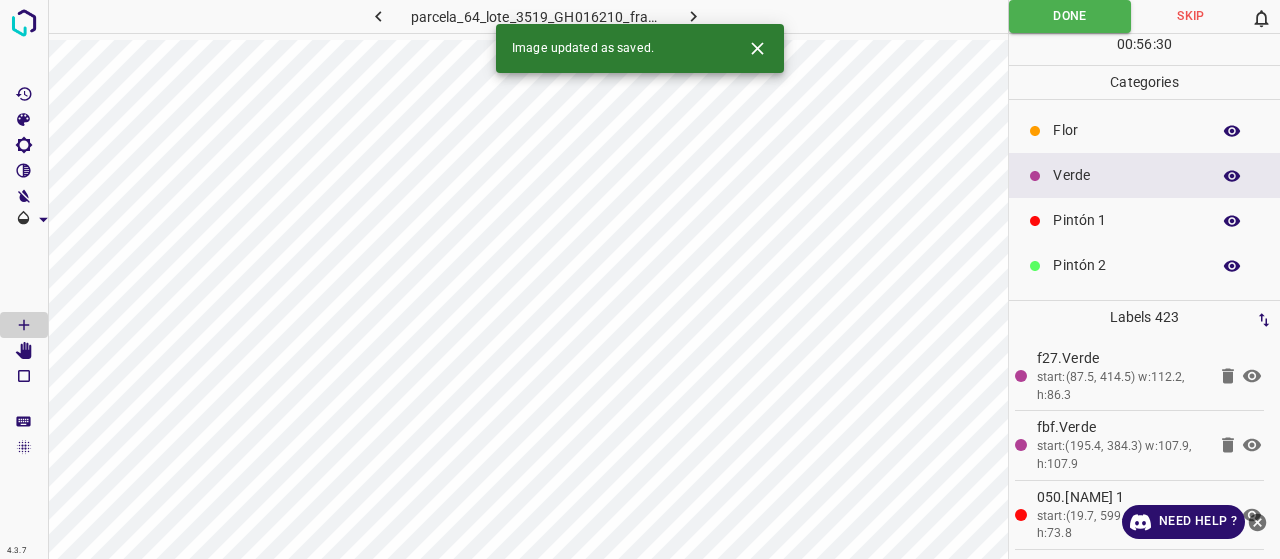 click 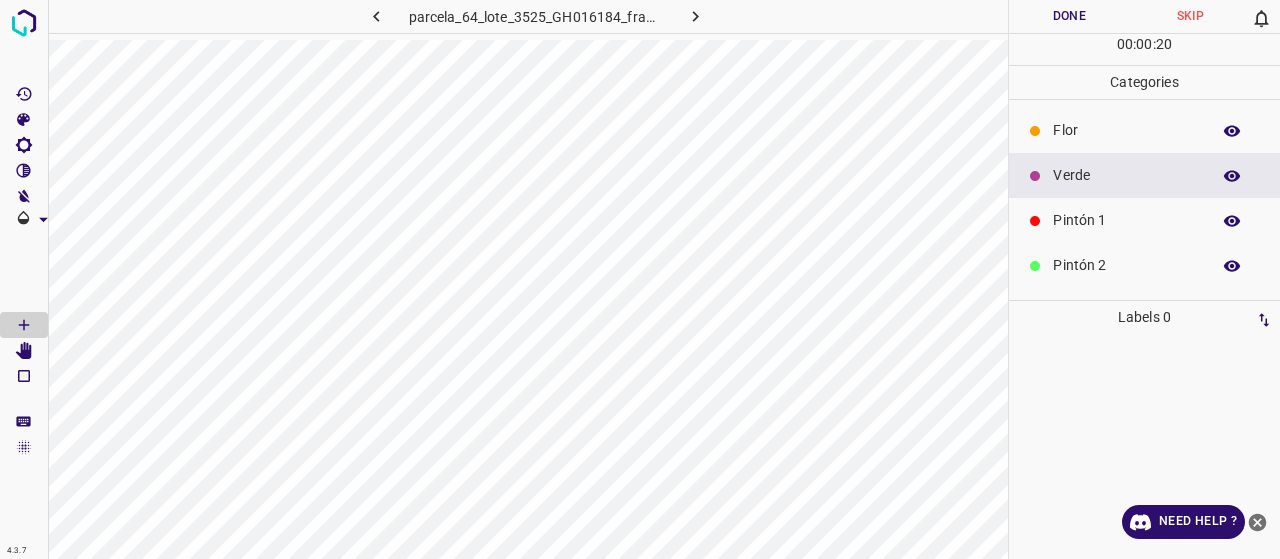 scroll, scrollTop: 100, scrollLeft: 0, axis: vertical 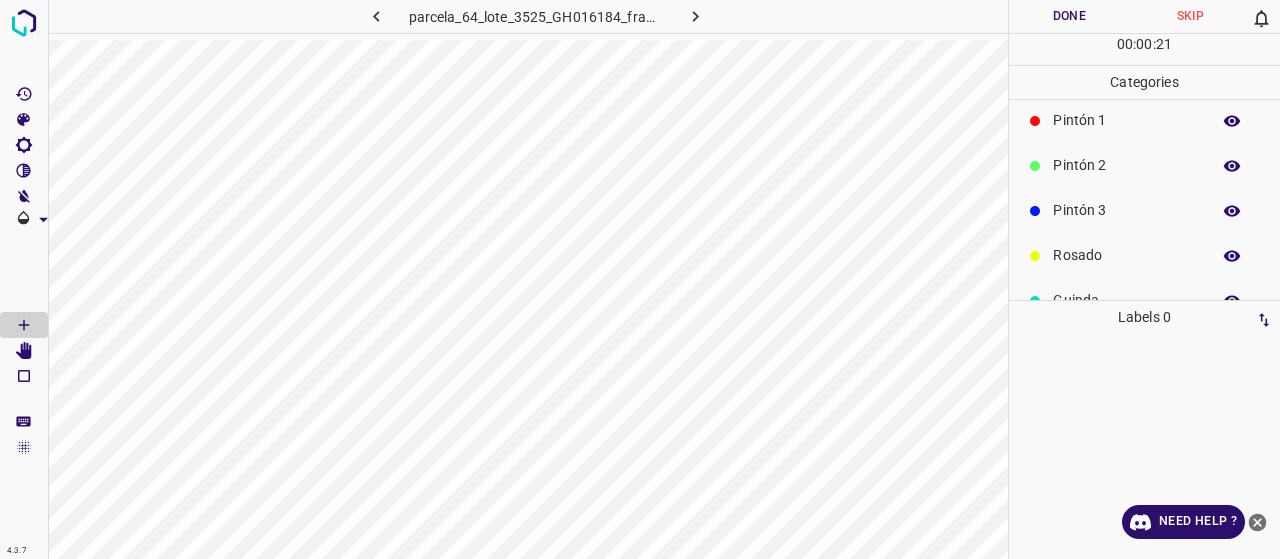 click on "Guinda" at bounding box center [1144, 300] 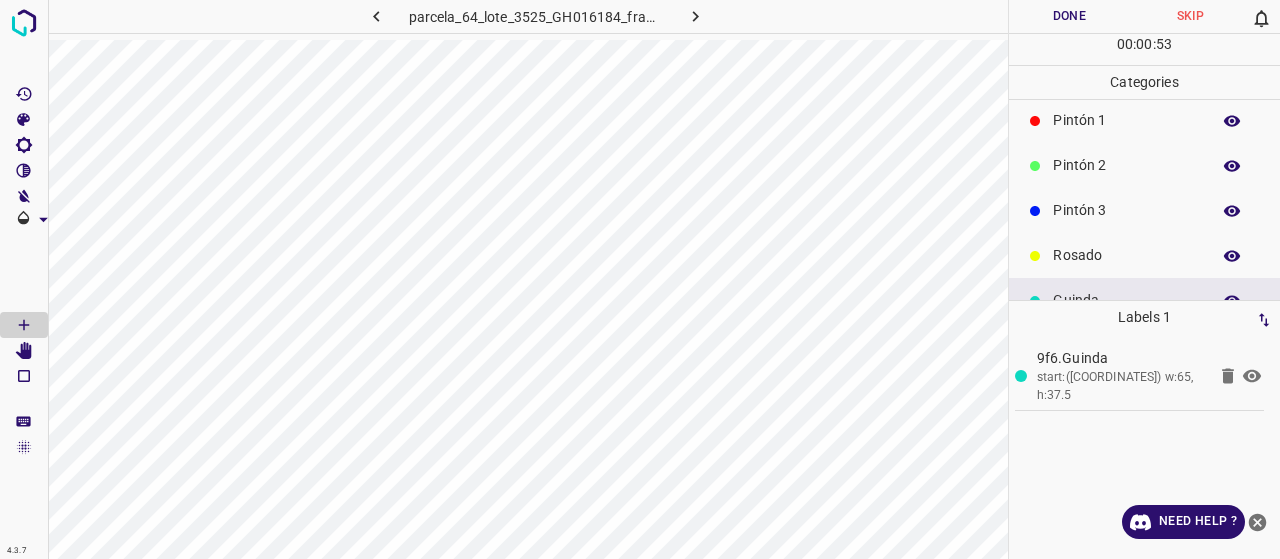 click on "Rosado" at bounding box center [1126, 255] 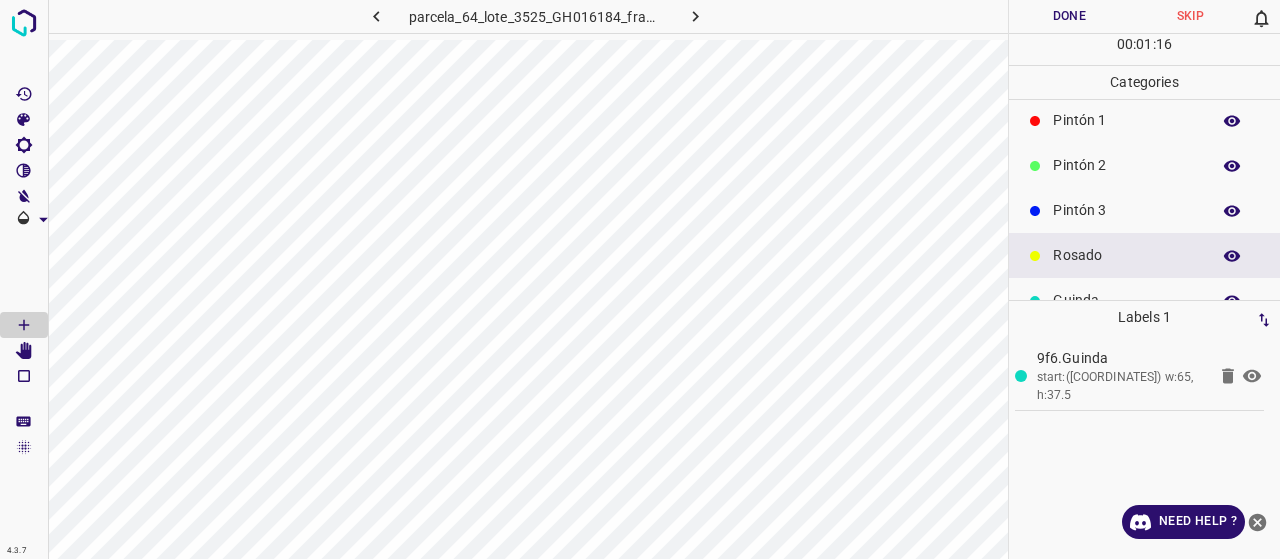 click on "Pintón 1" at bounding box center [1126, 120] 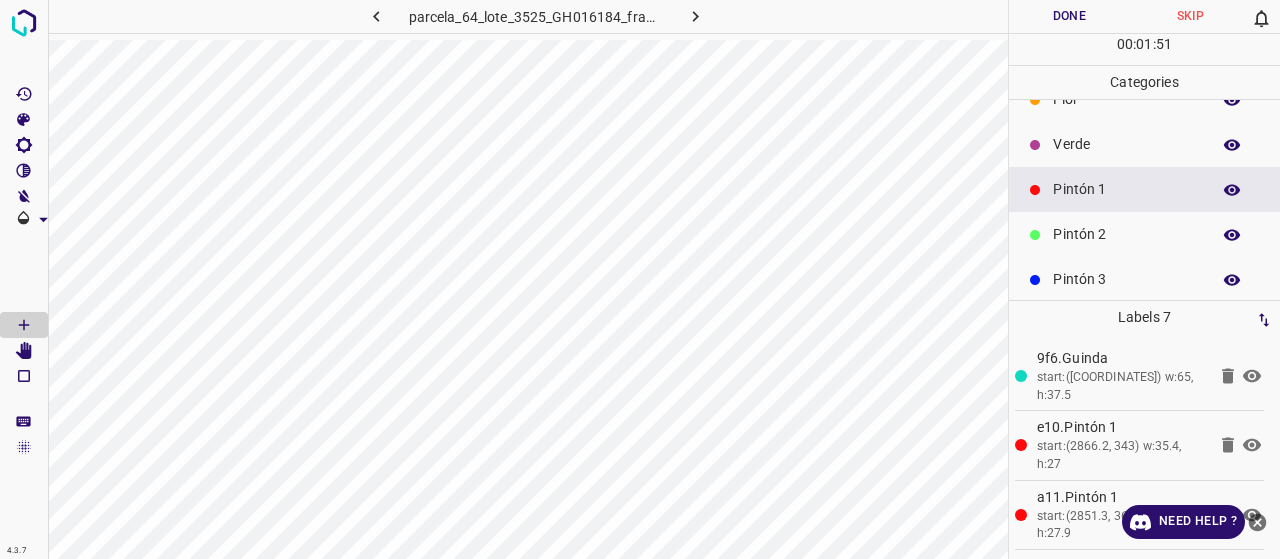 scroll, scrollTop: 0, scrollLeft: 0, axis: both 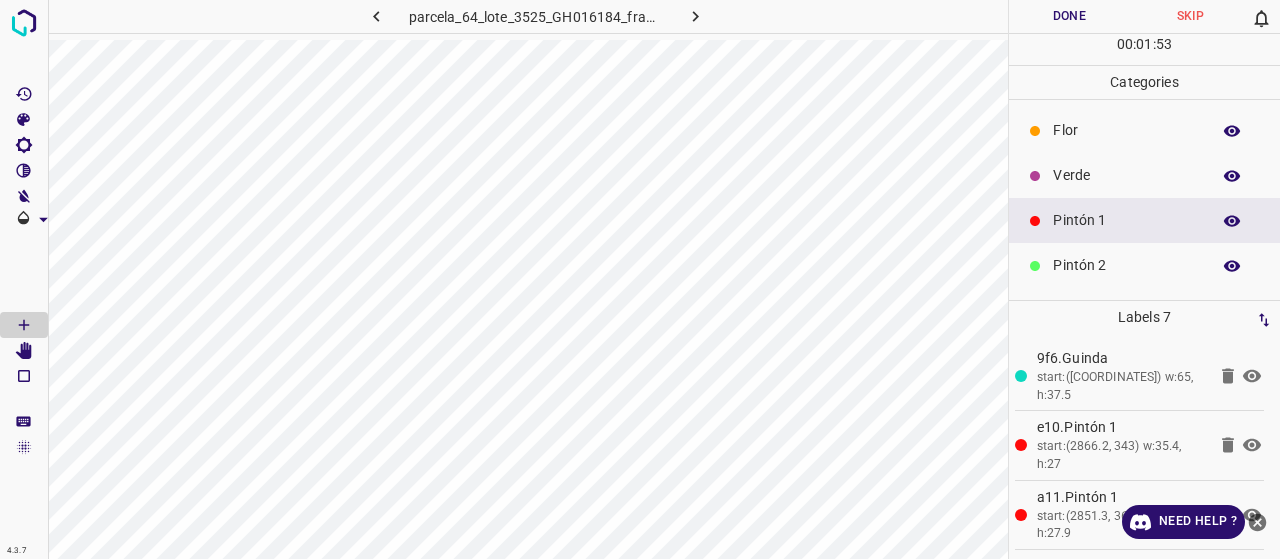 click on "Verde" at bounding box center [1126, 175] 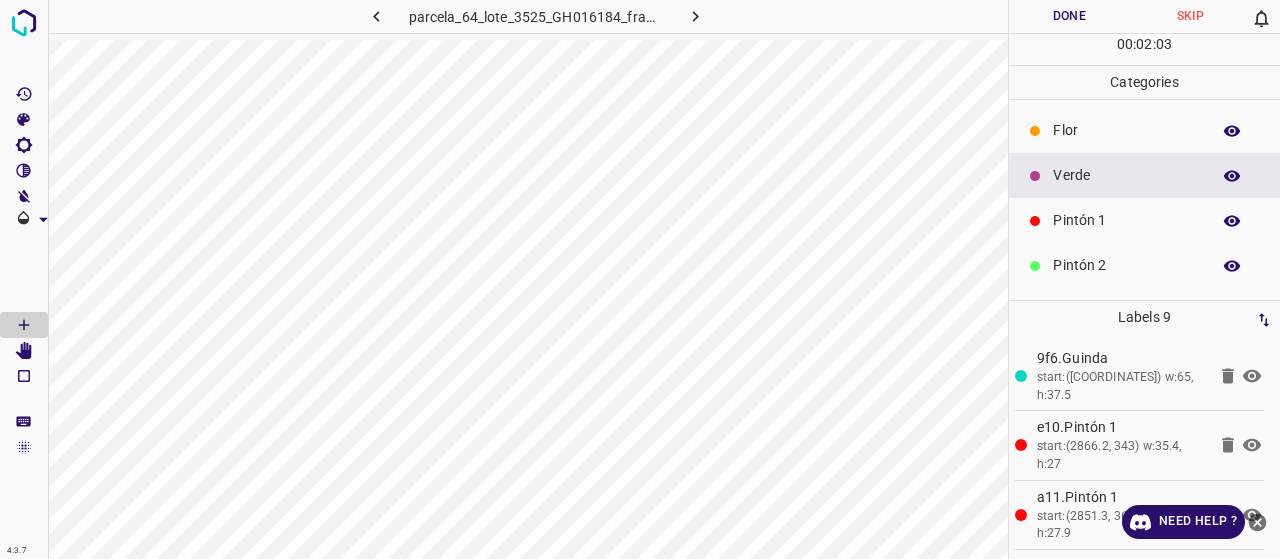 click on "Pintón 1" at bounding box center (1144, 220) 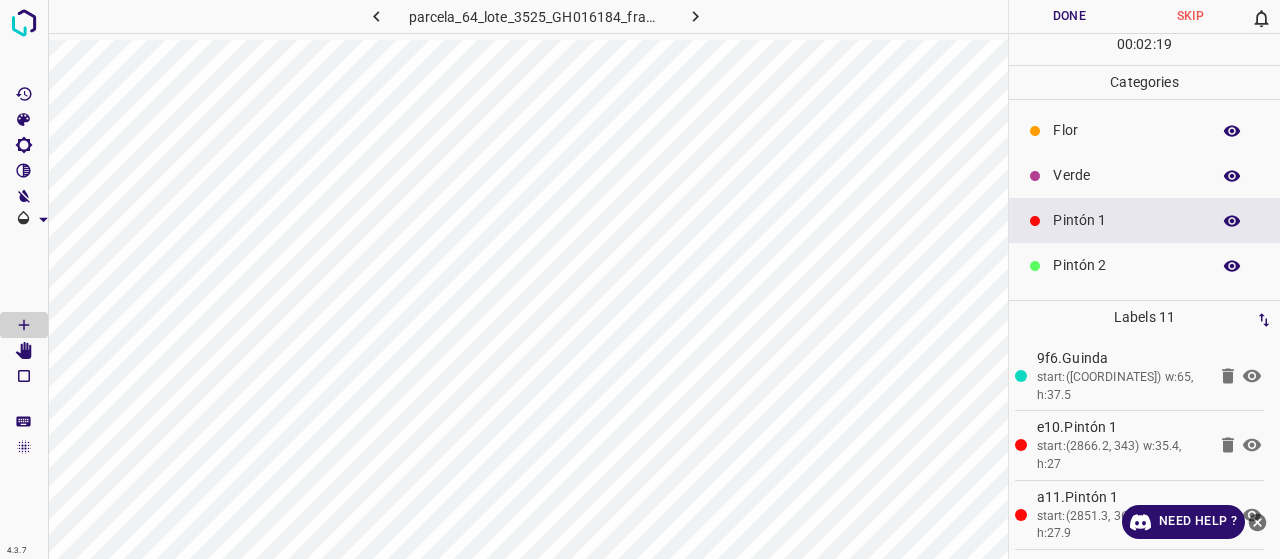 click on "Verde" at bounding box center (1144, 175) 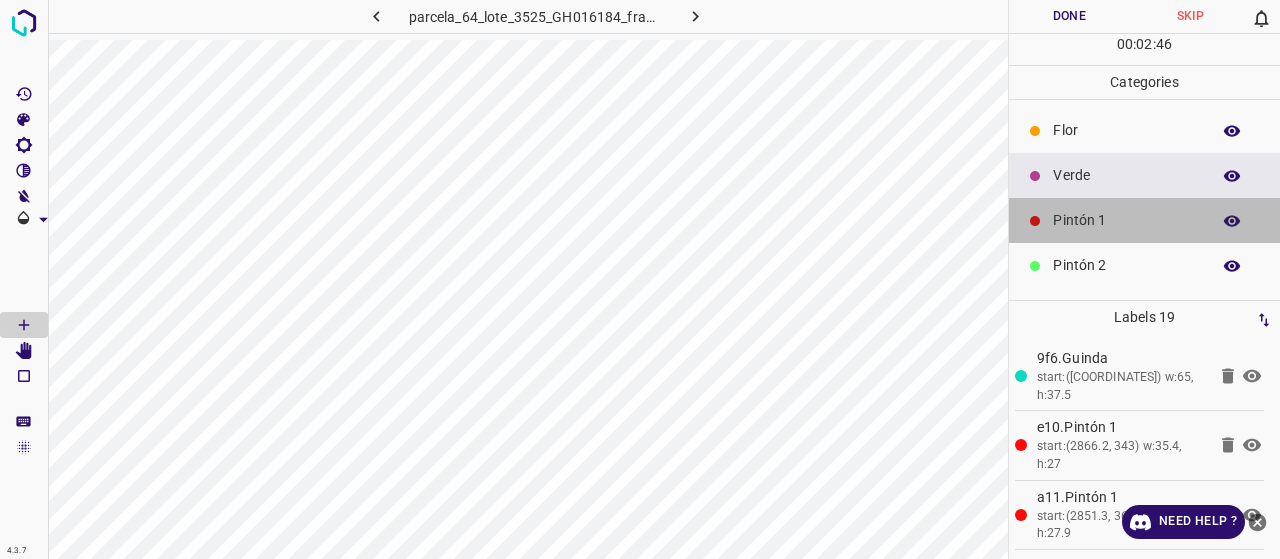 click on "Pintón 1" at bounding box center (1126, 220) 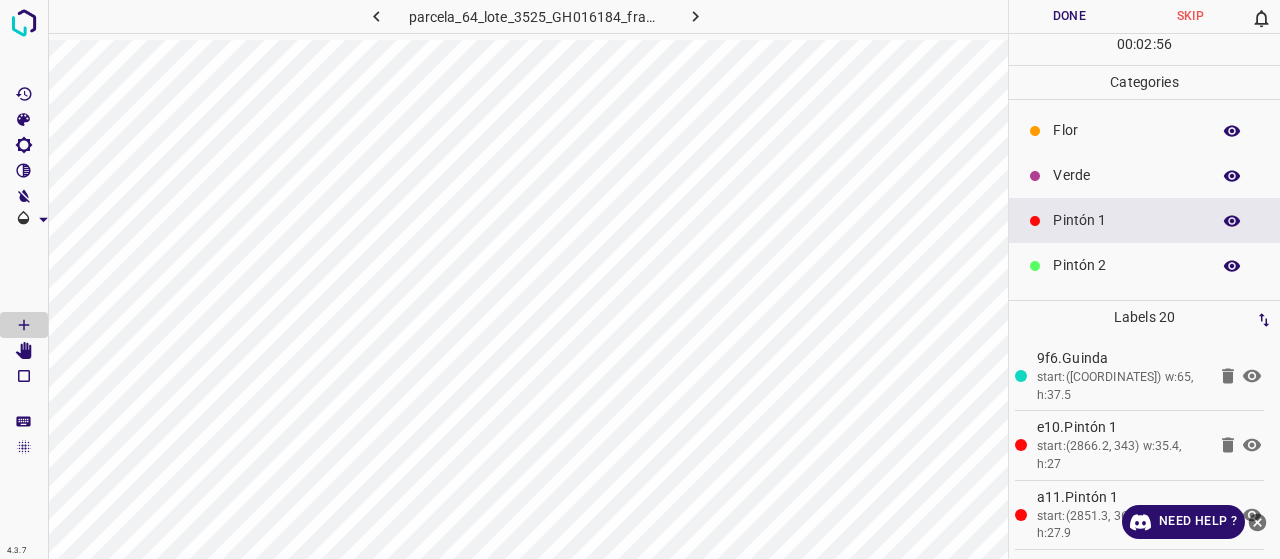 click on "Verde" at bounding box center (1144, 175) 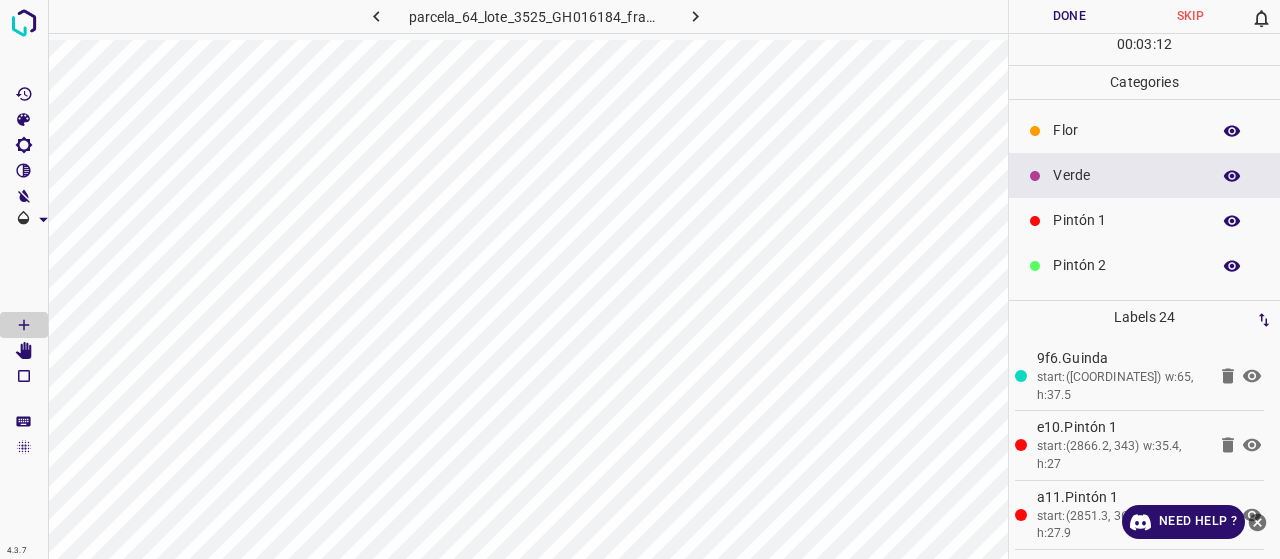 click on "Pintón 1" at bounding box center [1144, 220] 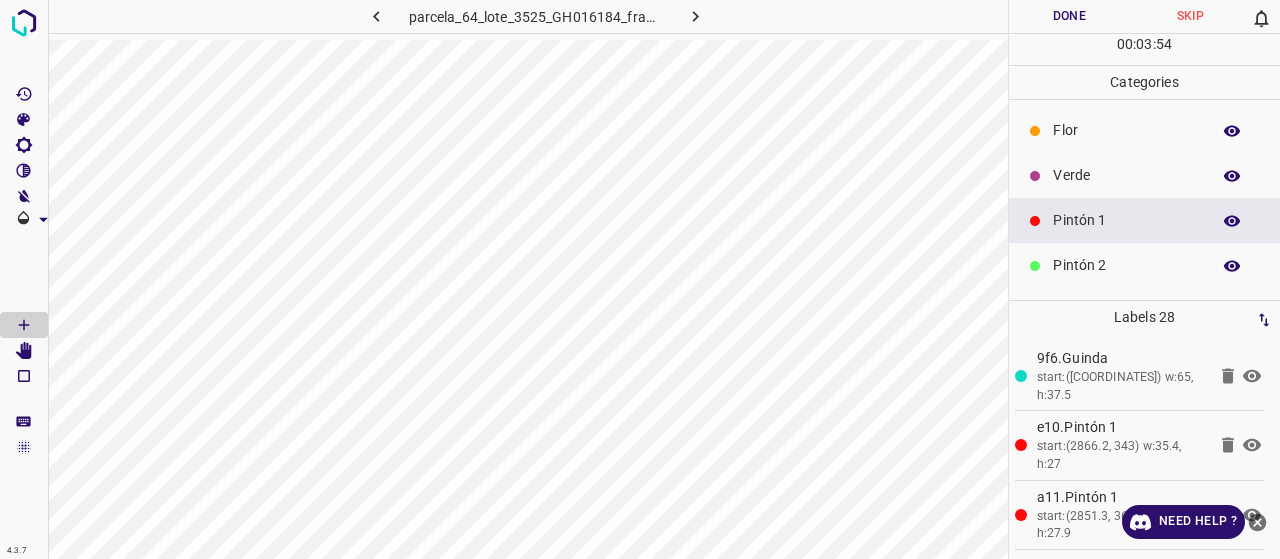 click on "Verde" at bounding box center (1144, 175) 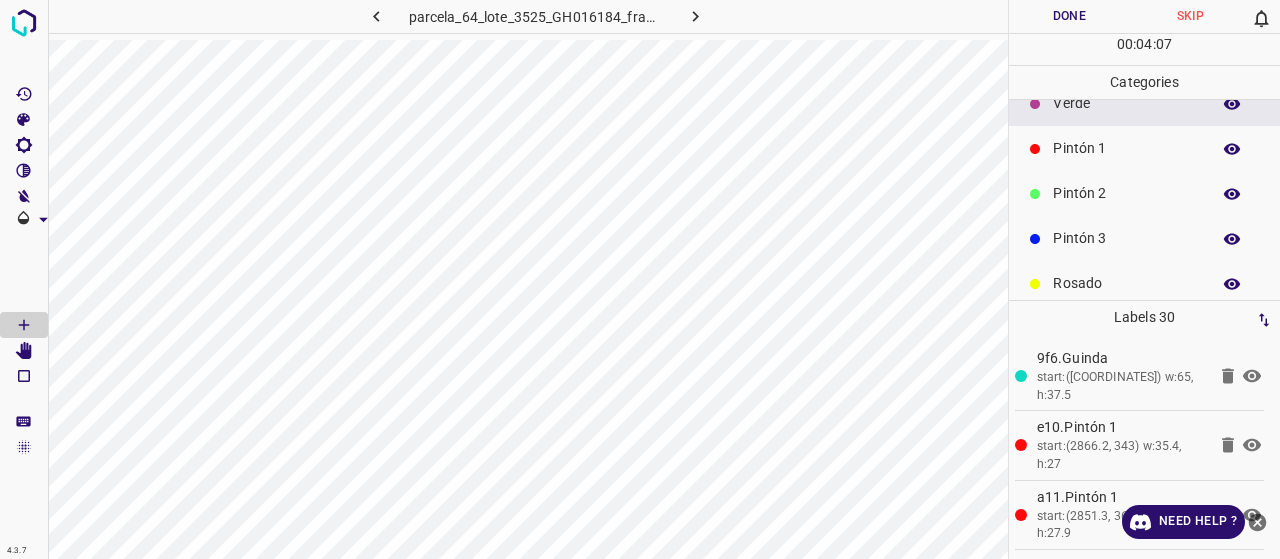 scroll, scrollTop: 100, scrollLeft: 0, axis: vertical 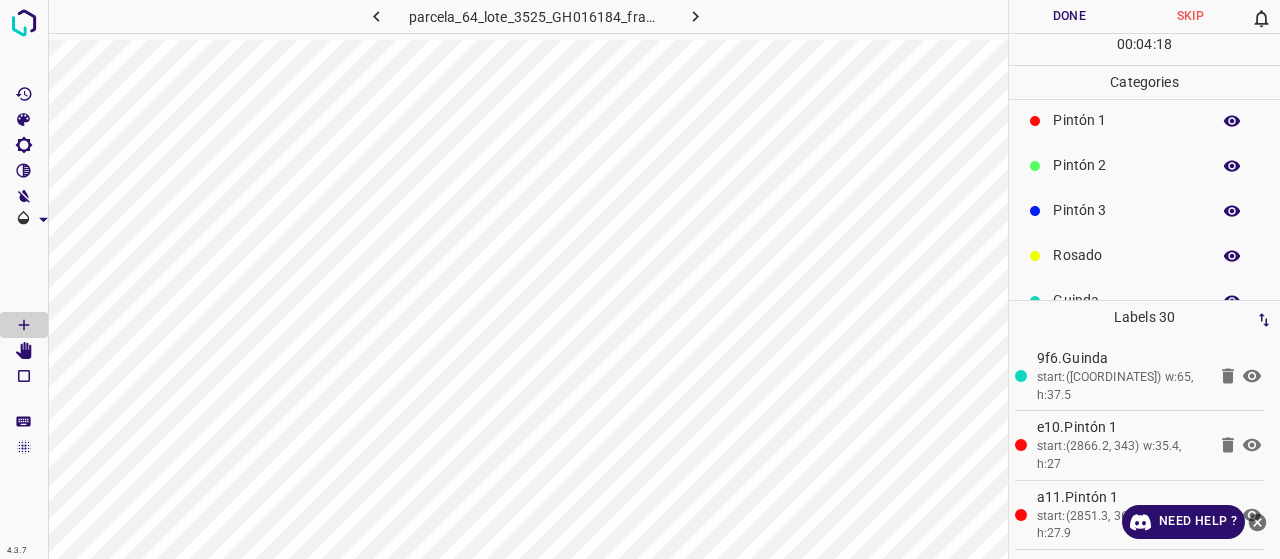 click on "Pintón 1" at bounding box center [1126, 120] 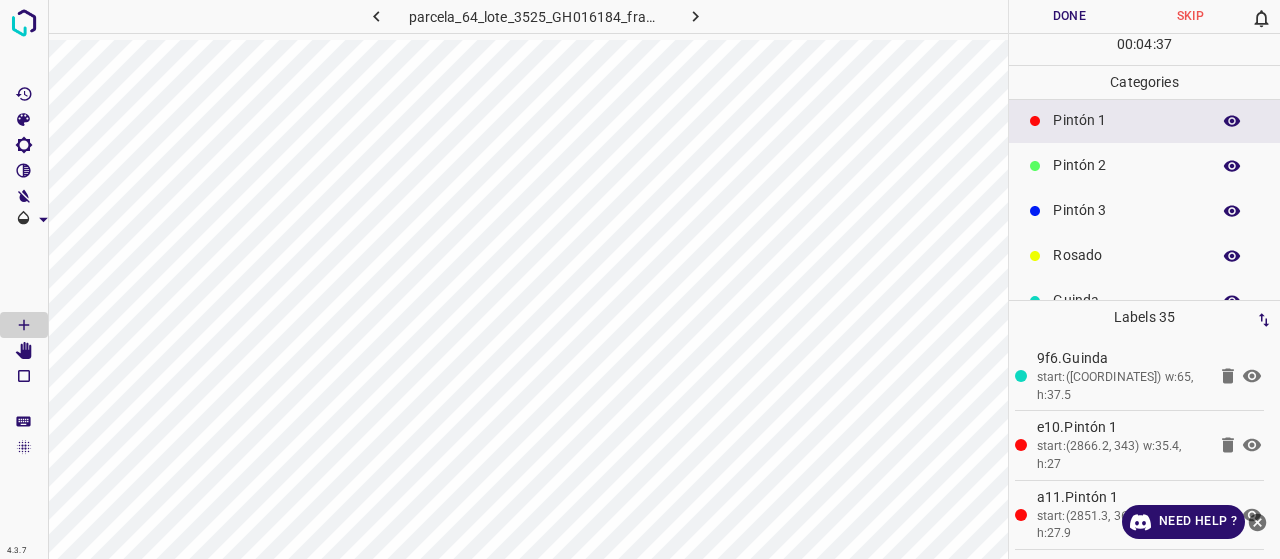 scroll, scrollTop: 0, scrollLeft: 0, axis: both 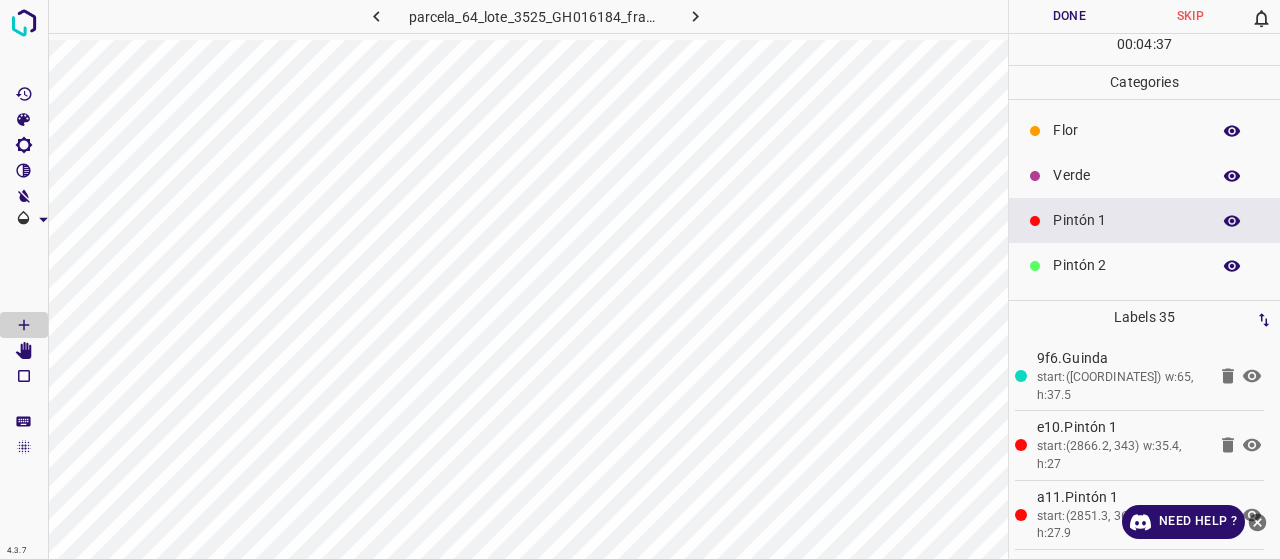 click on "Verde" at bounding box center (1126, 175) 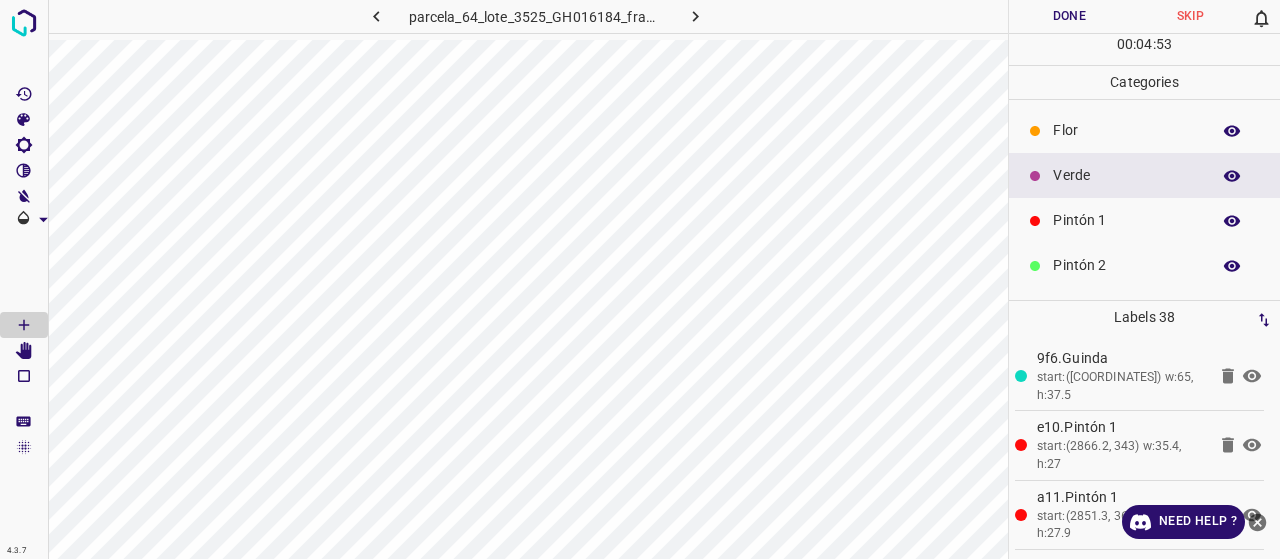 click on "Flor" at bounding box center [1126, 130] 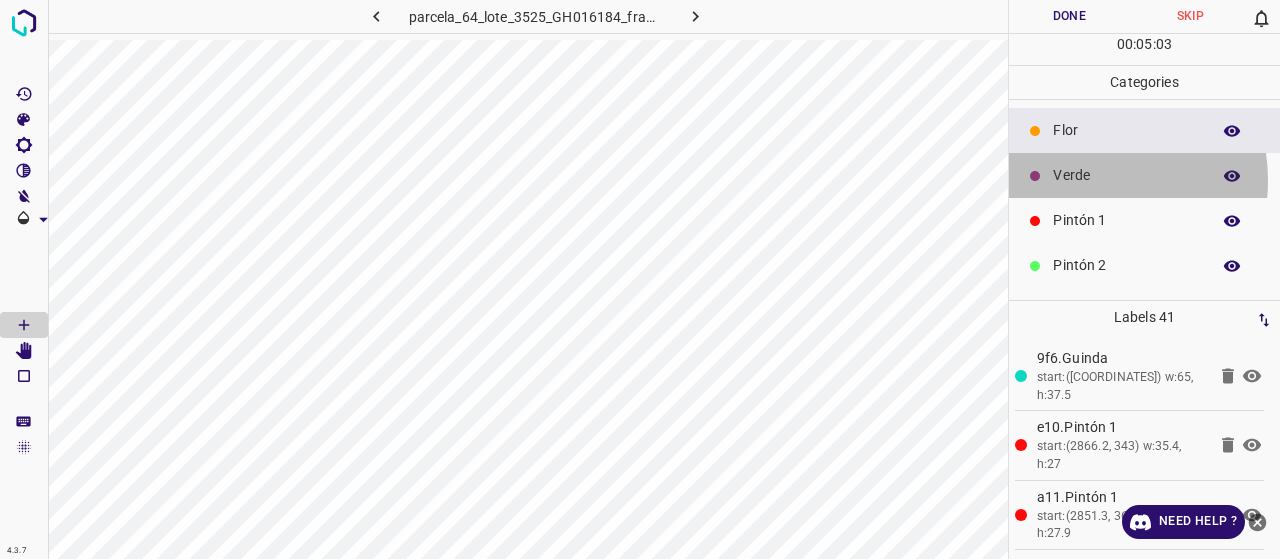 click on "Verde" at bounding box center (1126, 175) 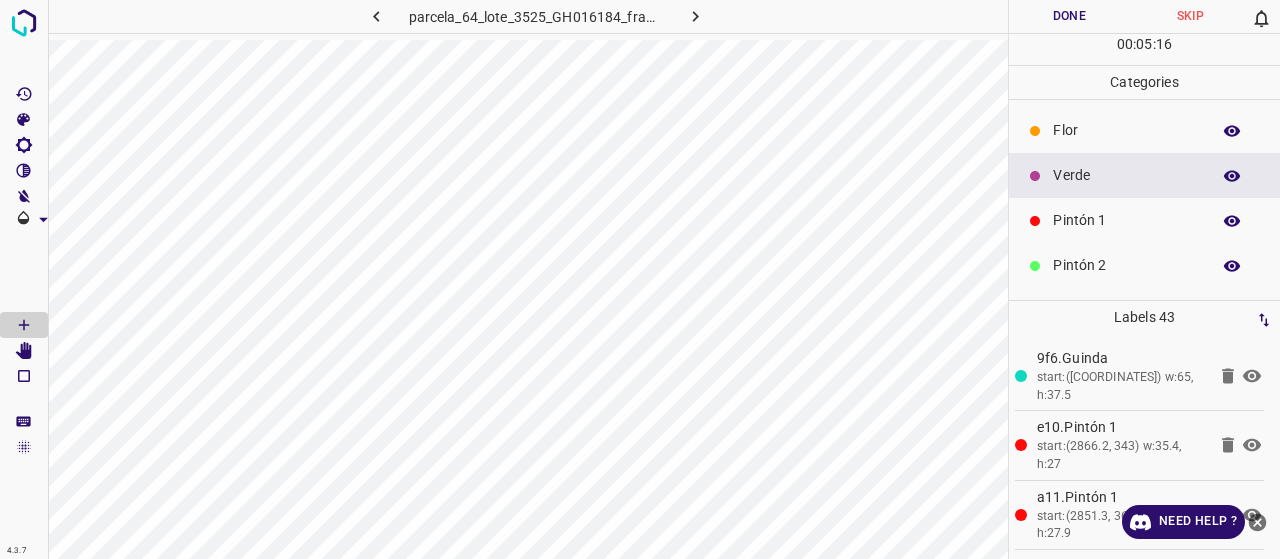 click on "Pintón 1" at bounding box center [1126, 220] 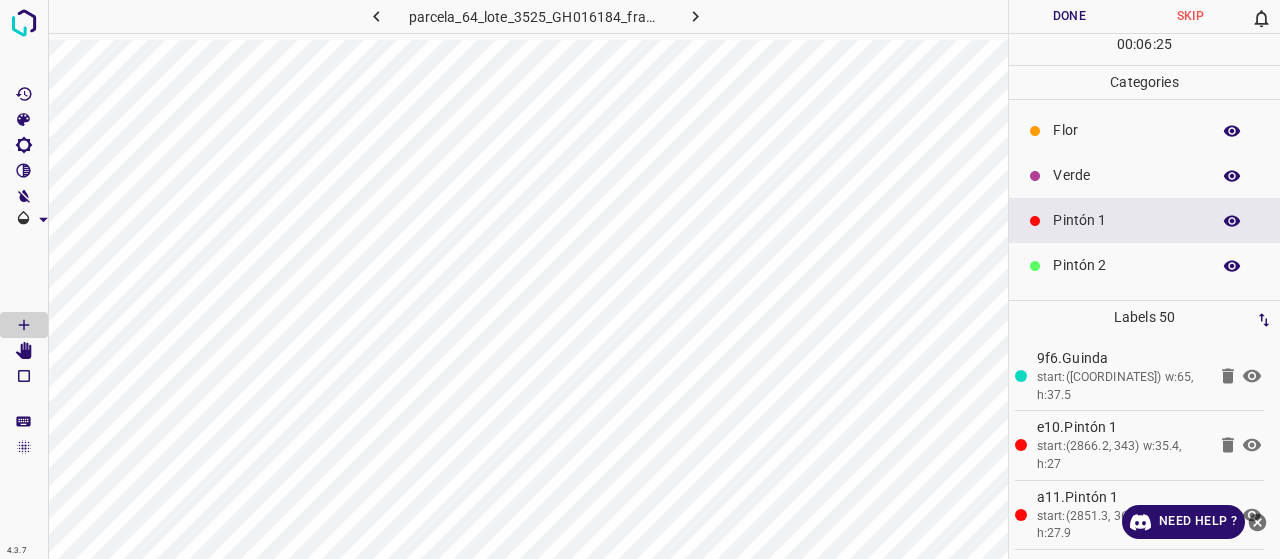 click on "Verde" at bounding box center (1126, 175) 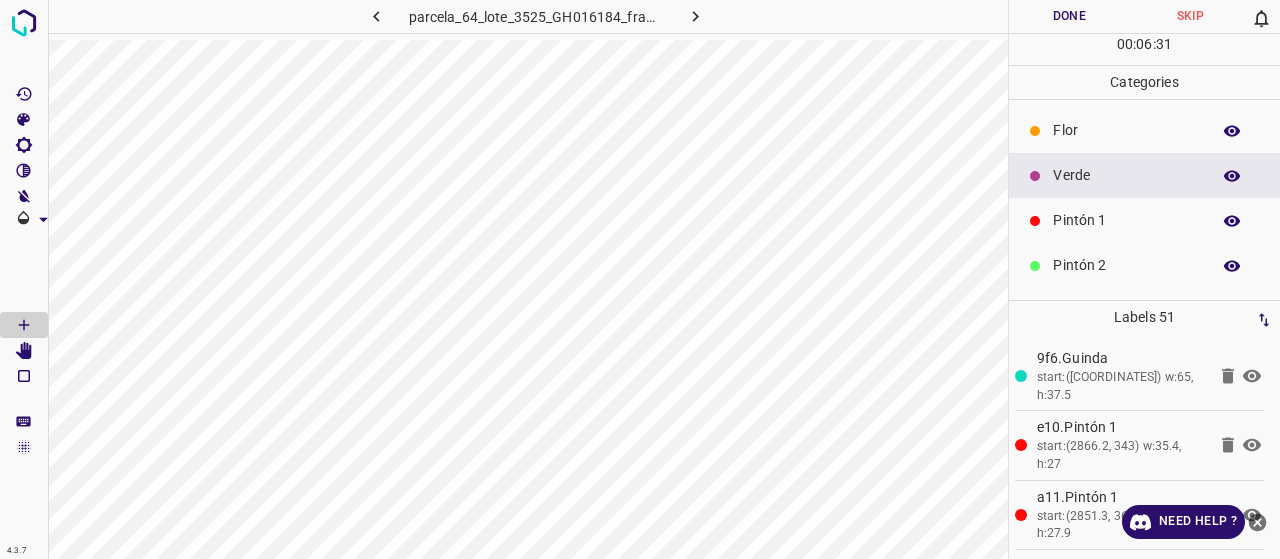 click on "Pintón 1" at bounding box center (1126, 220) 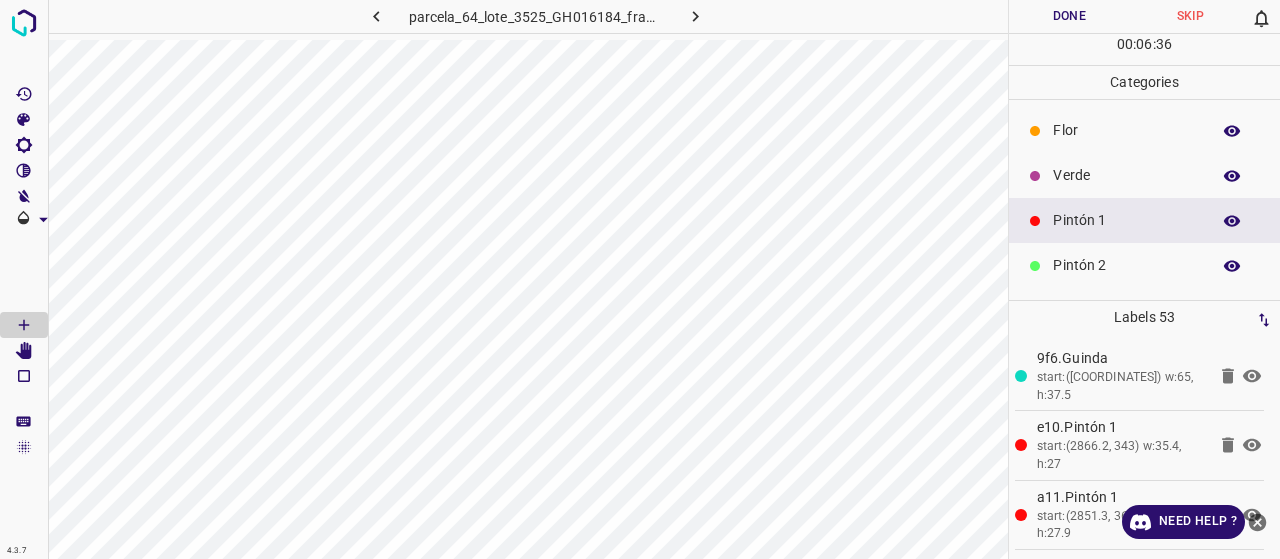 click on "Verde" at bounding box center [1126, 175] 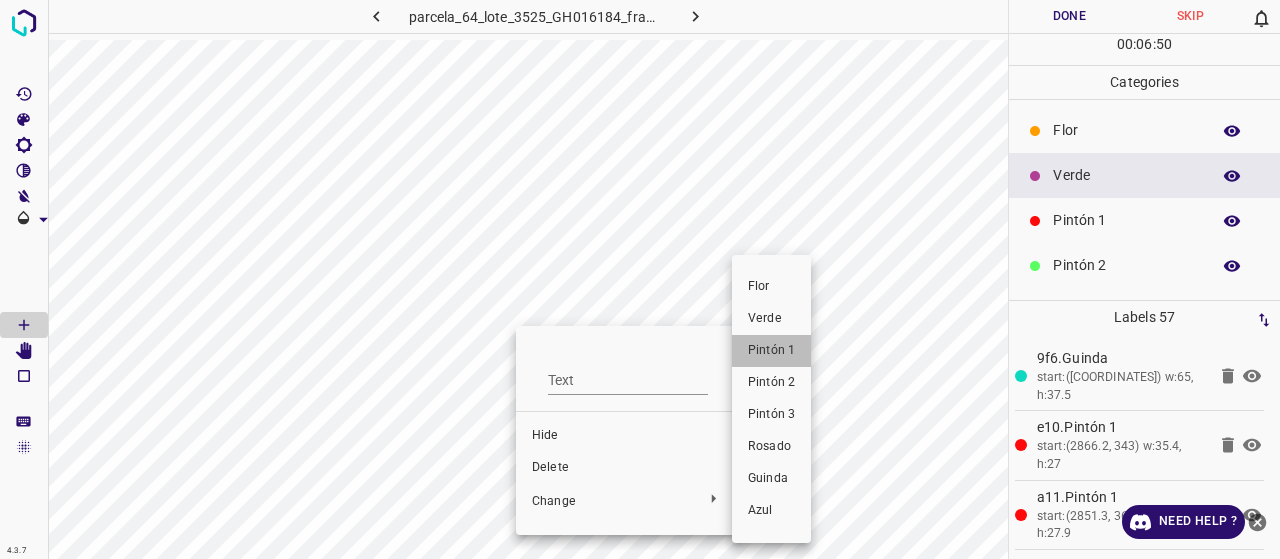 click on "Pintón 1" at bounding box center (771, 351) 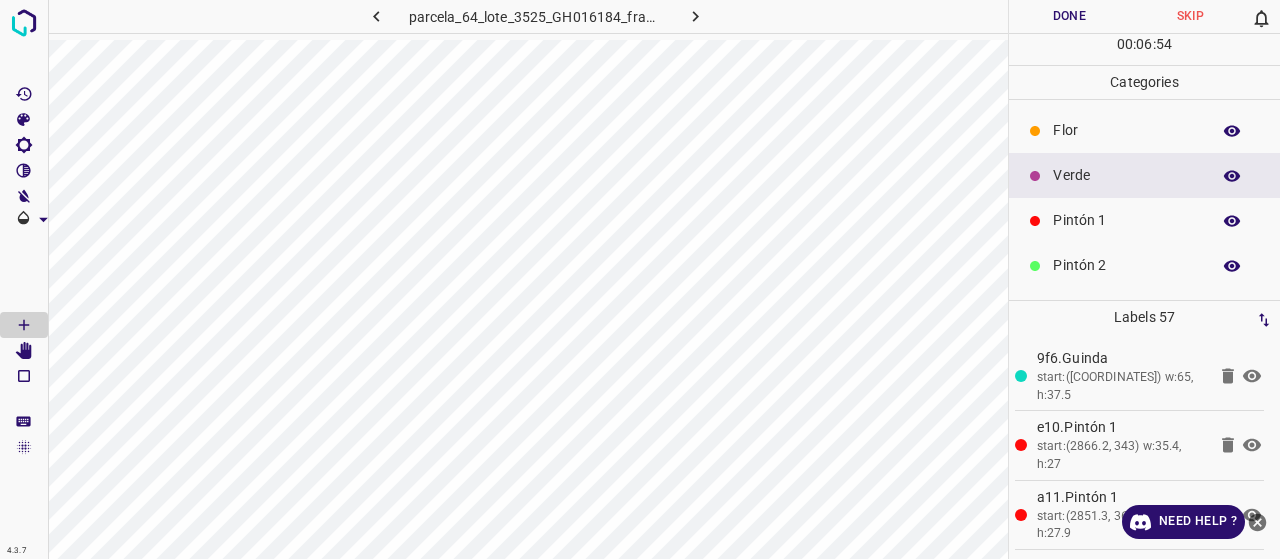 click on "Pintón 1" at bounding box center (1126, 220) 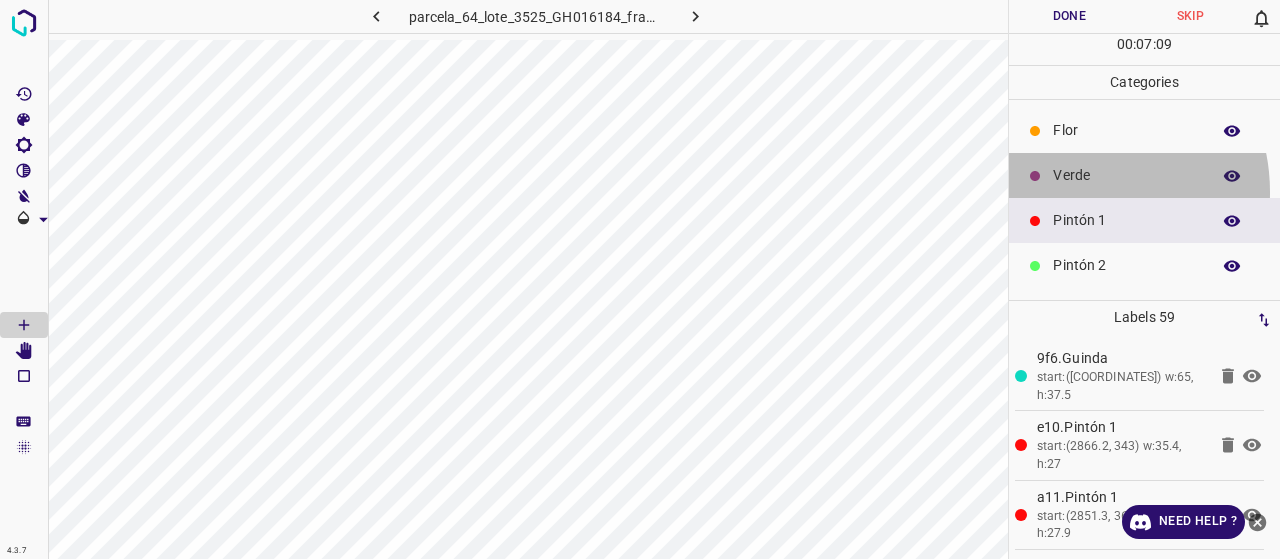 click on "Verde" at bounding box center (1144, 175) 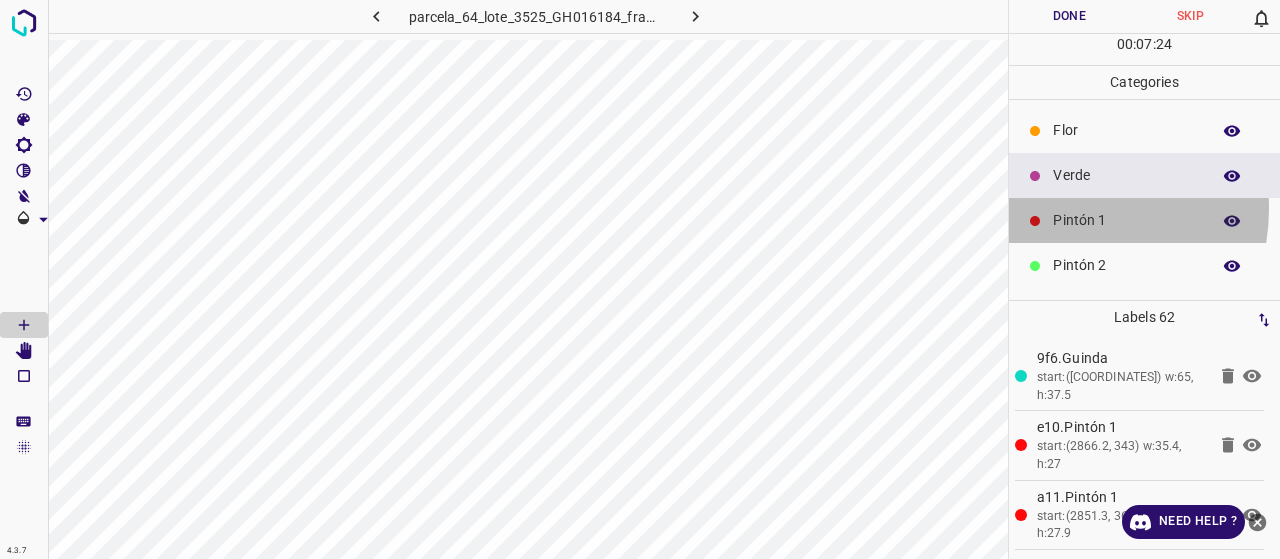 click on "Pintón 1" at bounding box center [1144, 220] 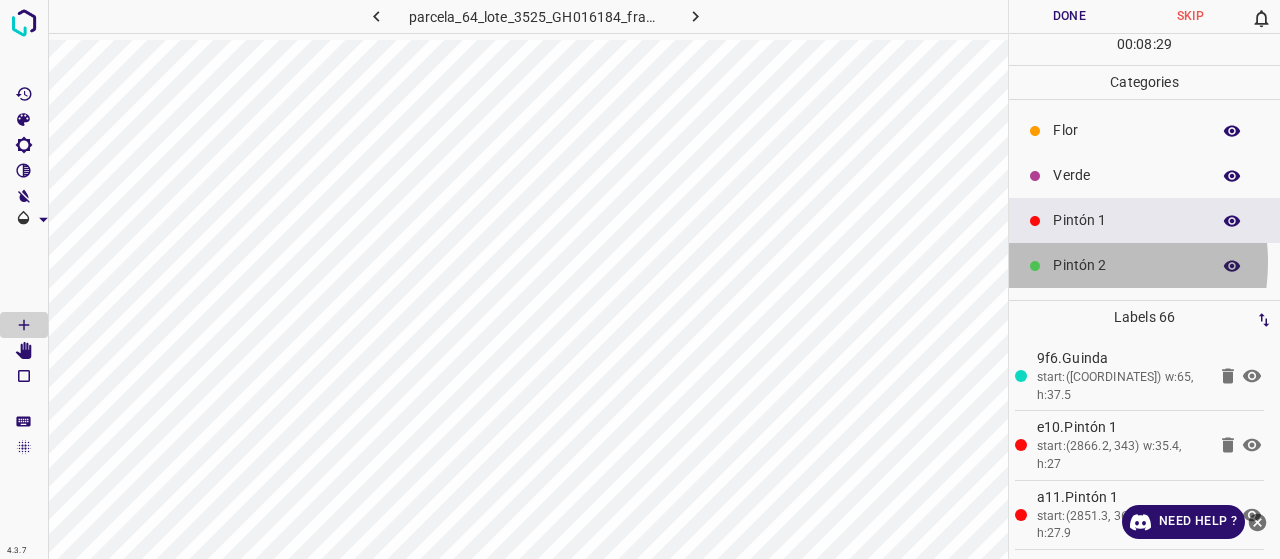 click on "Pintón 2" at bounding box center (1126, 265) 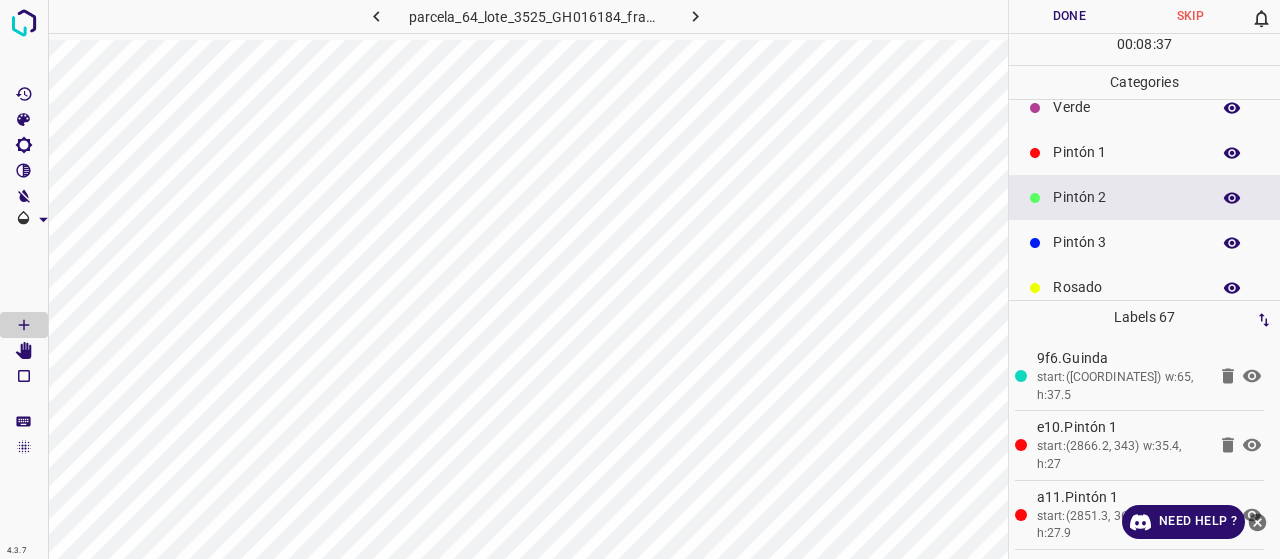 scroll, scrollTop: 100, scrollLeft: 0, axis: vertical 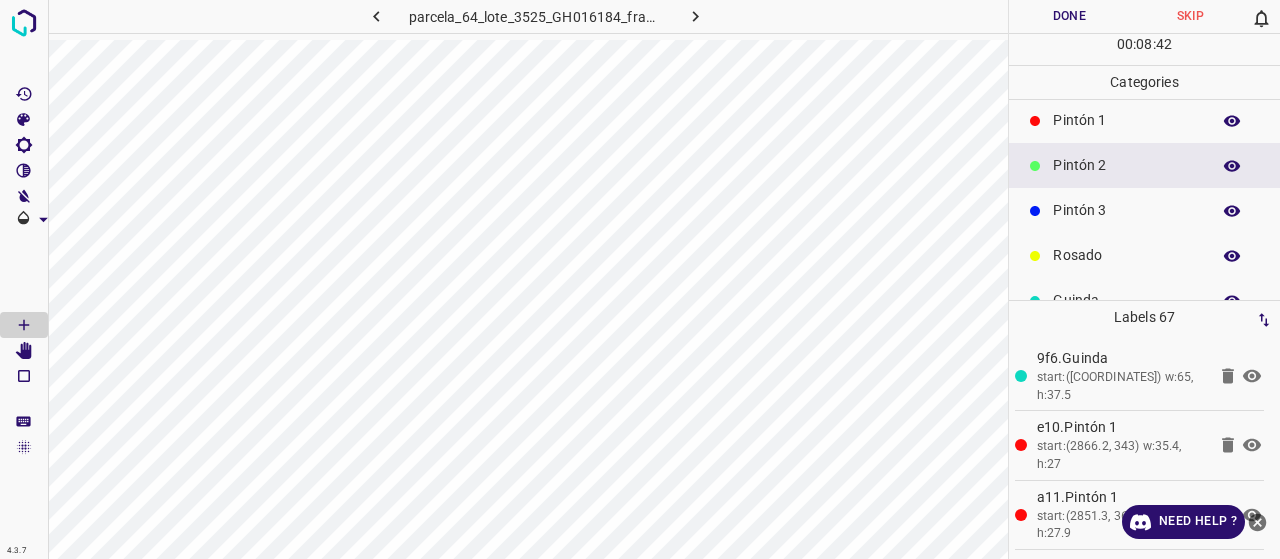 click on "Rosado" at bounding box center [1126, 255] 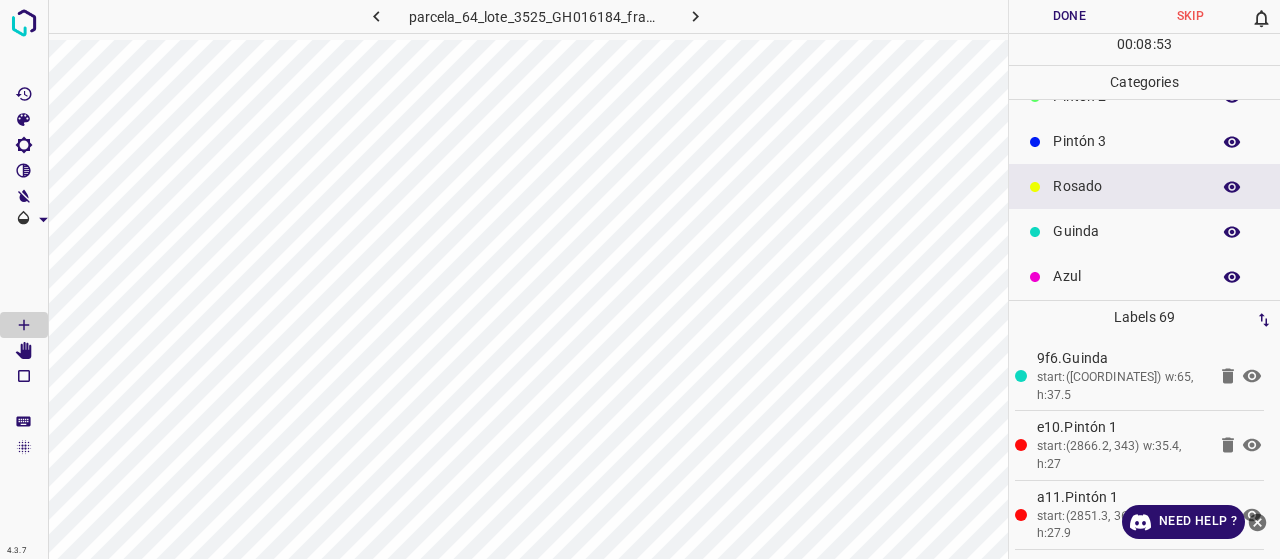 scroll, scrollTop: 176, scrollLeft: 0, axis: vertical 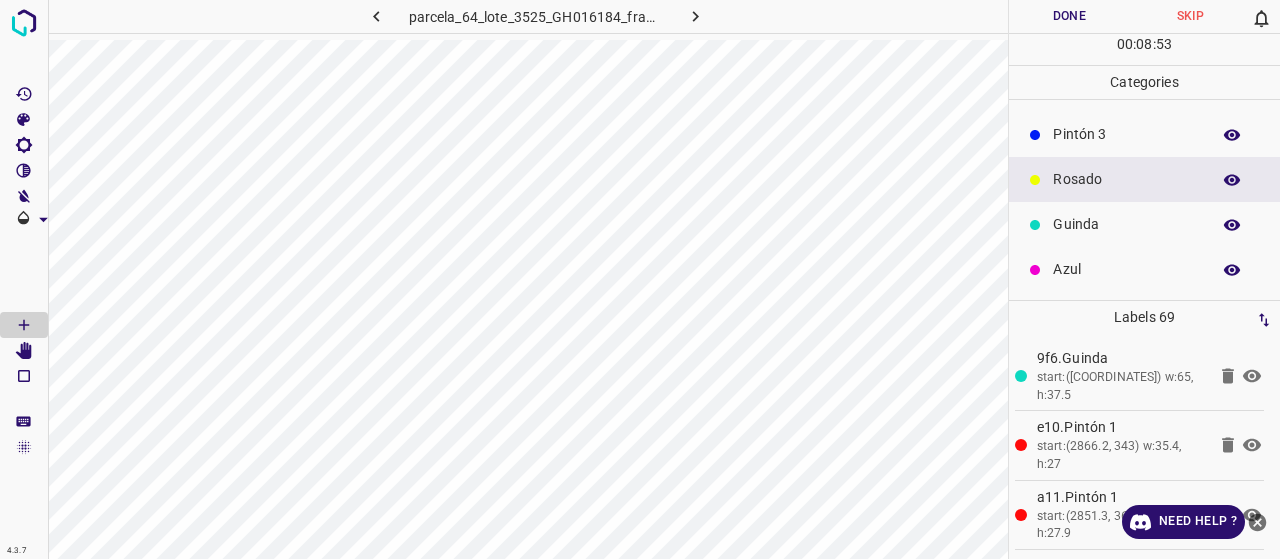 click on "Azul" at bounding box center [1144, 269] 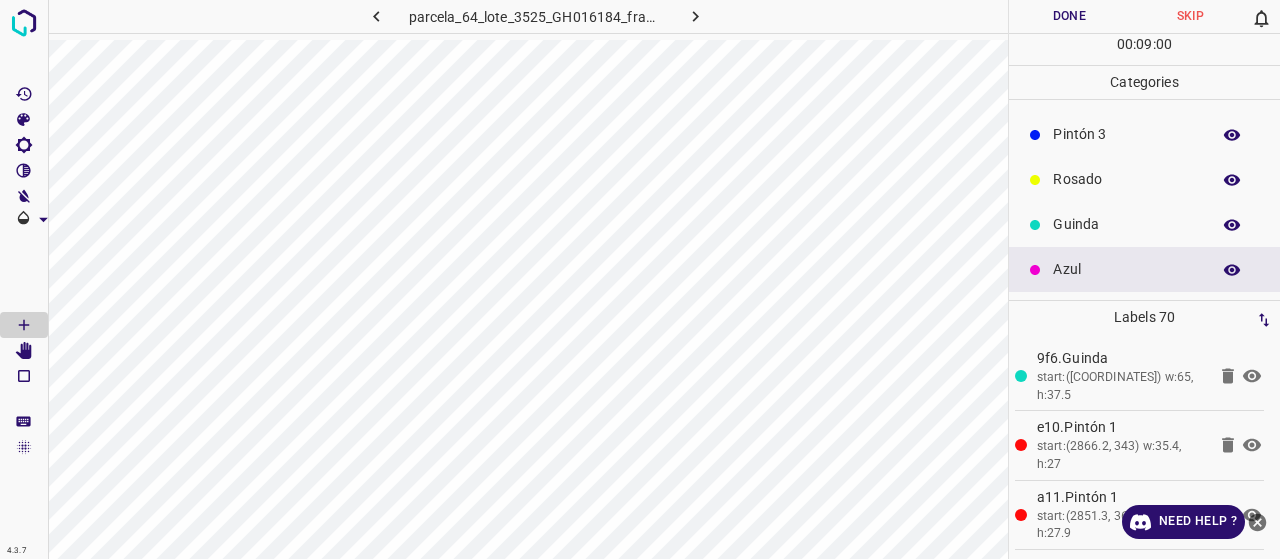 scroll, scrollTop: 76, scrollLeft: 0, axis: vertical 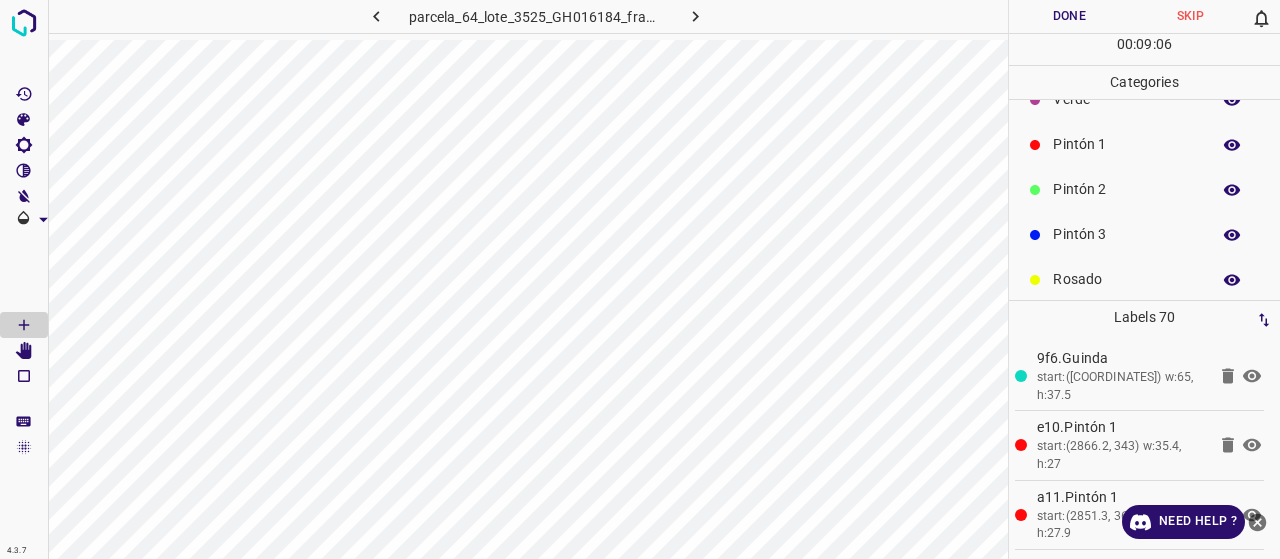 click on "Categories" at bounding box center [1144, 82] 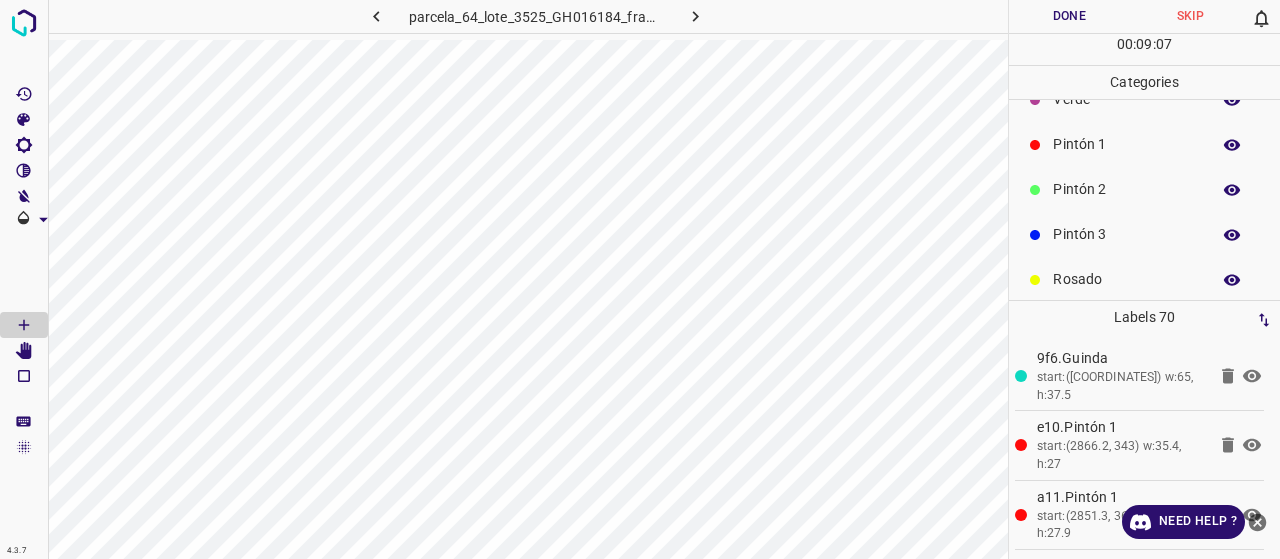 click on "Verde" at bounding box center [1144, 99] 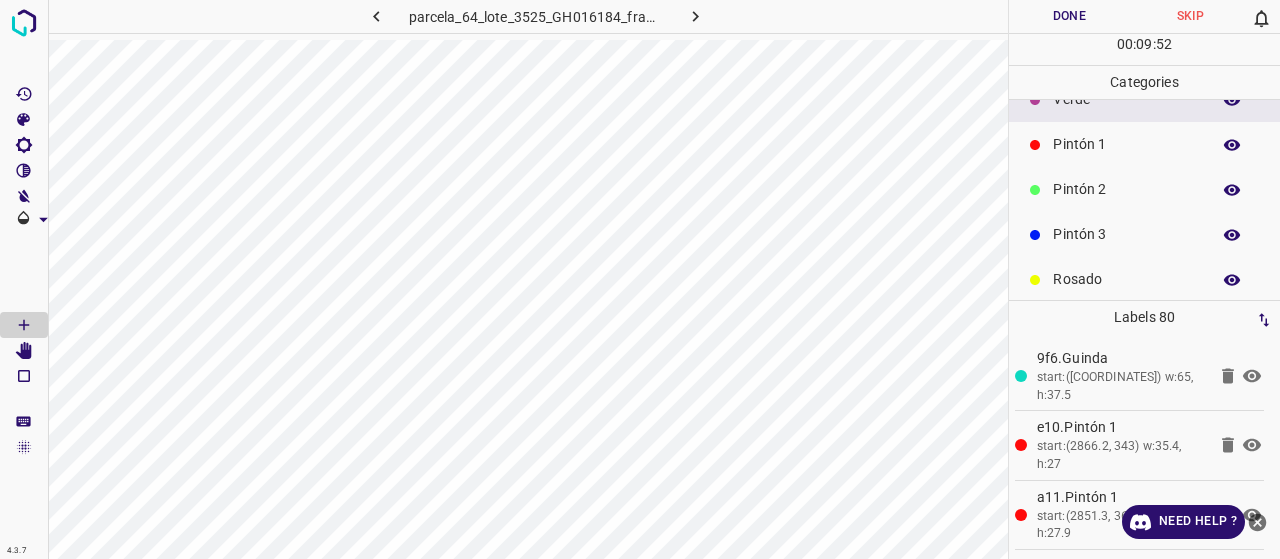 scroll, scrollTop: 0, scrollLeft: 0, axis: both 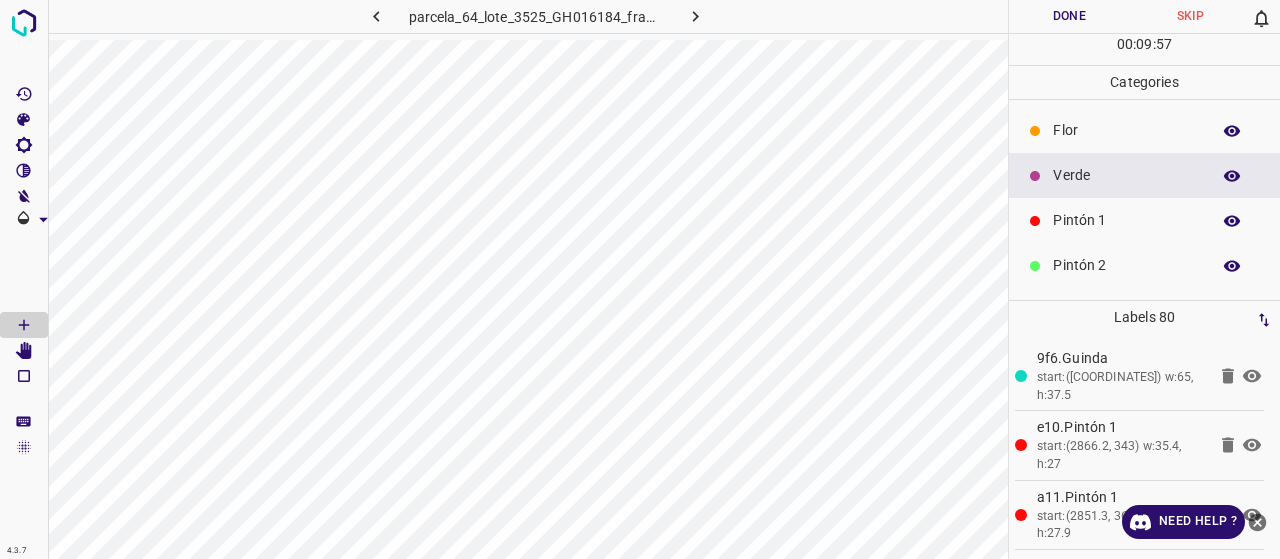 click on "Pintón 1" at bounding box center [1126, 220] 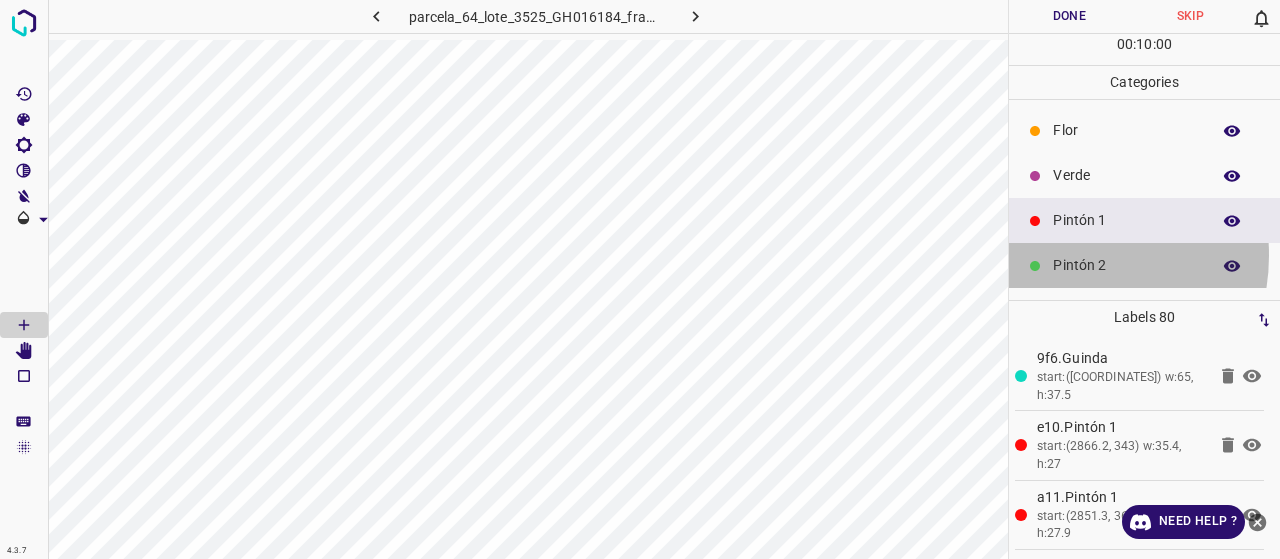 click on "Pintón 2" at bounding box center (1126, 265) 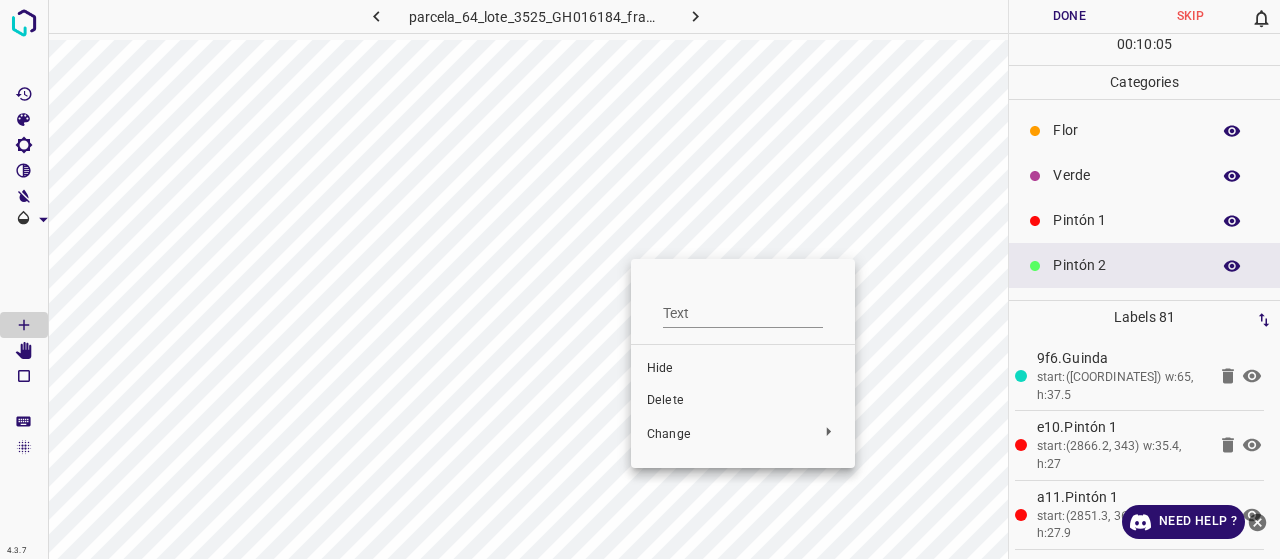 click on "Delete" at bounding box center (743, 401) 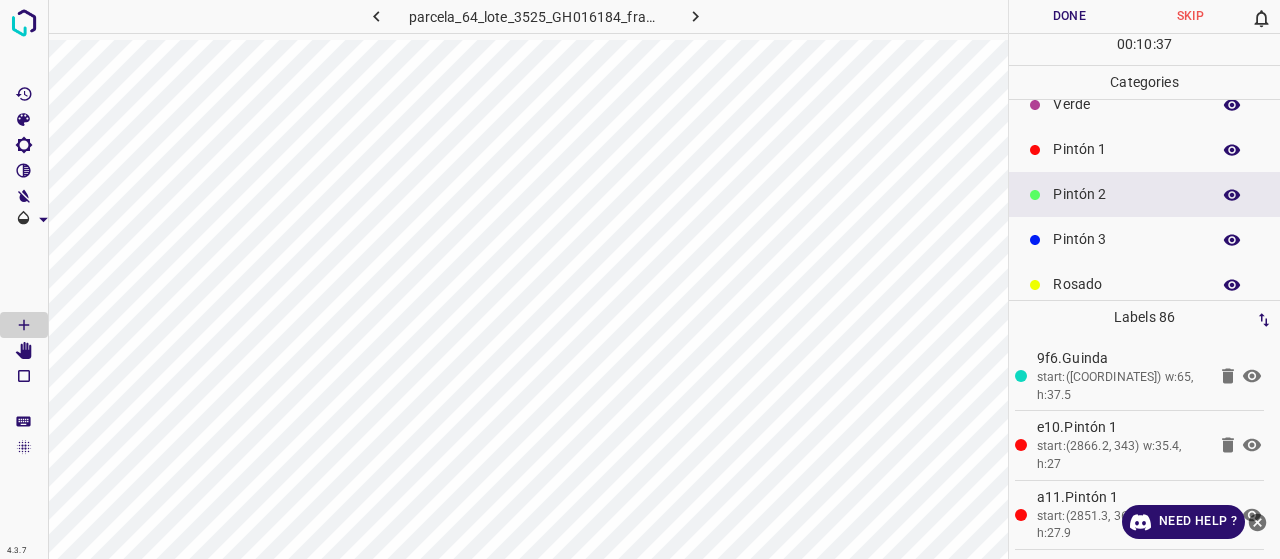 scroll, scrollTop: 100, scrollLeft: 0, axis: vertical 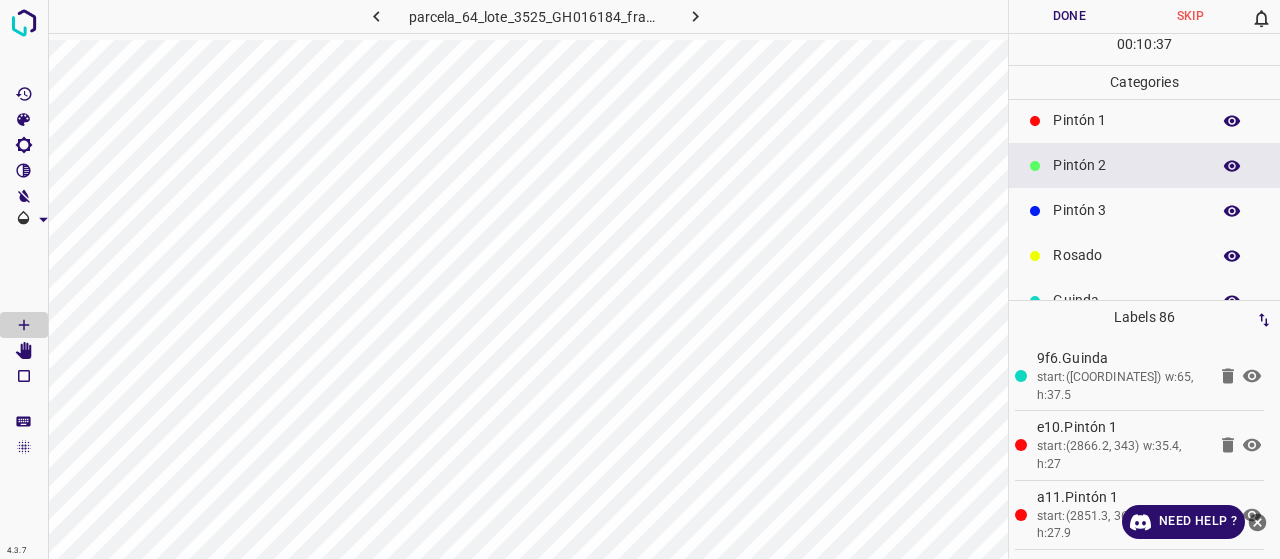 click on "Pintón 3" at bounding box center [1126, 210] 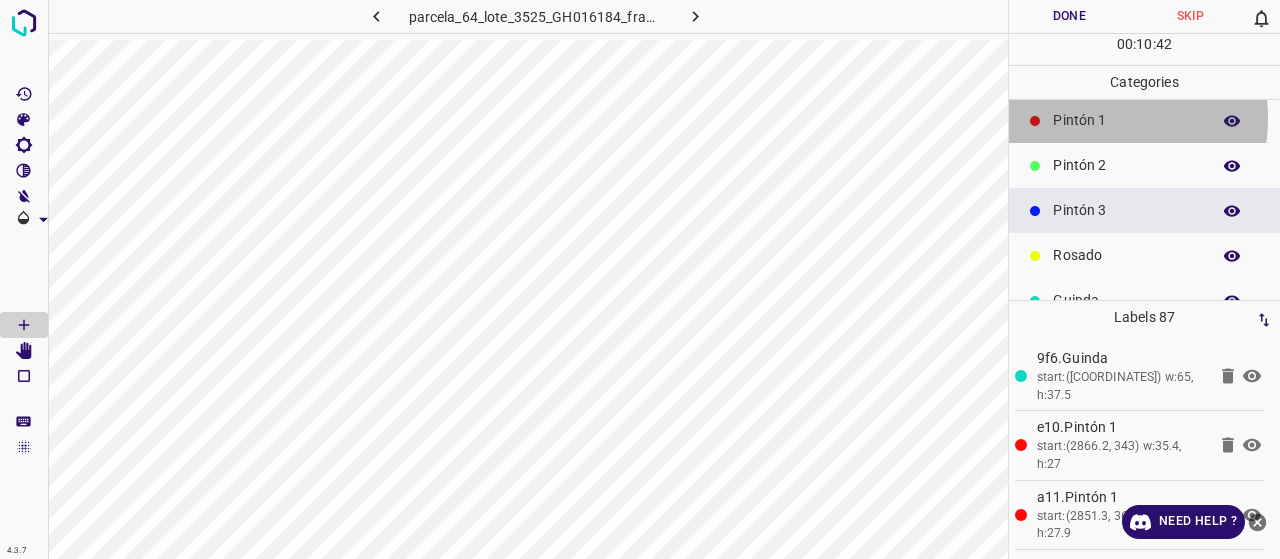 click on "Pintón 1" at bounding box center (1126, 120) 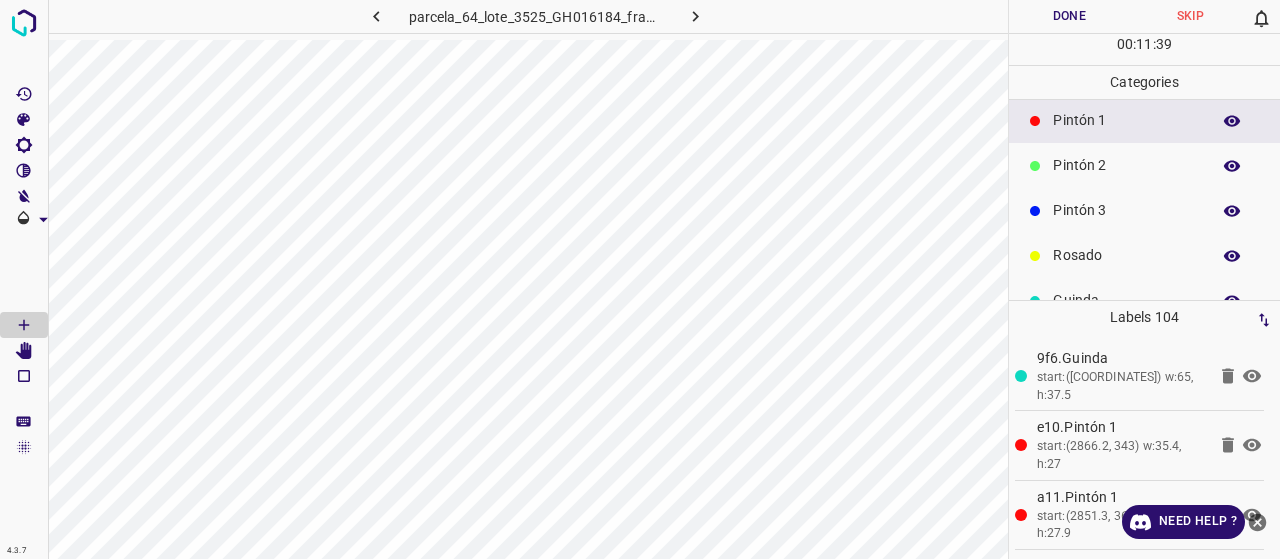 scroll, scrollTop: 0, scrollLeft: 0, axis: both 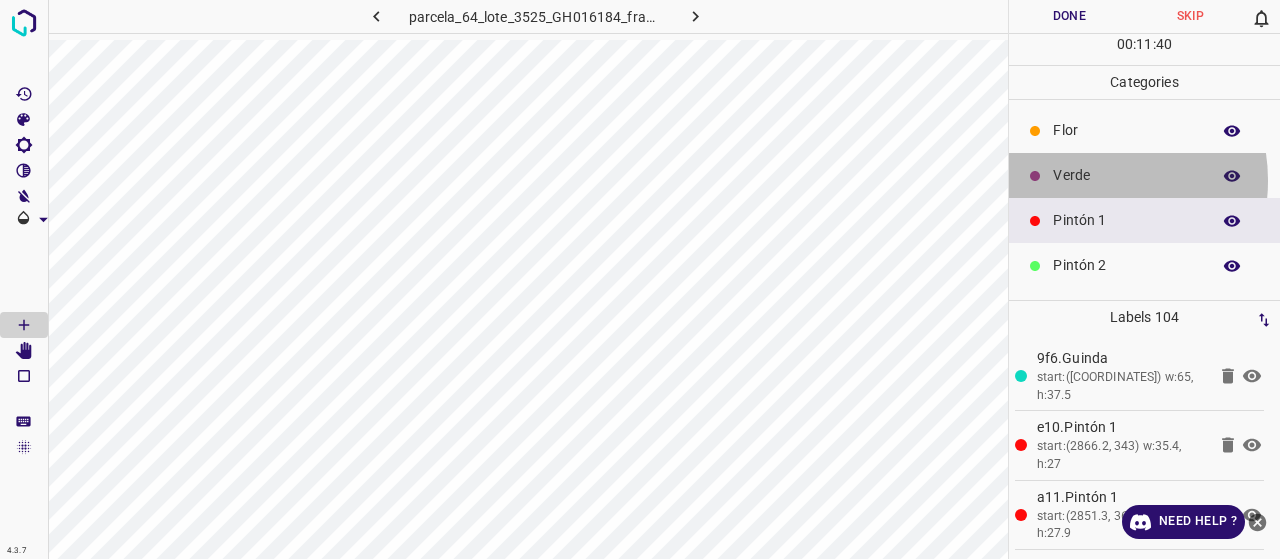 click on "Verde" at bounding box center (1126, 175) 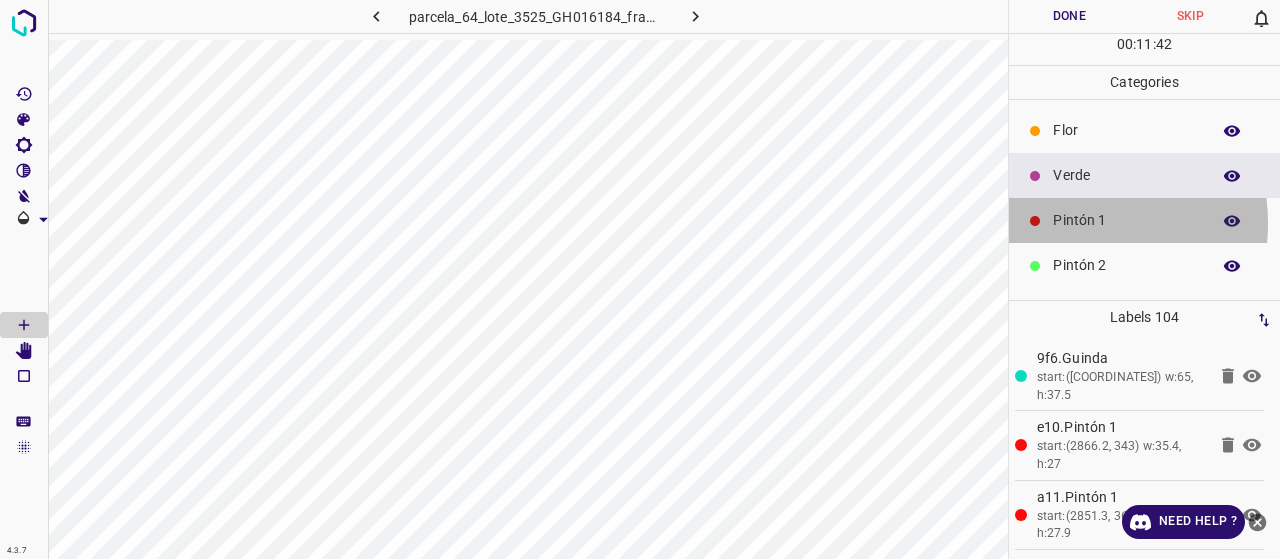 click on "Pintón 1" at bounding box center [1126, 220] 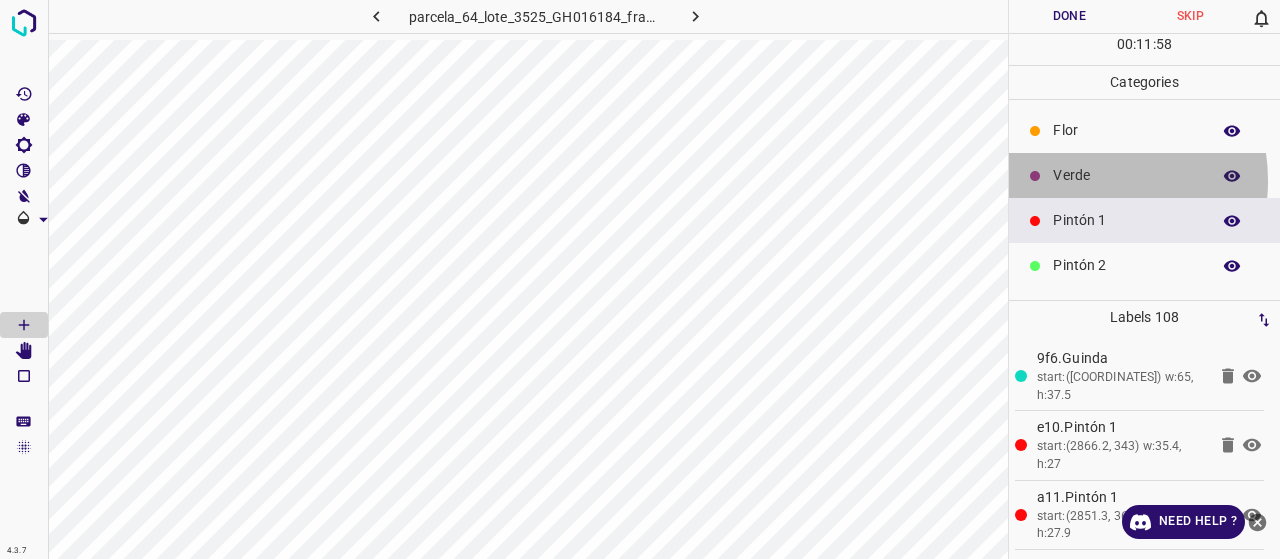 click on "Verde" at bounding box center (1126, 175) 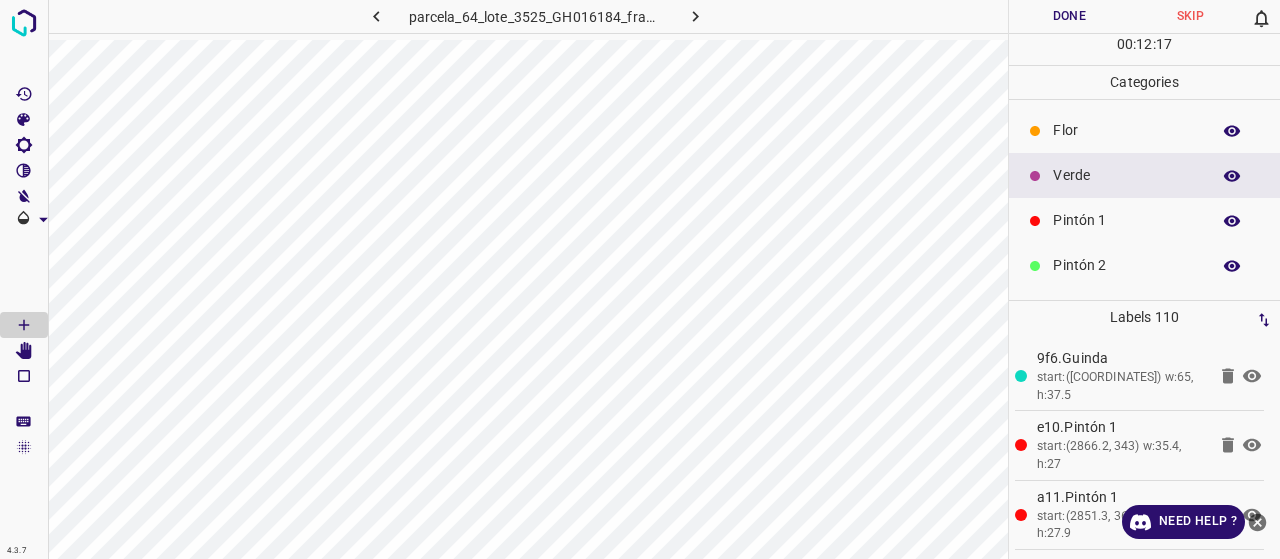 click on "Pintón 1" at bounding box center [1126, 220] 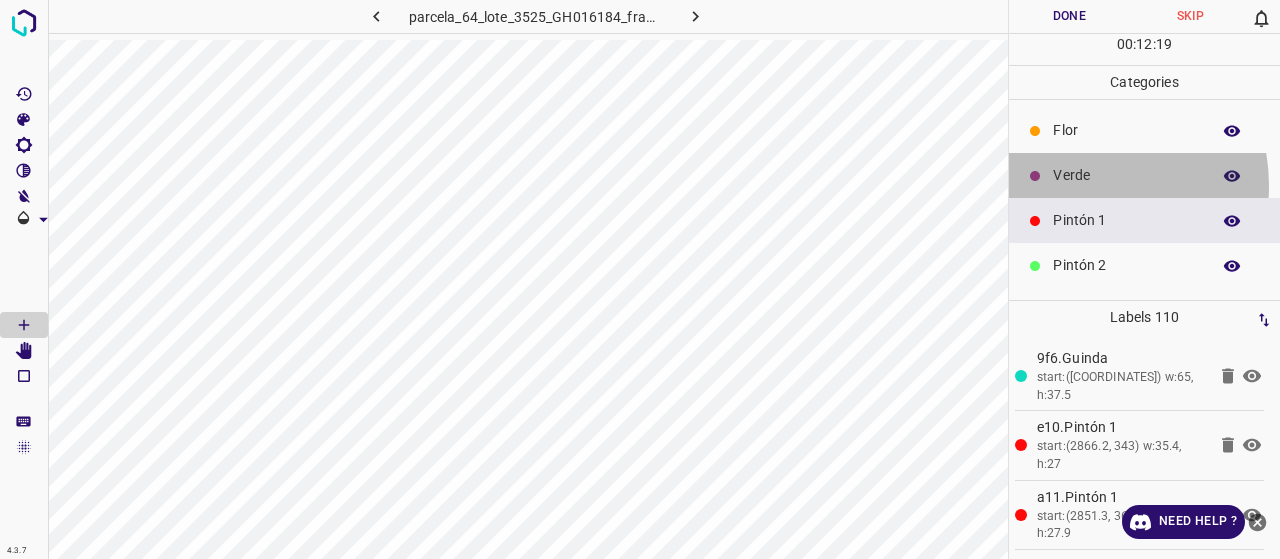 click on "Verde" at bounding box center (1126, 175) 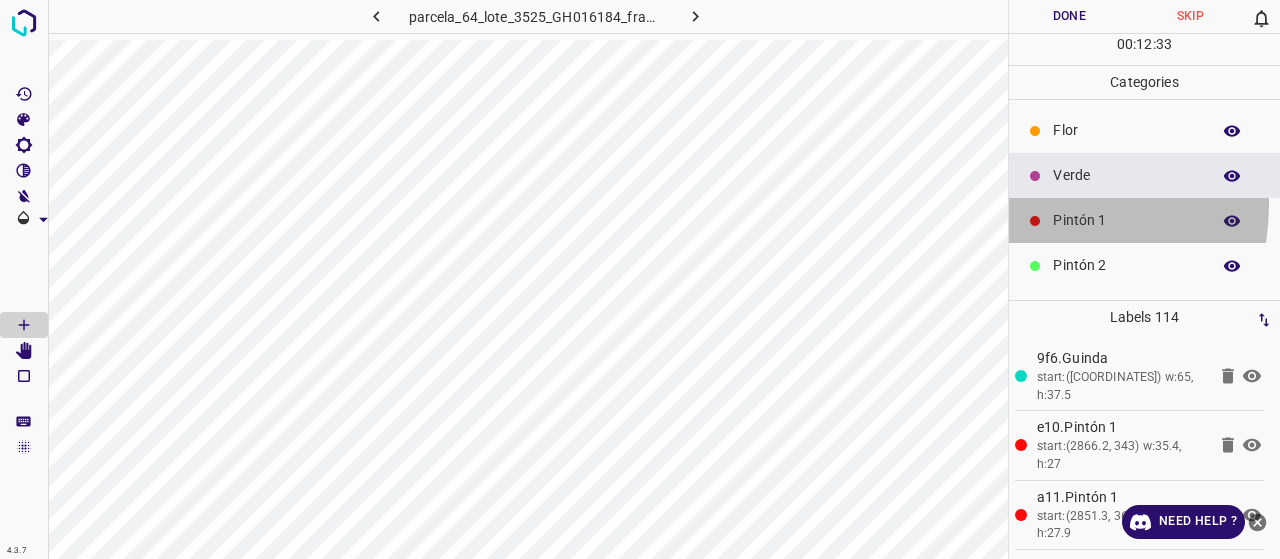 click on "Pintón 1" at bounding box center (1144, 220) 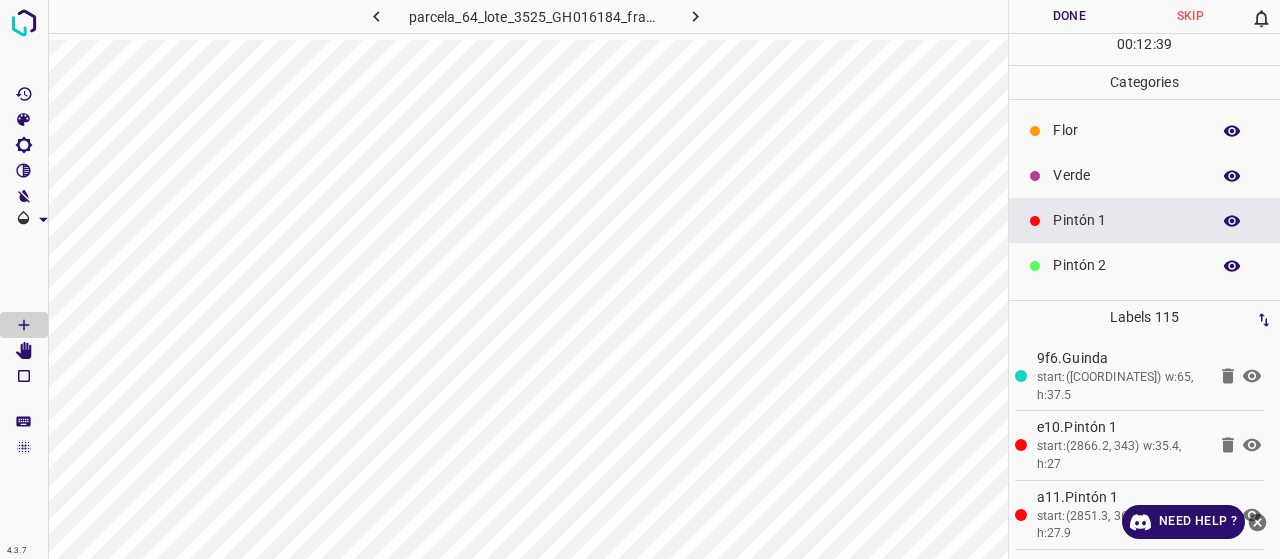 click 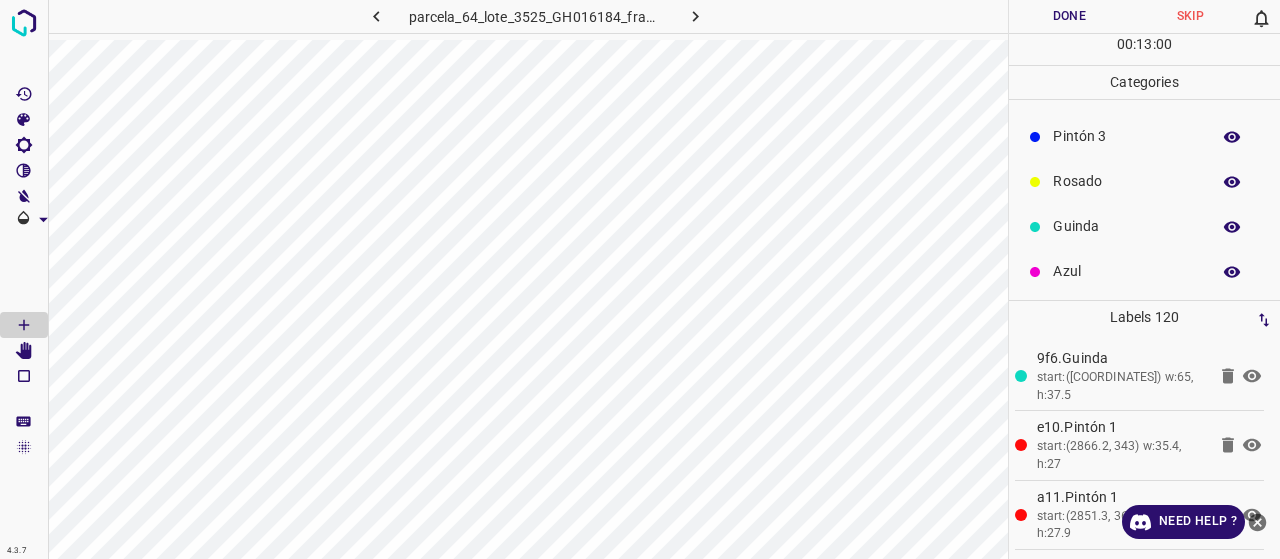 scroll, scrollTop: 176, scrollLeft: 0, axis: vertical 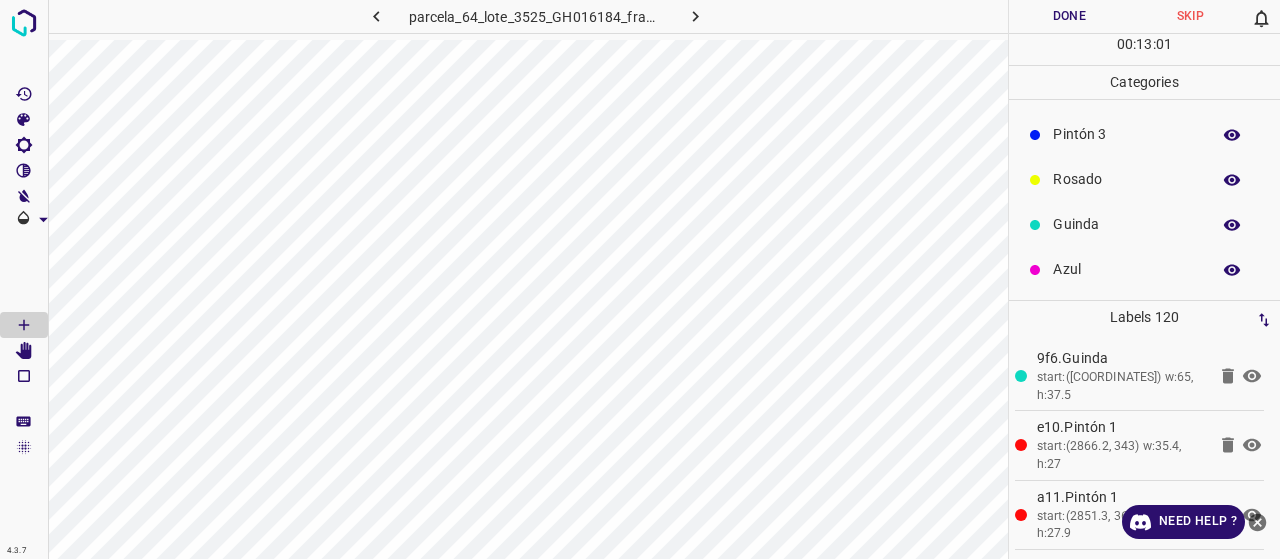 click on "Azul" at bounding box center [1126, 269] 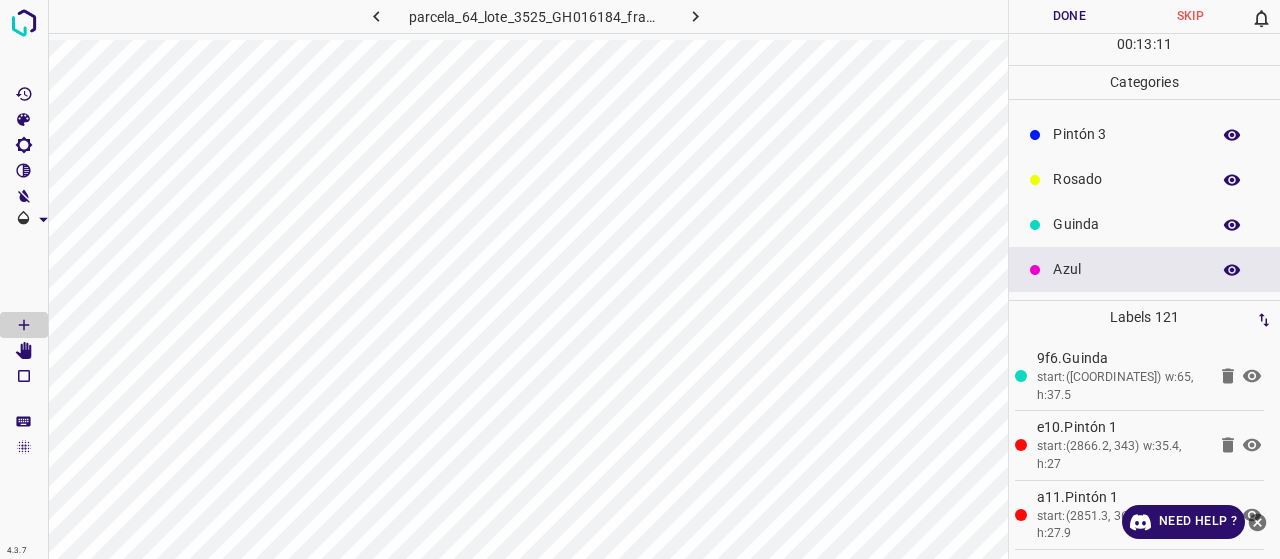 scroll, scrollTop: 76, scrollLeft: 0, axis: vertical 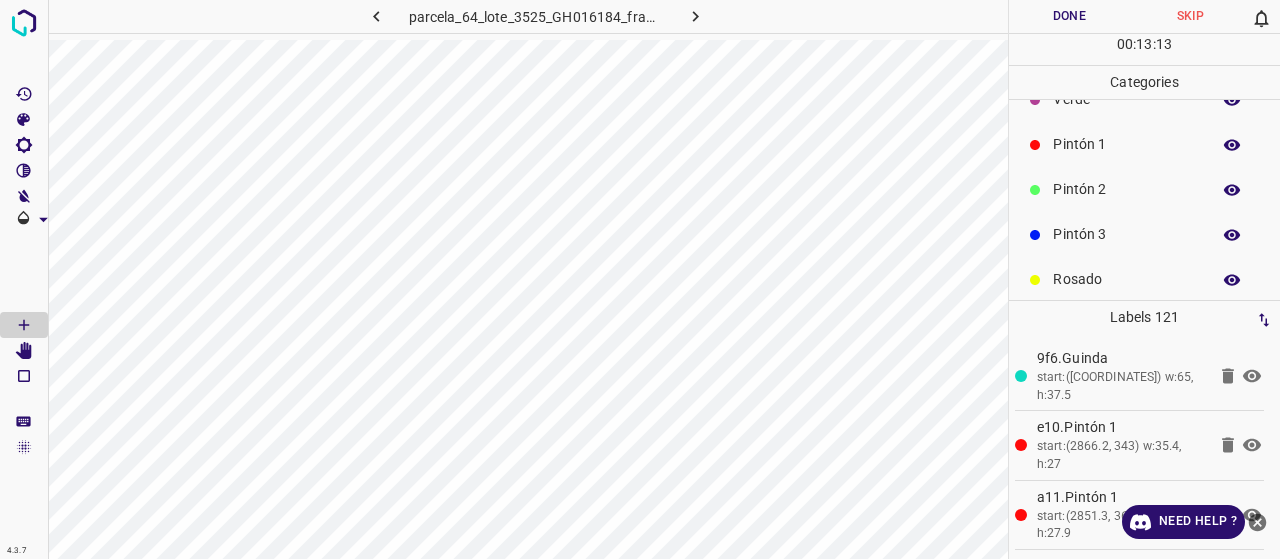 click on "Pintón 1" at bounding box center (1126, 144) 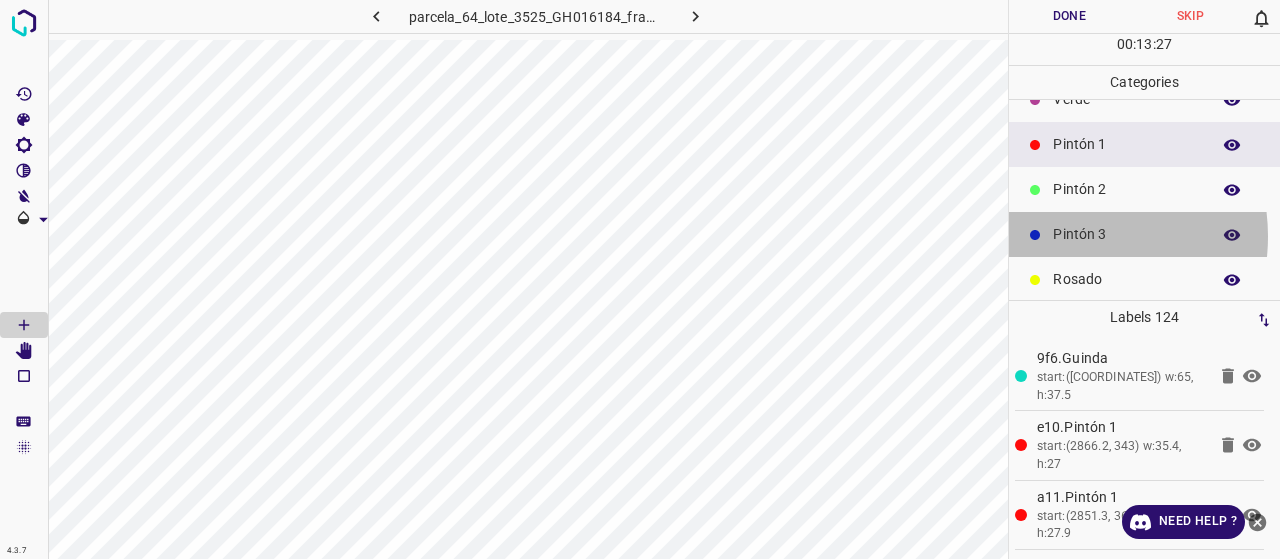 click on "Pintón 3" at bounding box center [1126, 234] 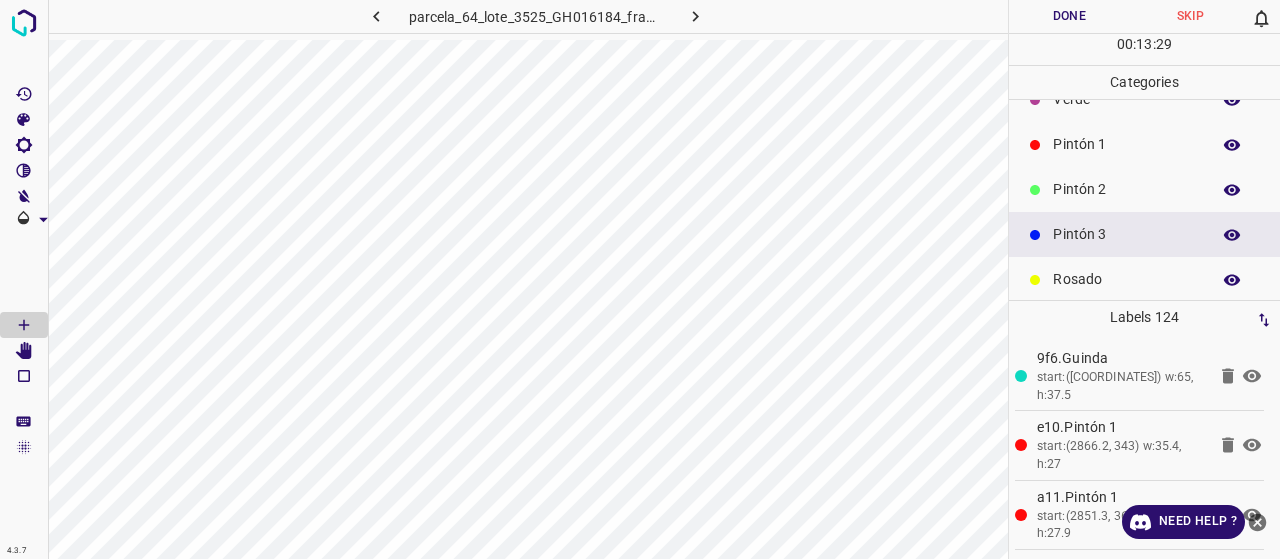 click on "Pintón 2" at bounding box center (1144, 189) 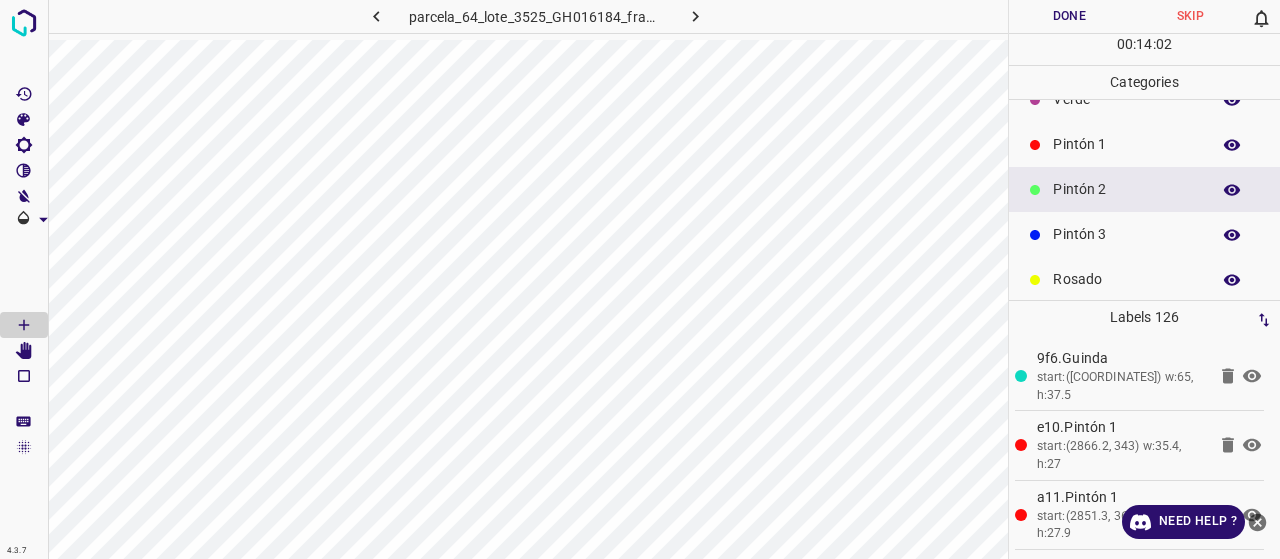 click on "Rosado" at bounding box center [1144, 279] 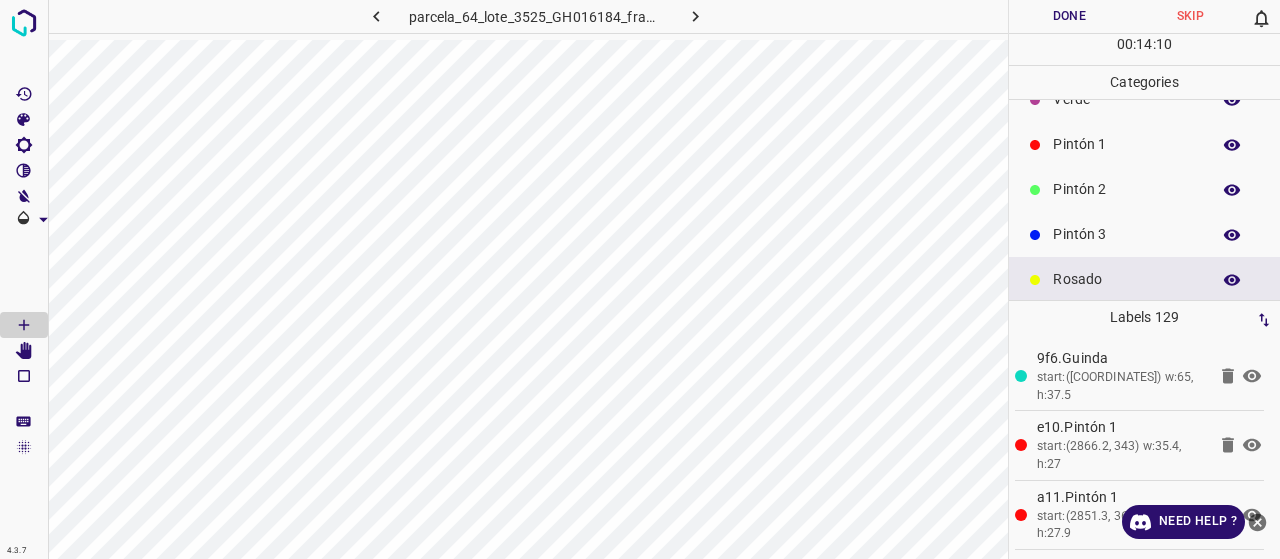 click on "Pintón 3" at bounding box center (1144, 234) 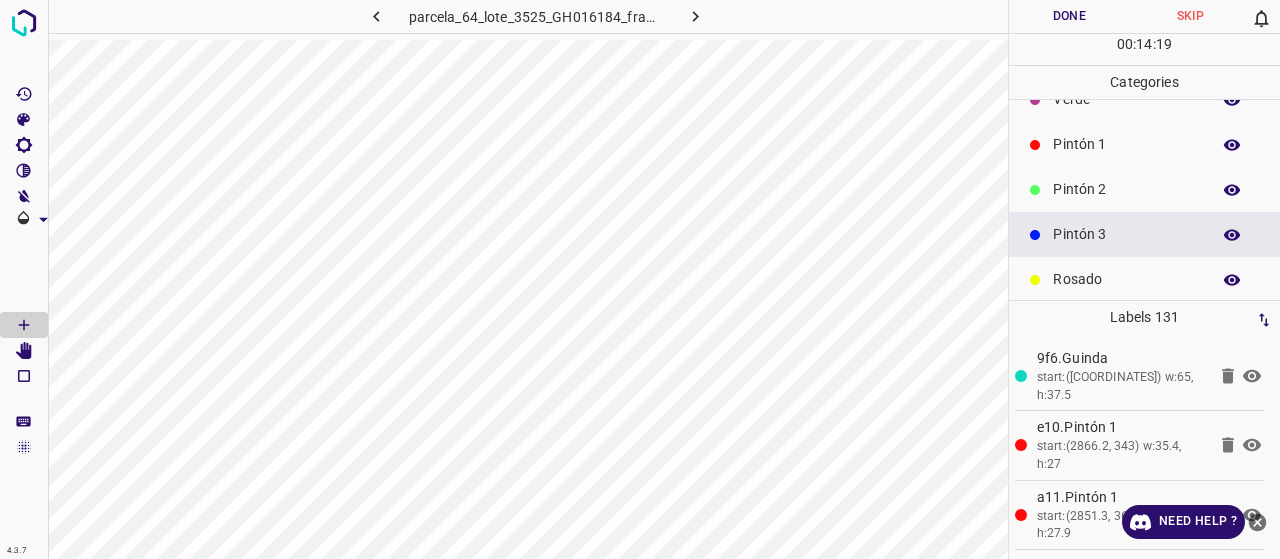click on "Categories" at bounding box center (1144, 82) 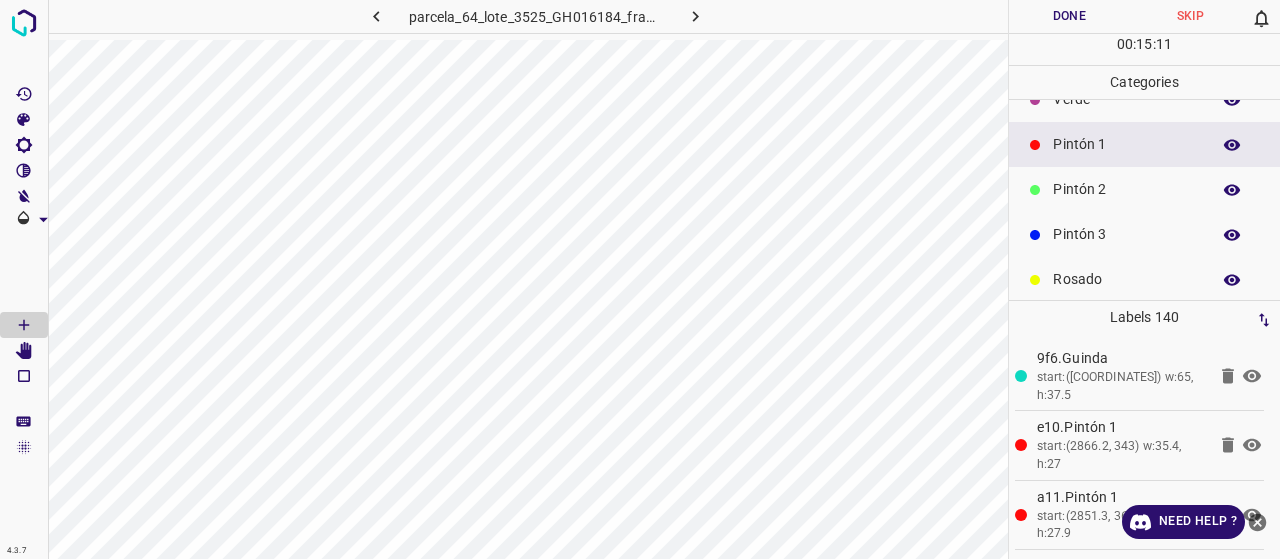 click on "Pintón 2" at bounding box center (1144, 189) 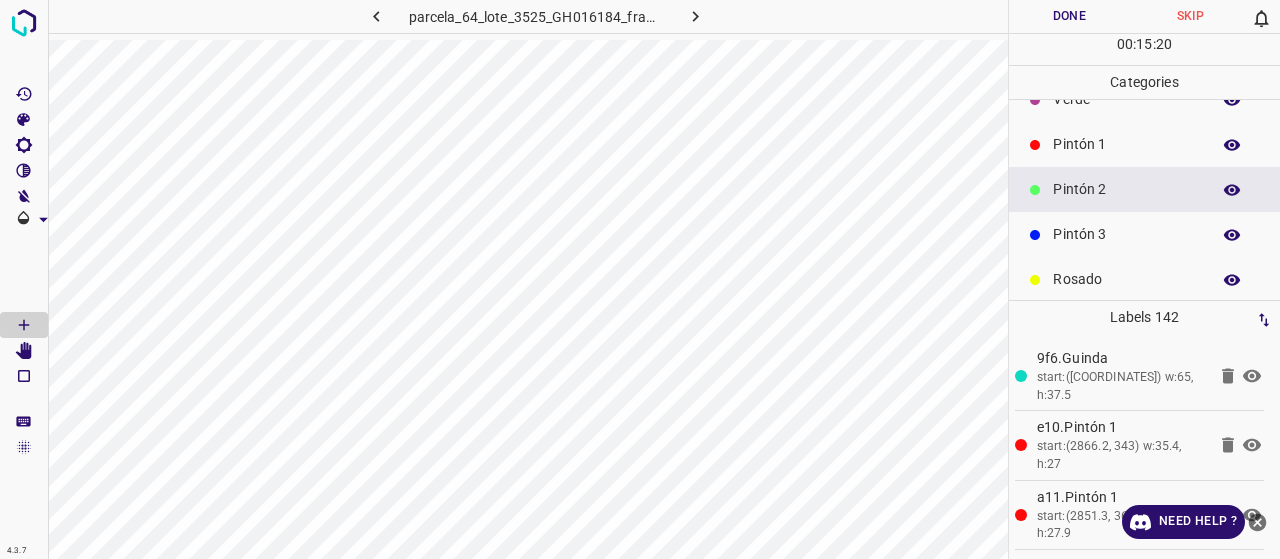 click on "Pintón 1" at bounding box center (1126, 144) 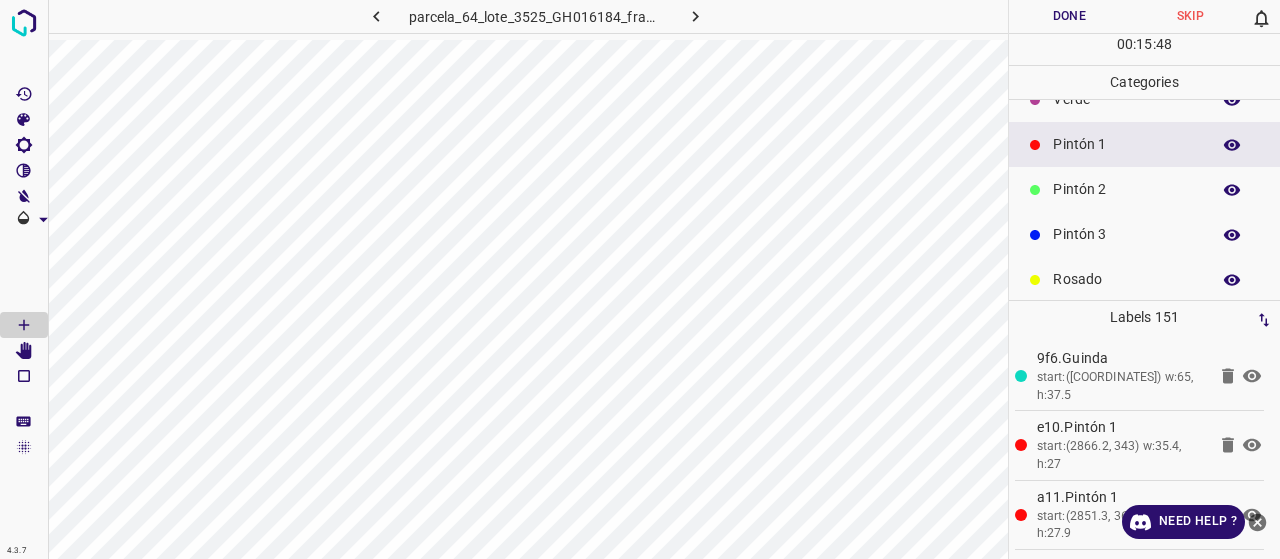 scroll, scrollTop: 176, scrollLeft: 0, axis: vertical 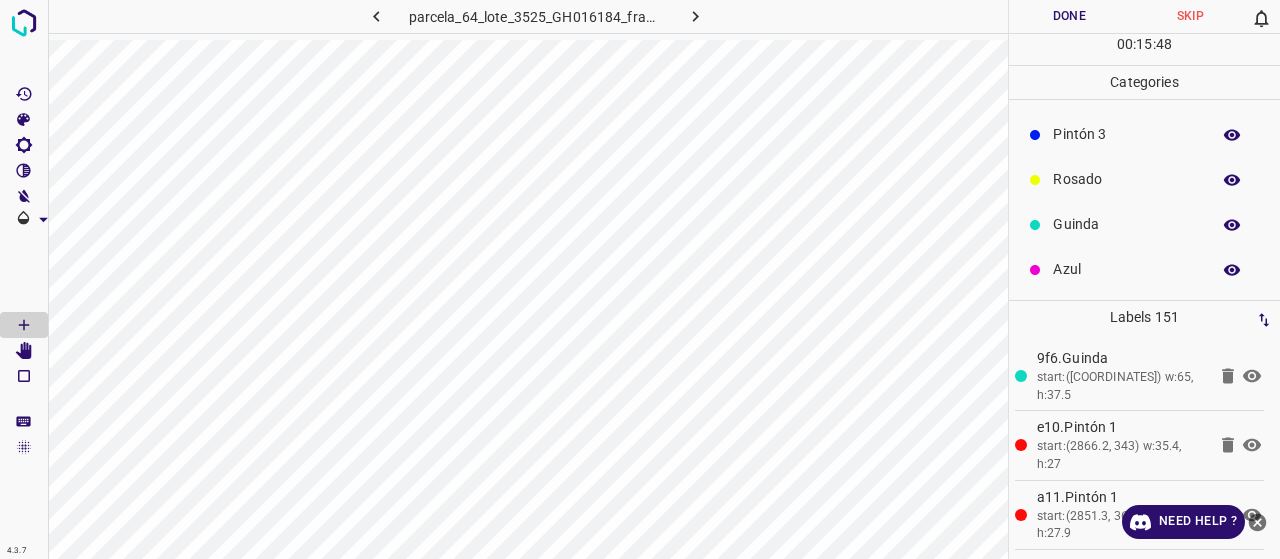 click on "Azul" at bounding box center (1144, 269) 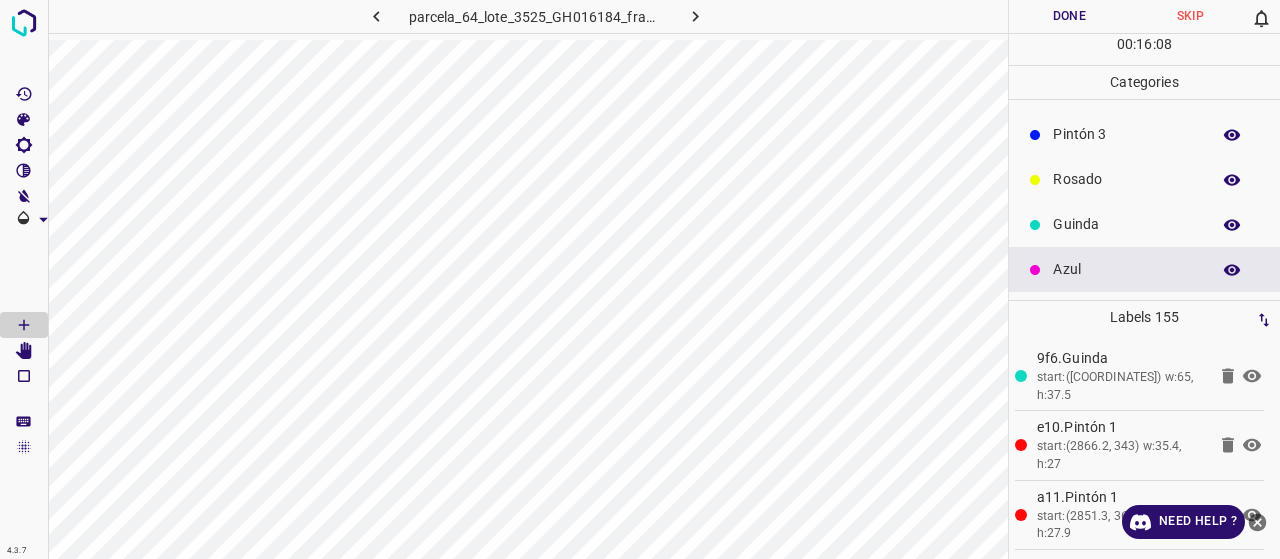 scroll, scrollTop: 76, scrollLeft: 0, axis: vertical 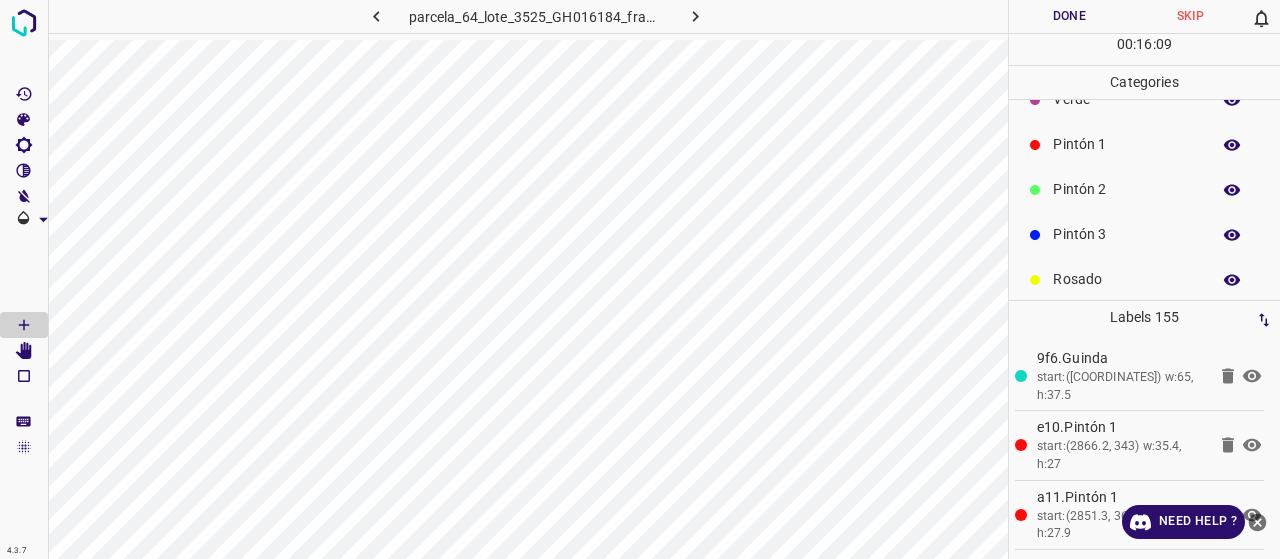 click on "Pintón 2" at bounding box center (1126, 189) 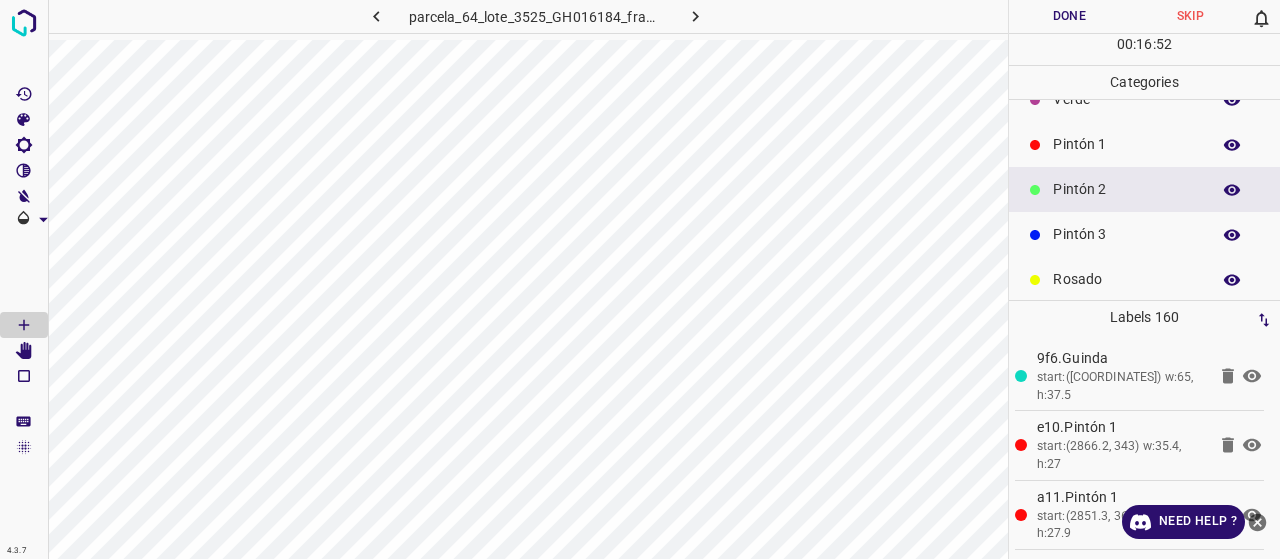 click on "Pintón 3" at bounding box center [1144, 234] 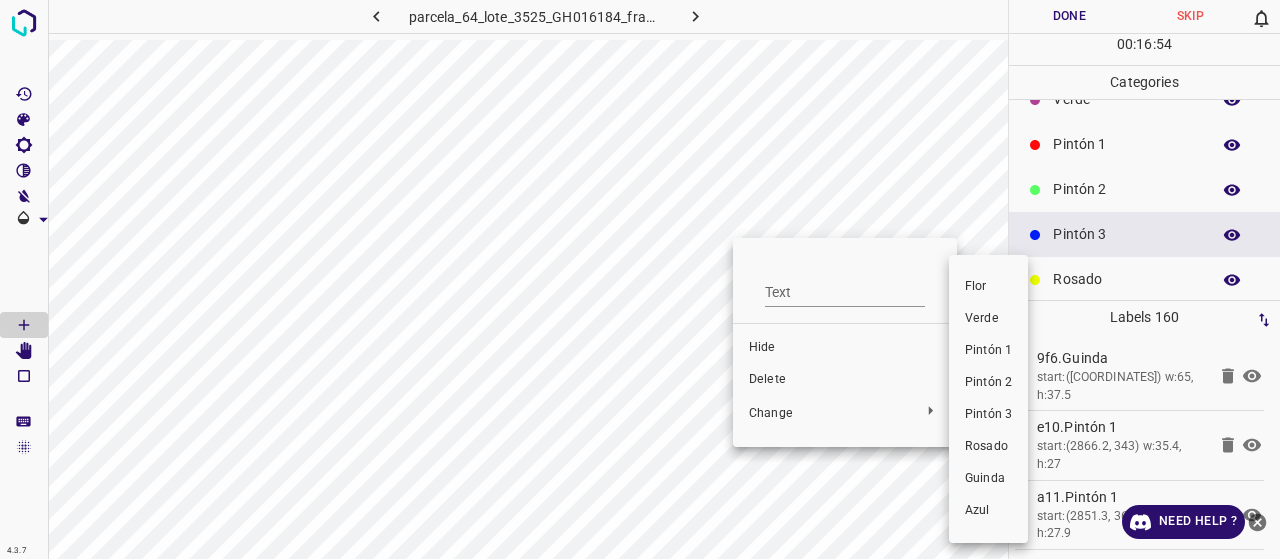 click at bounding box center [640, 279] 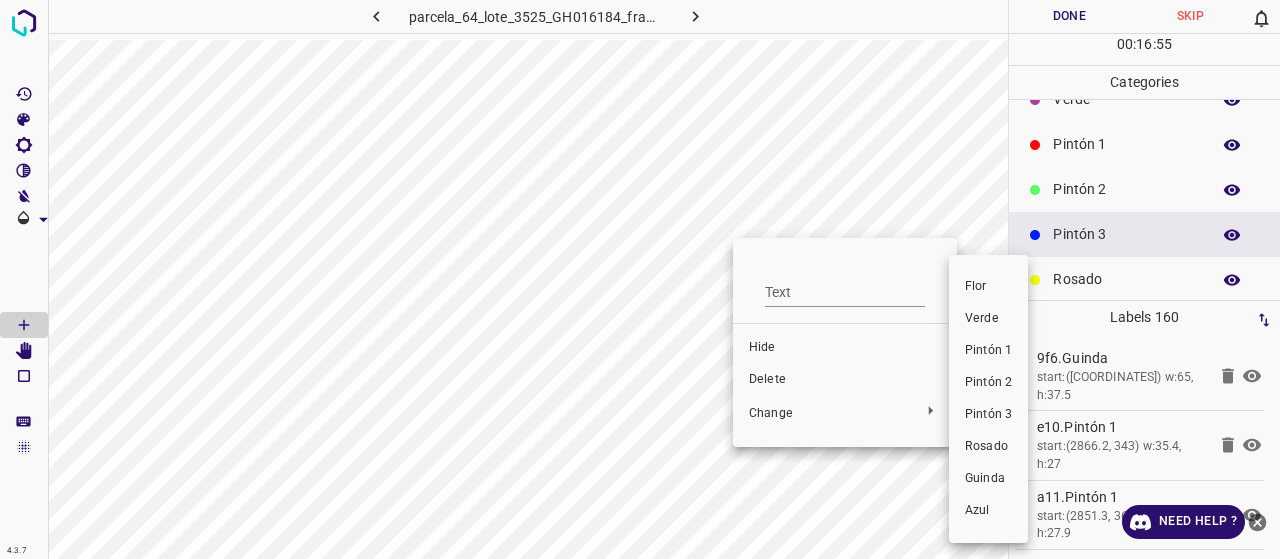 click at bounding box center [640, 279] 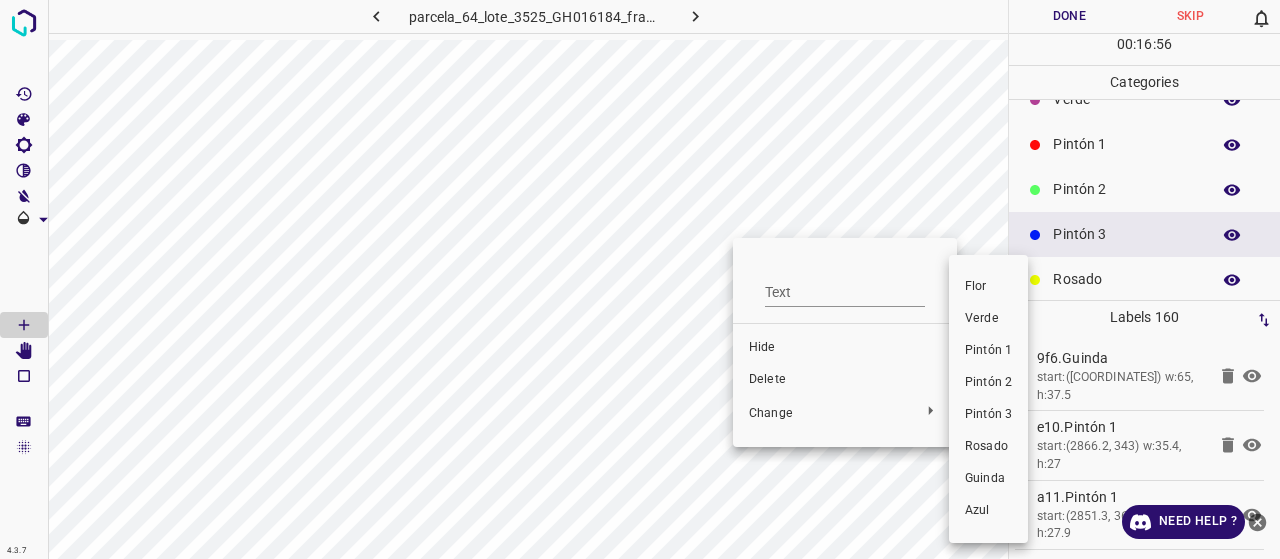 click at bounding box center [640, 279] 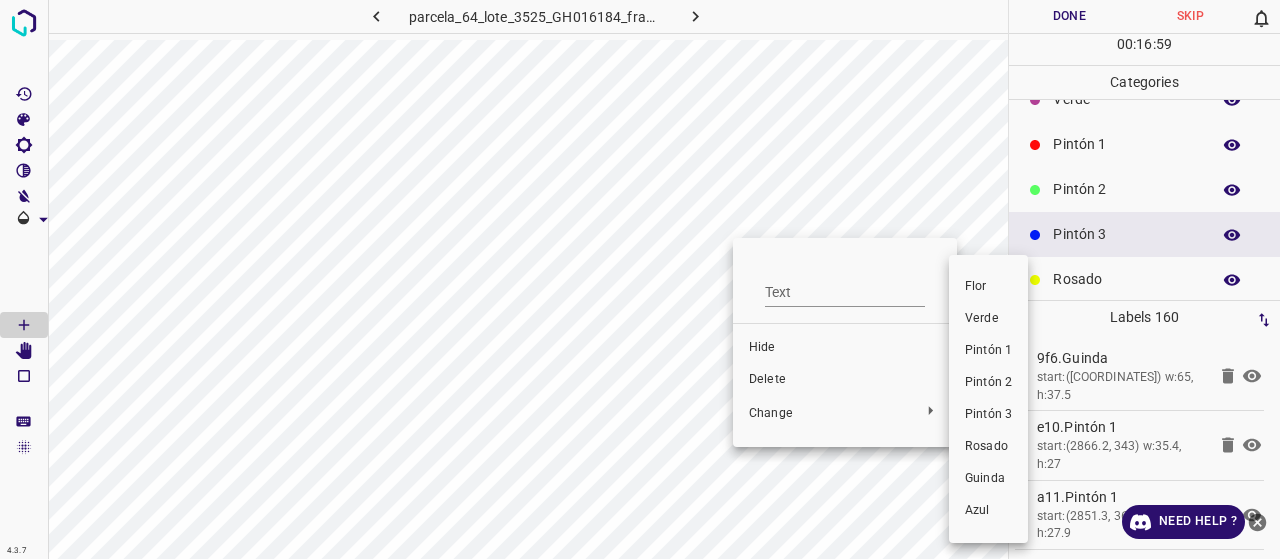 click on "Pintón 3" at bounding box center (988, 415) 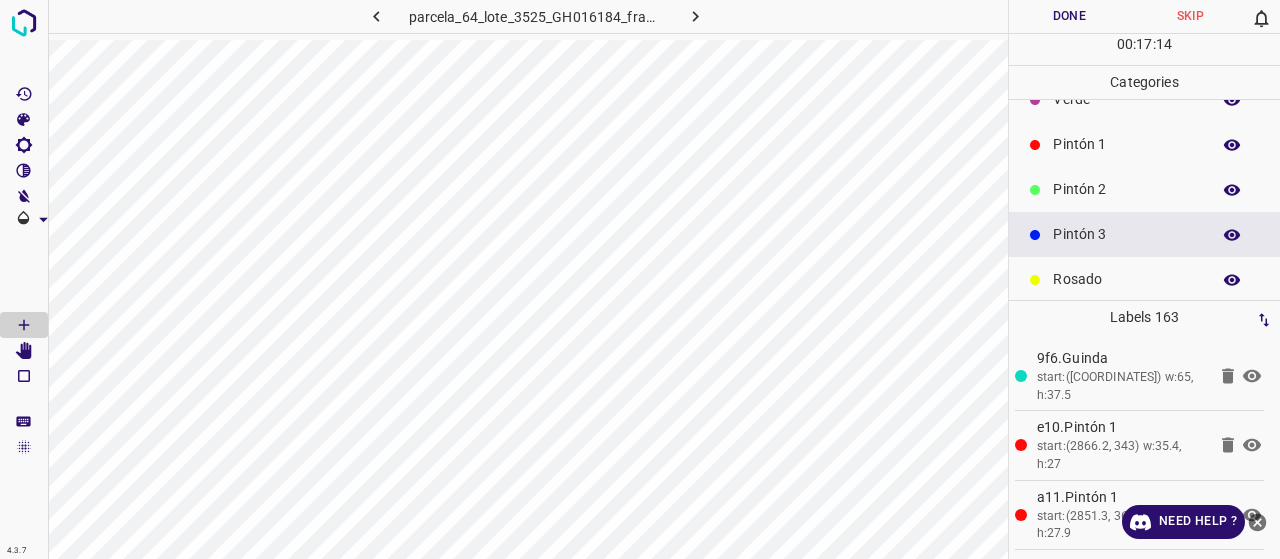 click on "Pintón 2" at bounding box center [1126, 189] 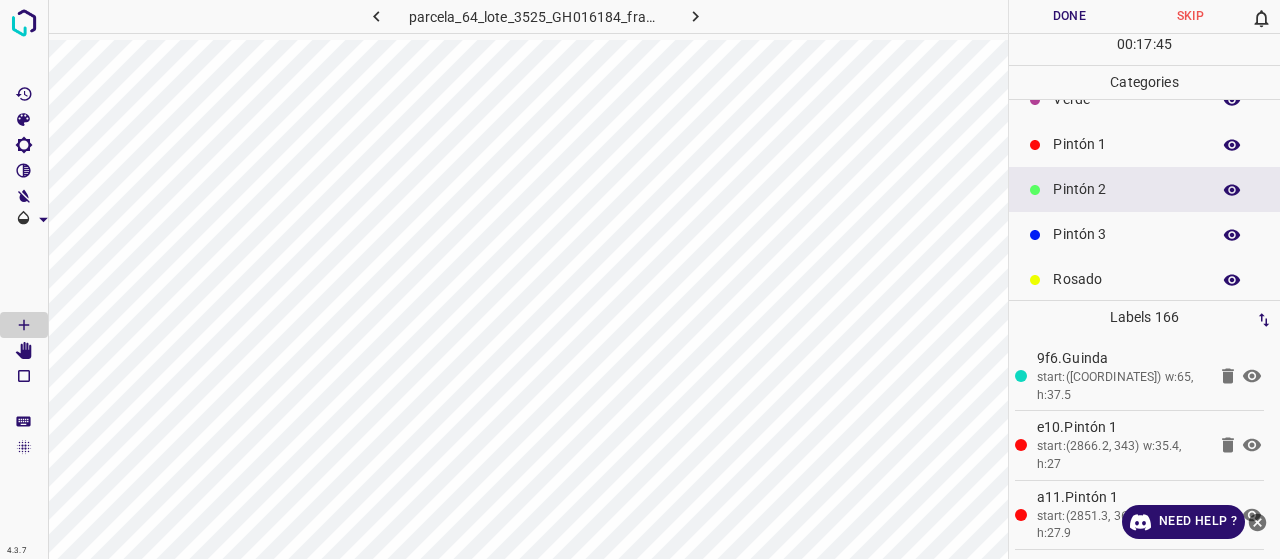 click on "Pintón 1" at bounding box center [1126, 144] 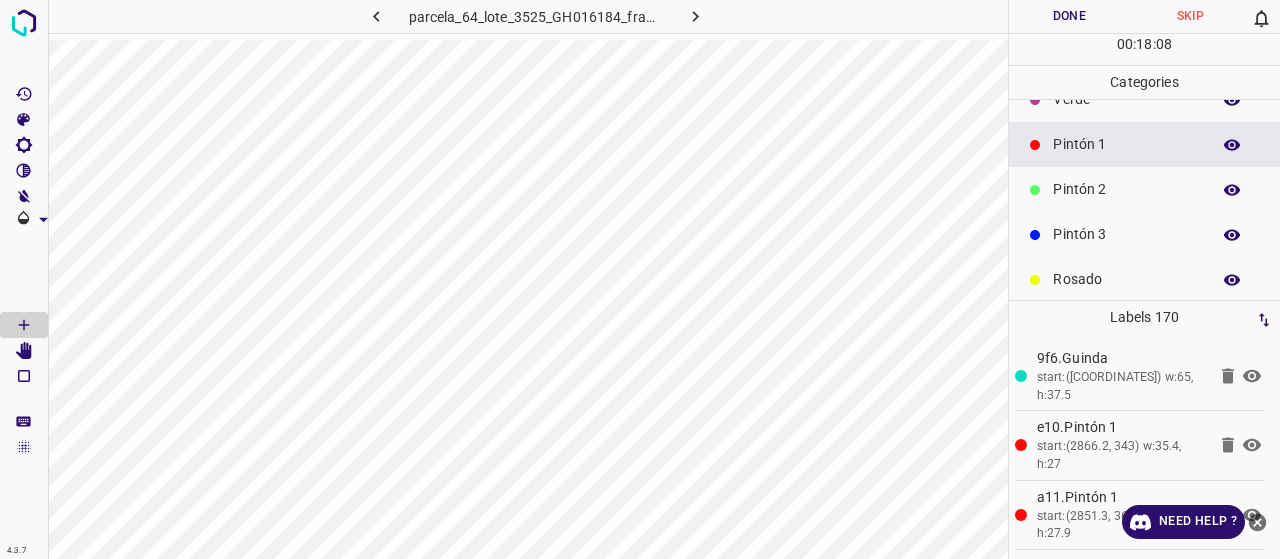 click on "Pintón 2" at bounding box center (1144, 189) 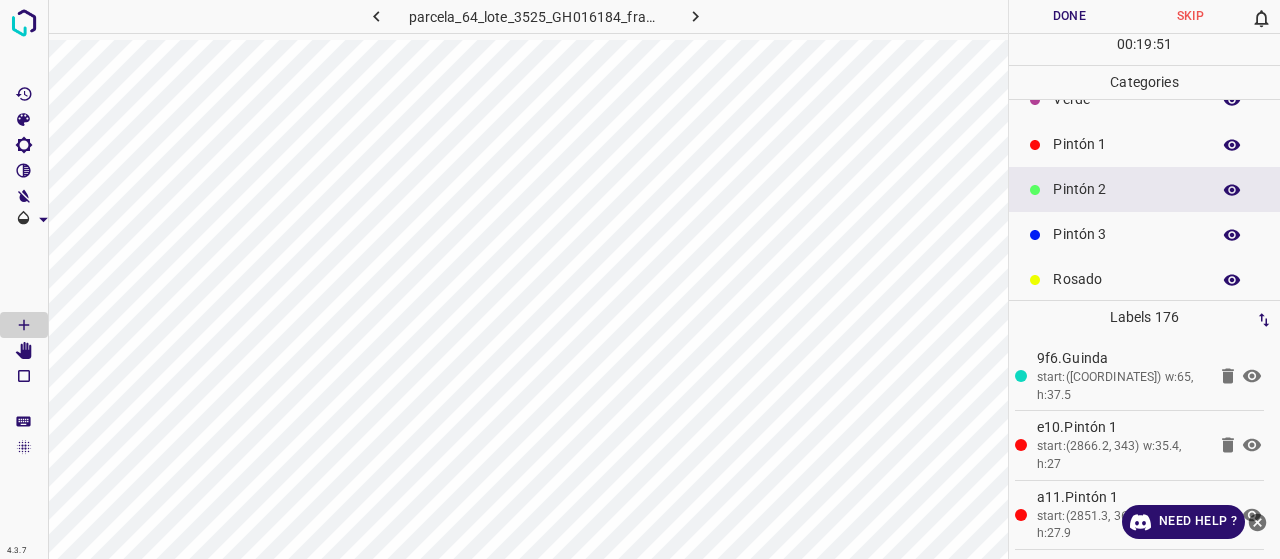 click on "Pintón 1" at bounding box center (1126, 144) 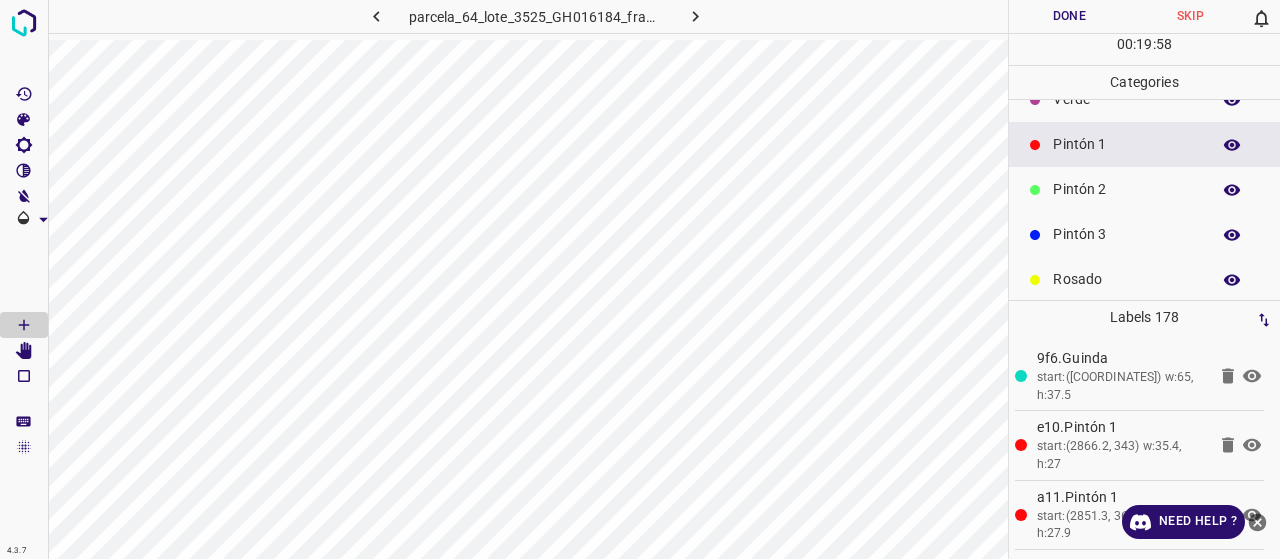 scroll, scrollTop: 176, scrollLeft: 0, axis: vertical 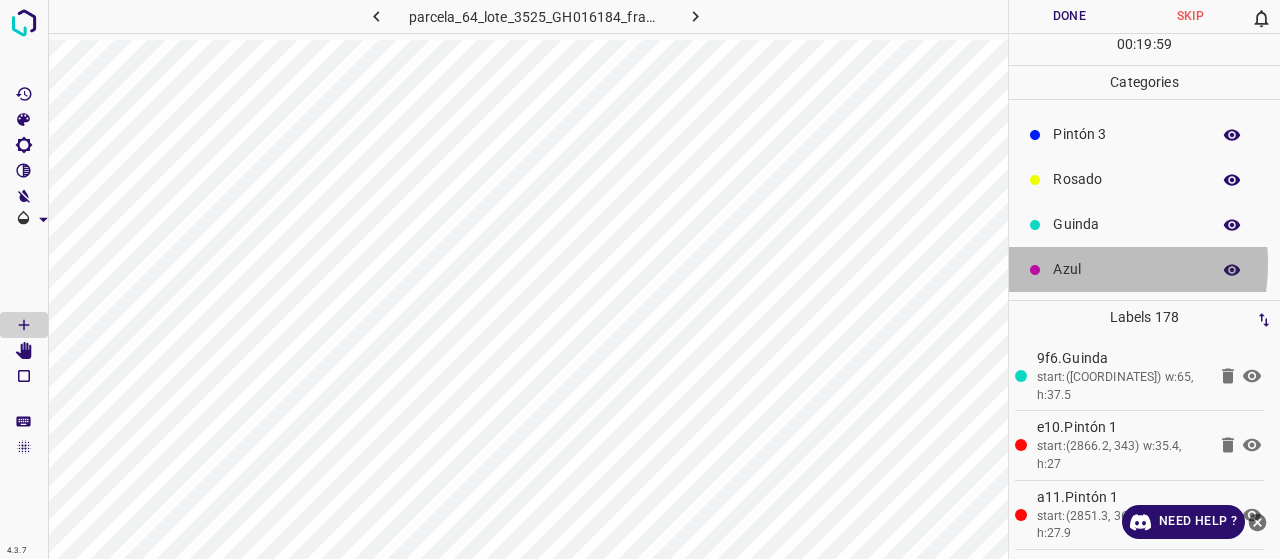 click on "Azul" at bounding box center (1126, 269) 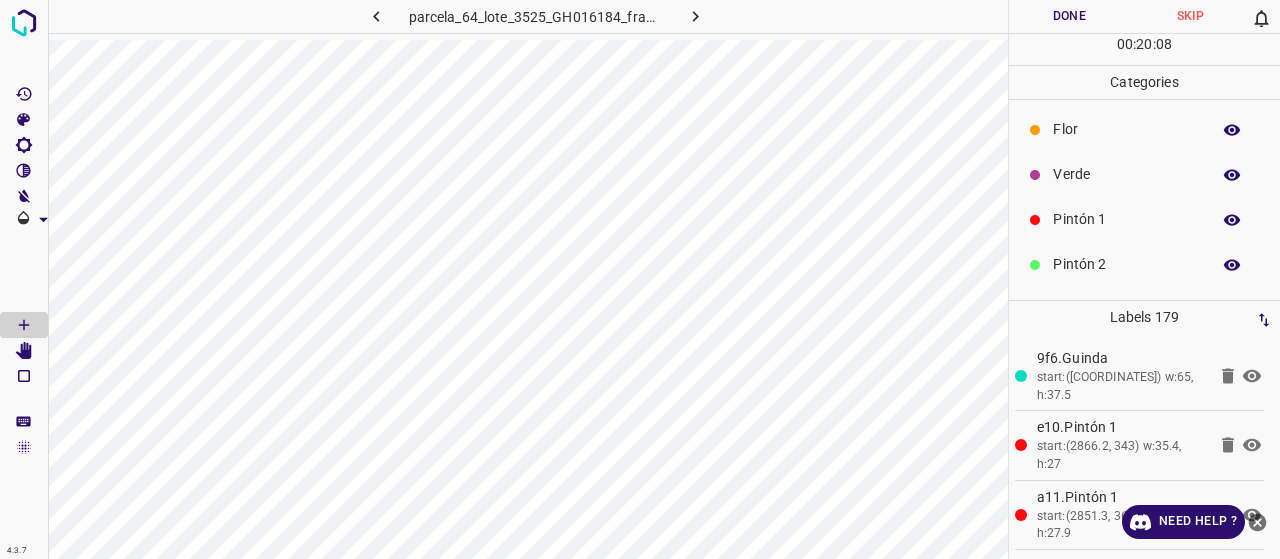 scroll, scrollTop: 0, scrollLeft: 0, axis: both 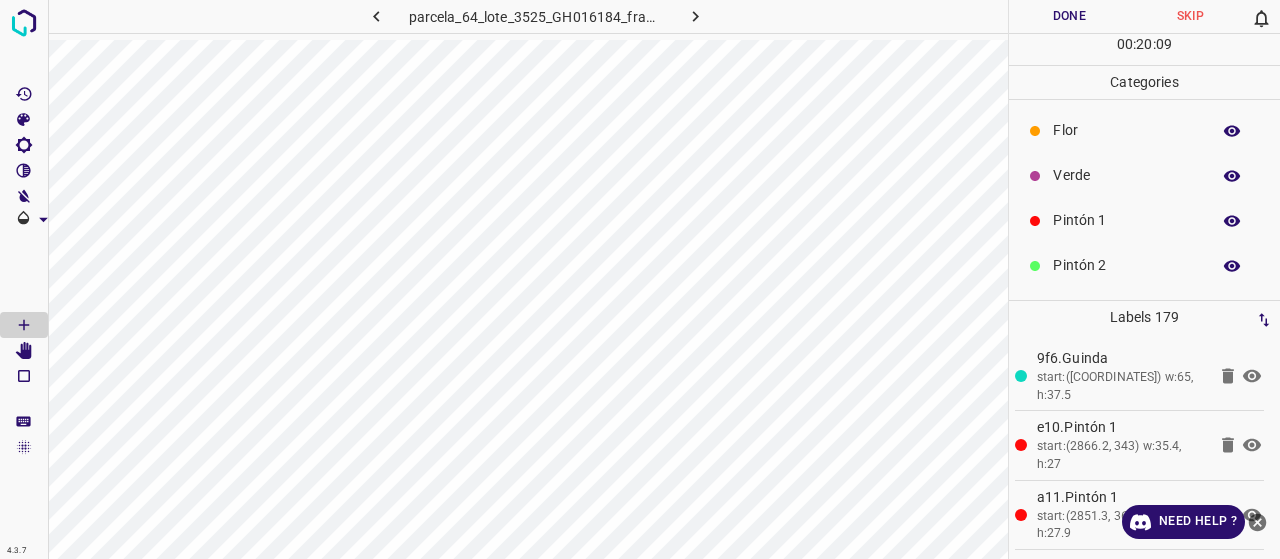 click on "Verde" at bounding box center (1144, 175) 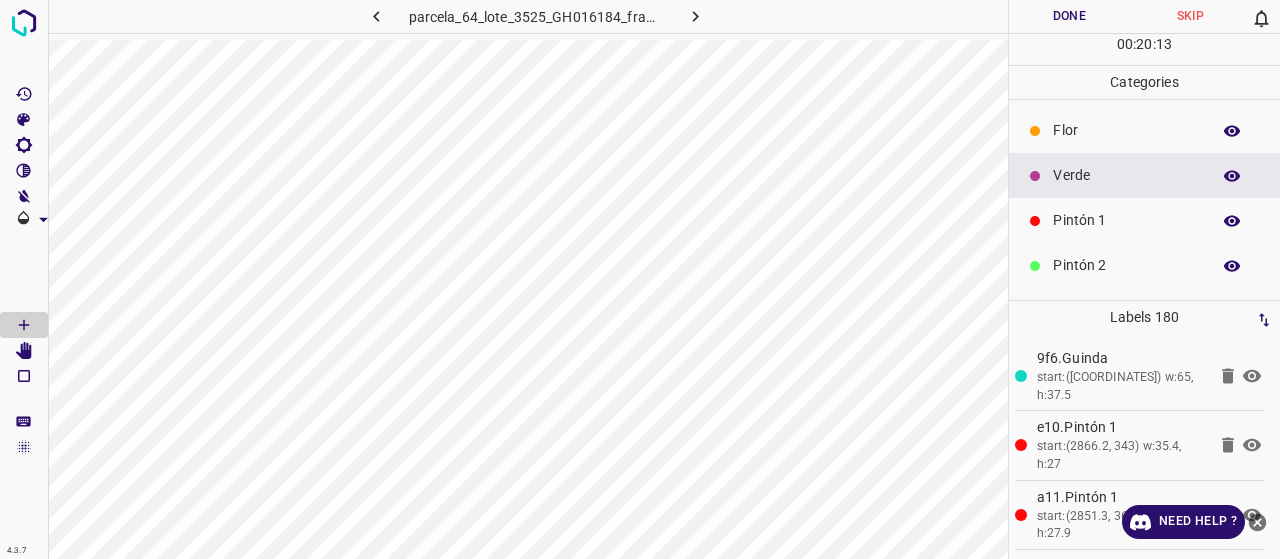 drag, startPoint x: 1092, startPoint y: 235, endPoint x: 1041, endPoint y: 233, distance: 51.0392 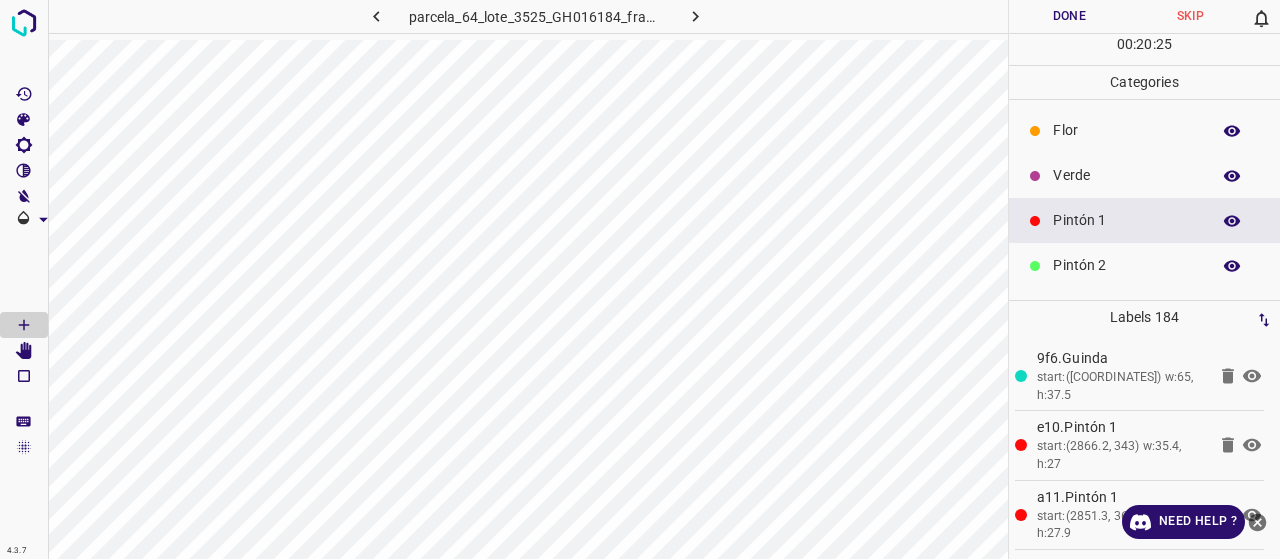click at bounding box center (1035, 176) 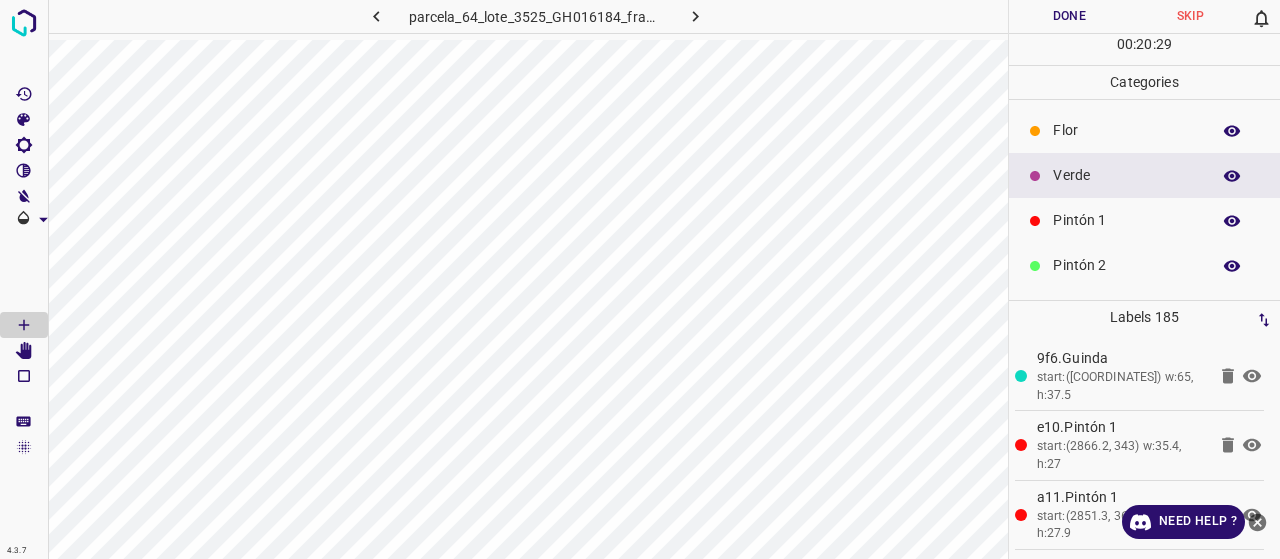 scroll, scrollTop: 100, scrollLeft: 0, axis: vertical 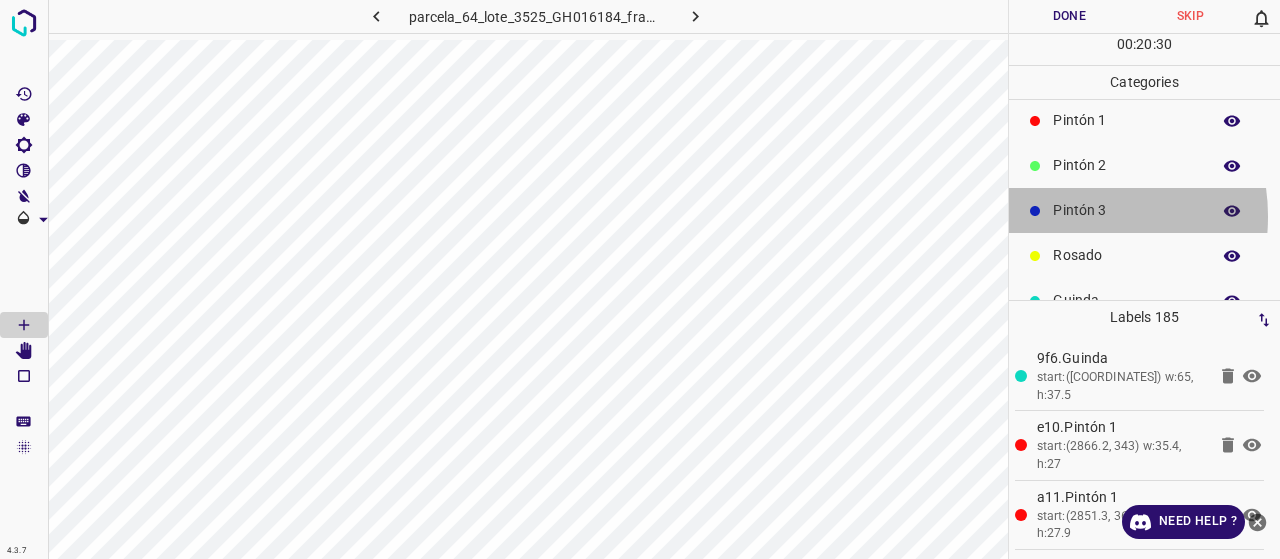 click on "Pintón 3" at bounding box center (1126, 210) 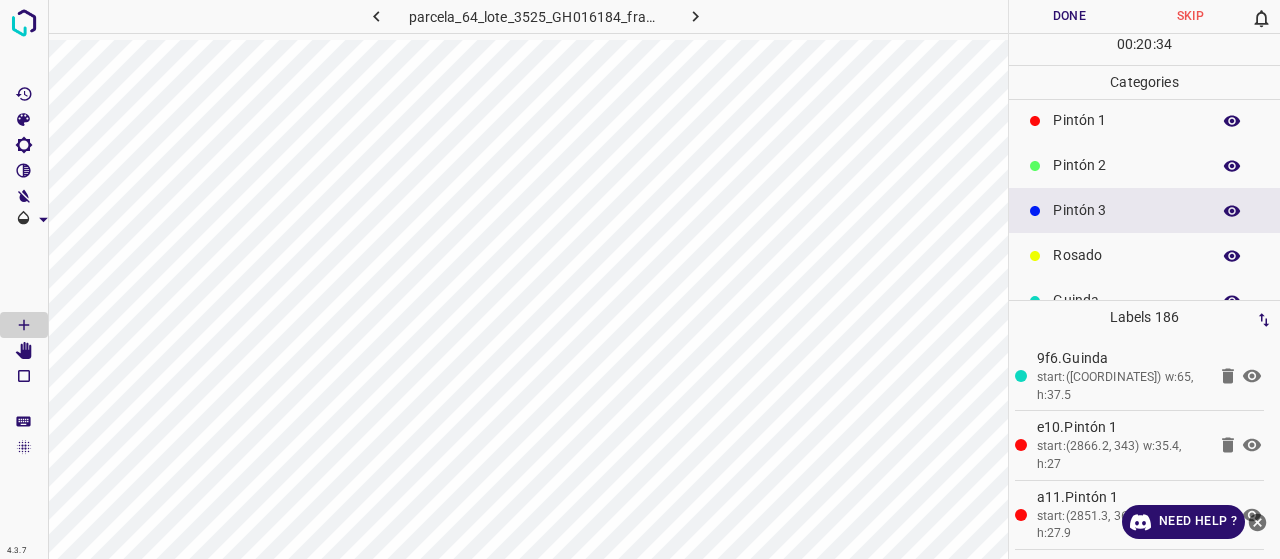 scroll, scrollTop: 0, scrollLeft: 0, axis: both 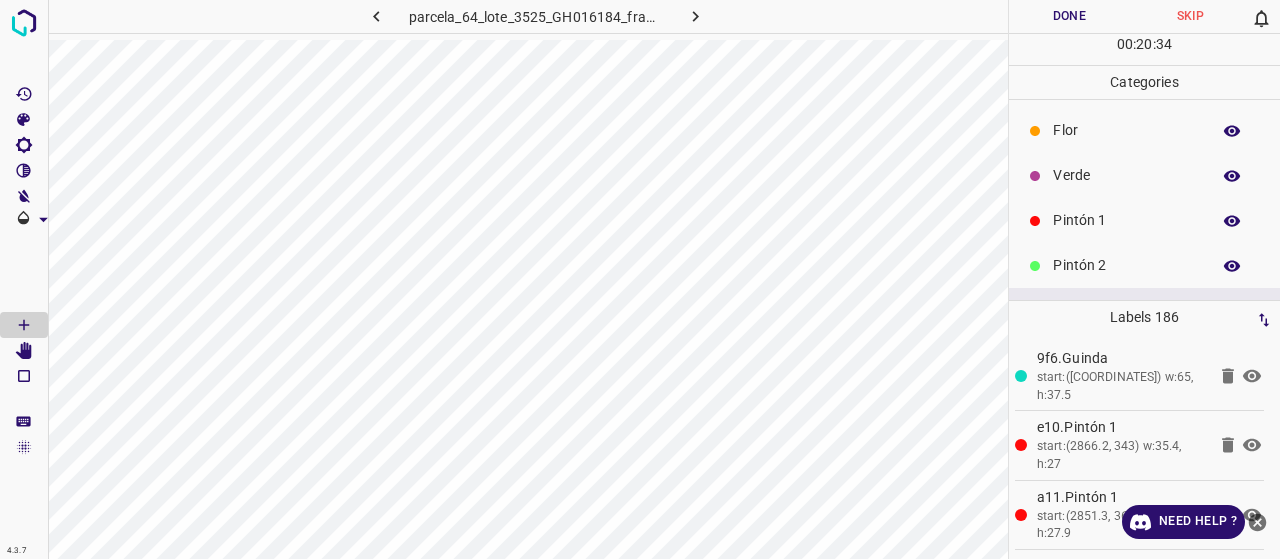 click on "Verde" at bounding box center (1126, 175) 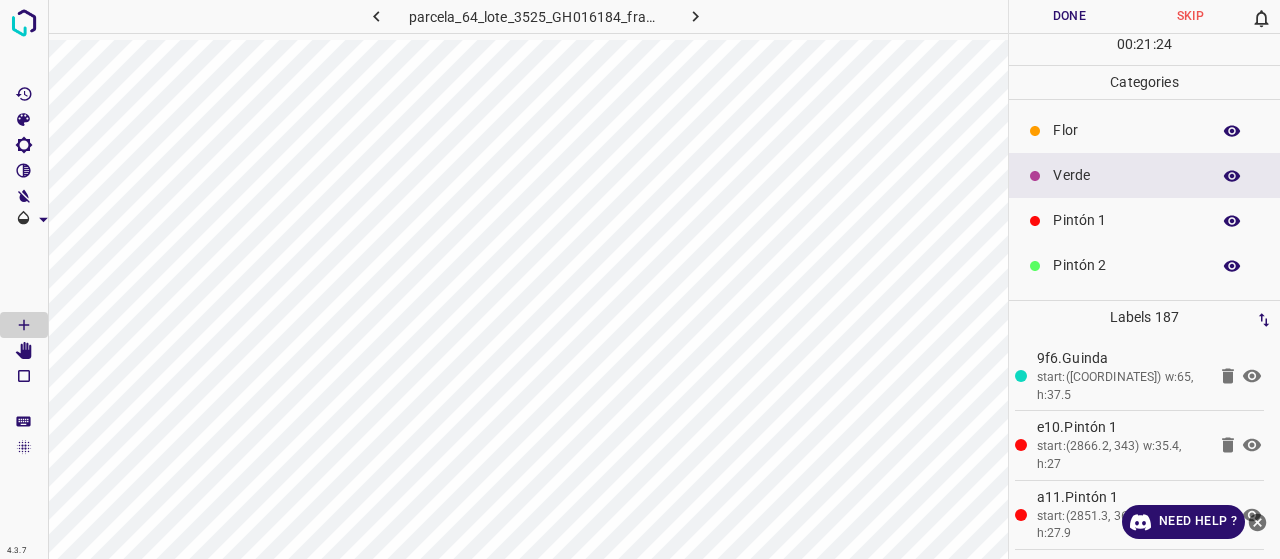 click on "Pintón 1" at bounding box center (1126, 220) 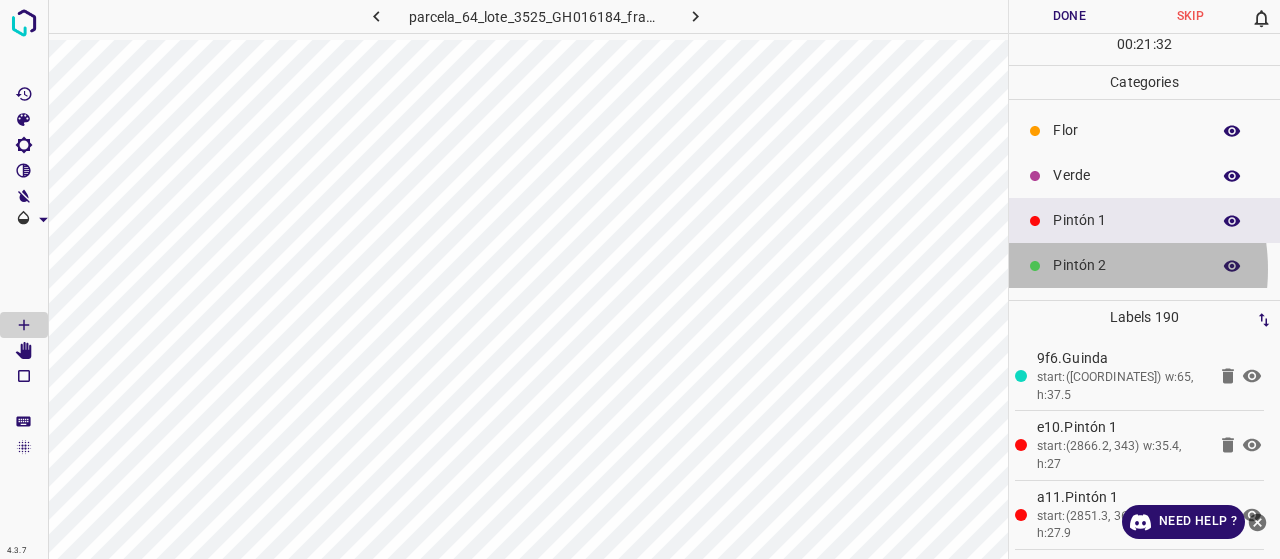 drag, startPoint x: 1068, startPoint y: 268, endPoint x: 1019, endPoint y: 312, distance: 65.8559 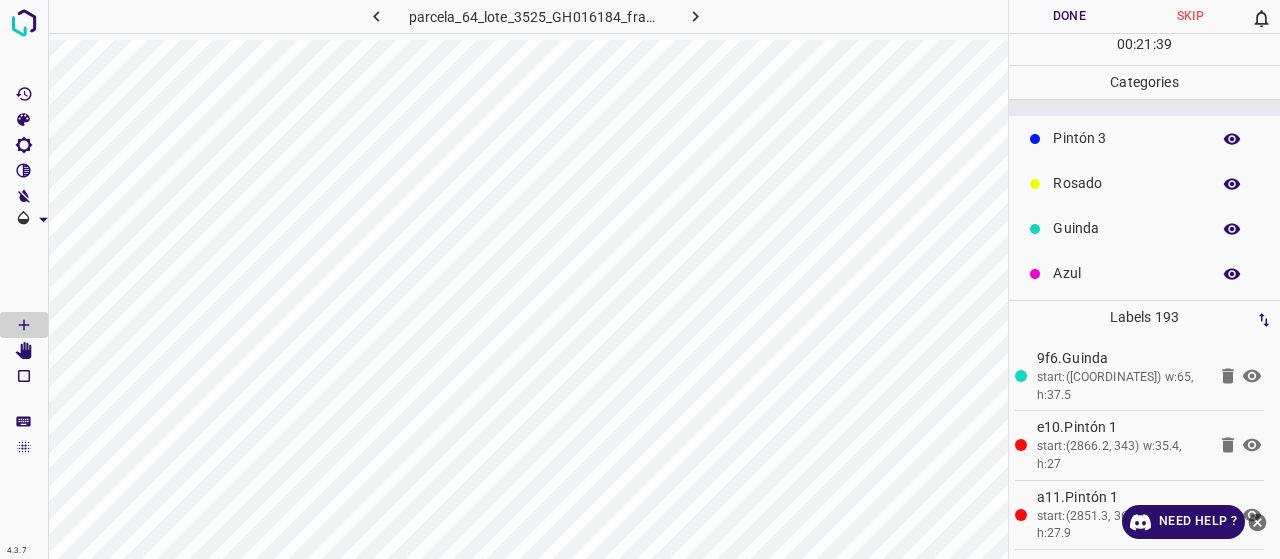 scroll, scrollTop: 176, scrollLeft: 0, axis: vertical 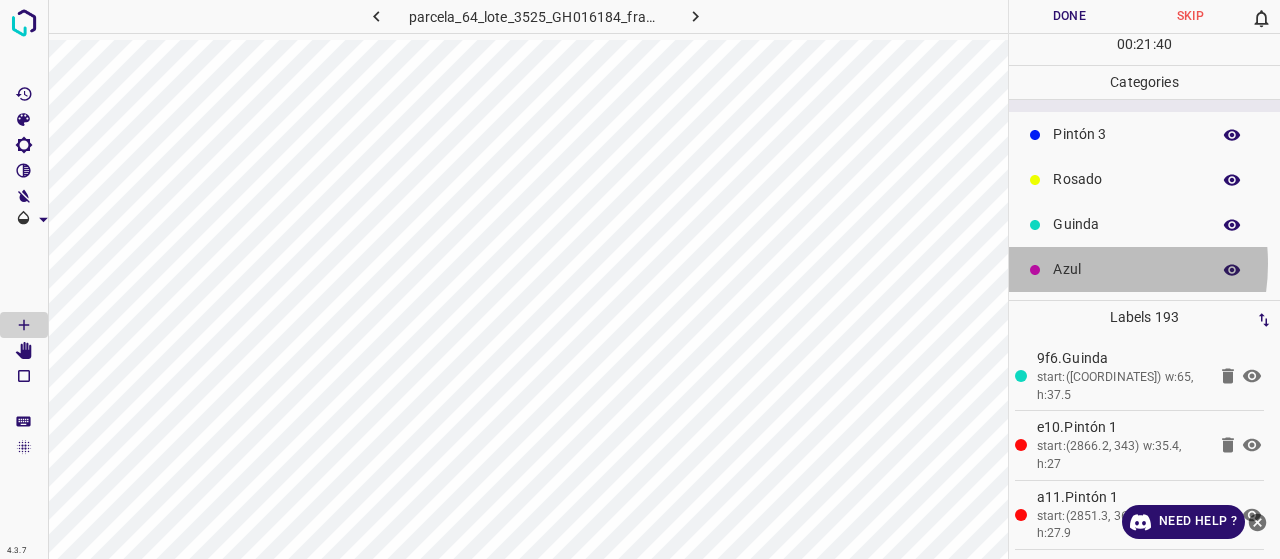 drag, startPoint x: 1062, startPoint y: 263, endPoint x: 1028, endPoint y: 293, distance: 45.343136 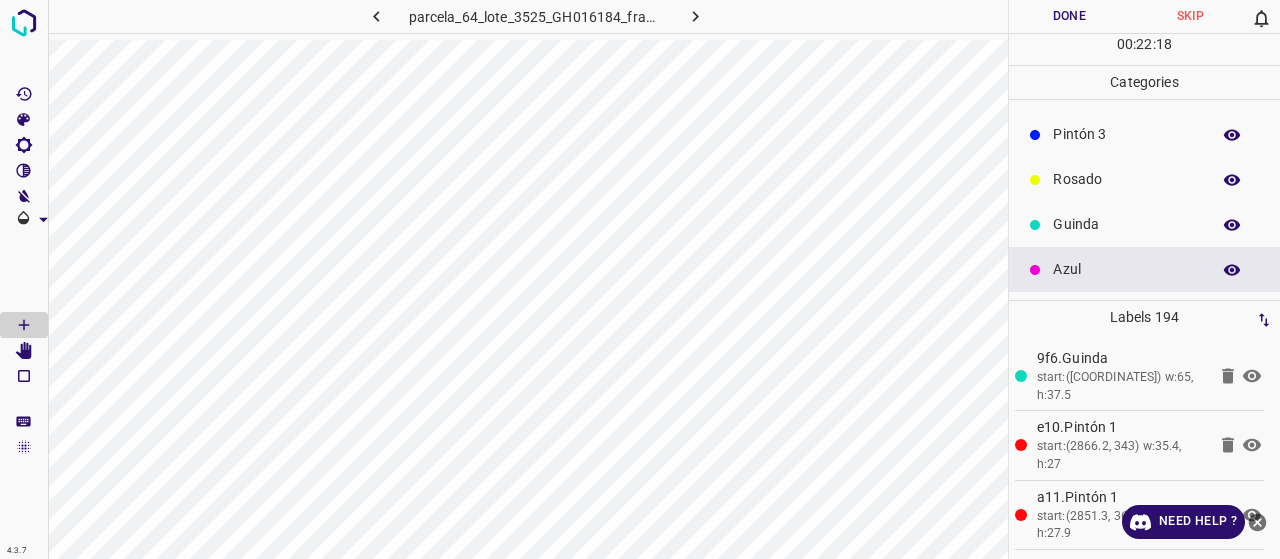scroll, scrollTop: 76, scrollLeft: 0, axis: vertical 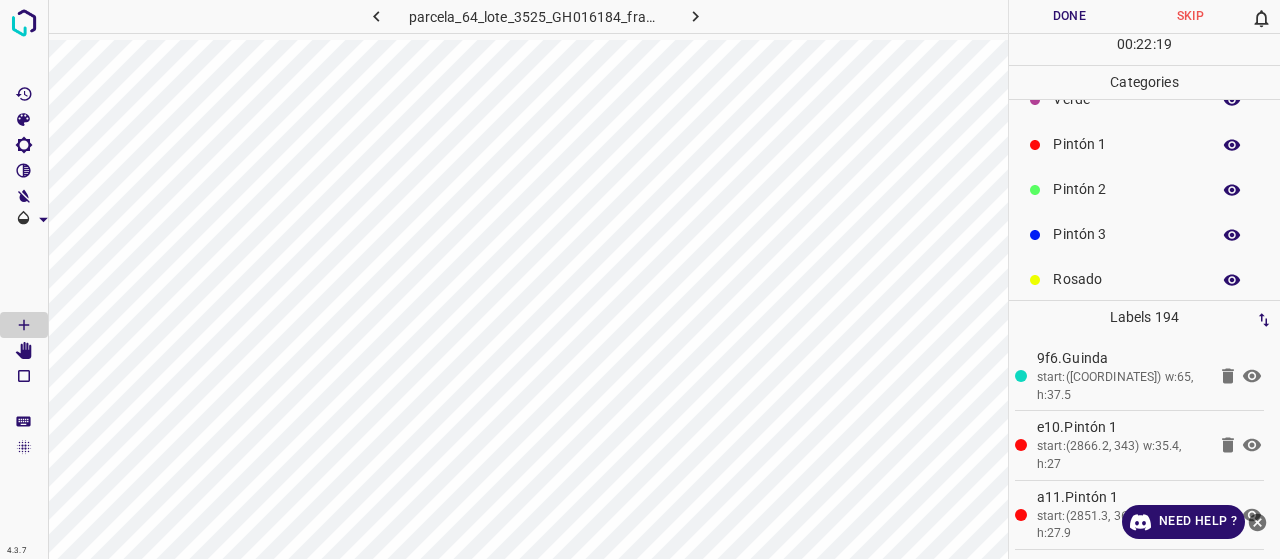 click on "Pintón 1" at bounding box center (1126, 144) 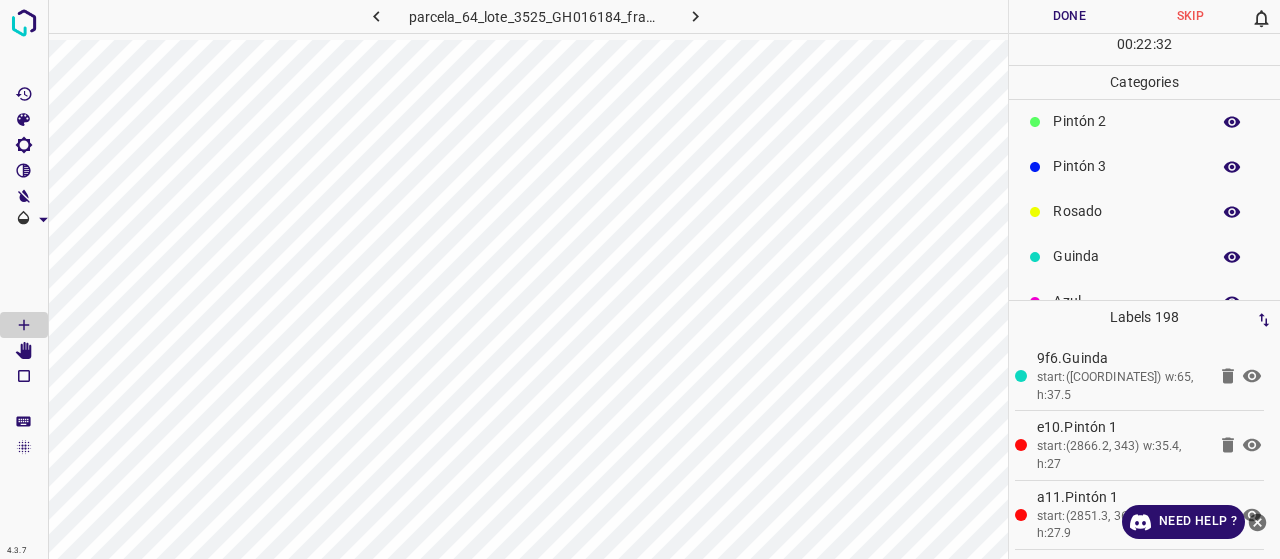 scroll, scrollTop: 176, scrollLeft: 0, axis: vertical 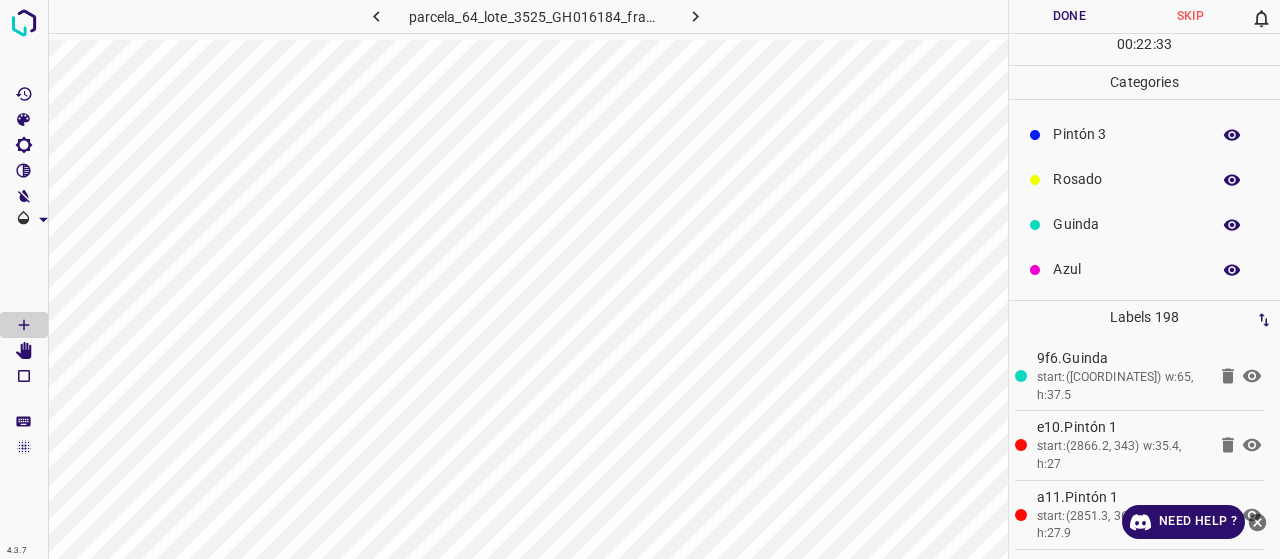 click on "Pintón 3" at bounding box center [1126, 134] 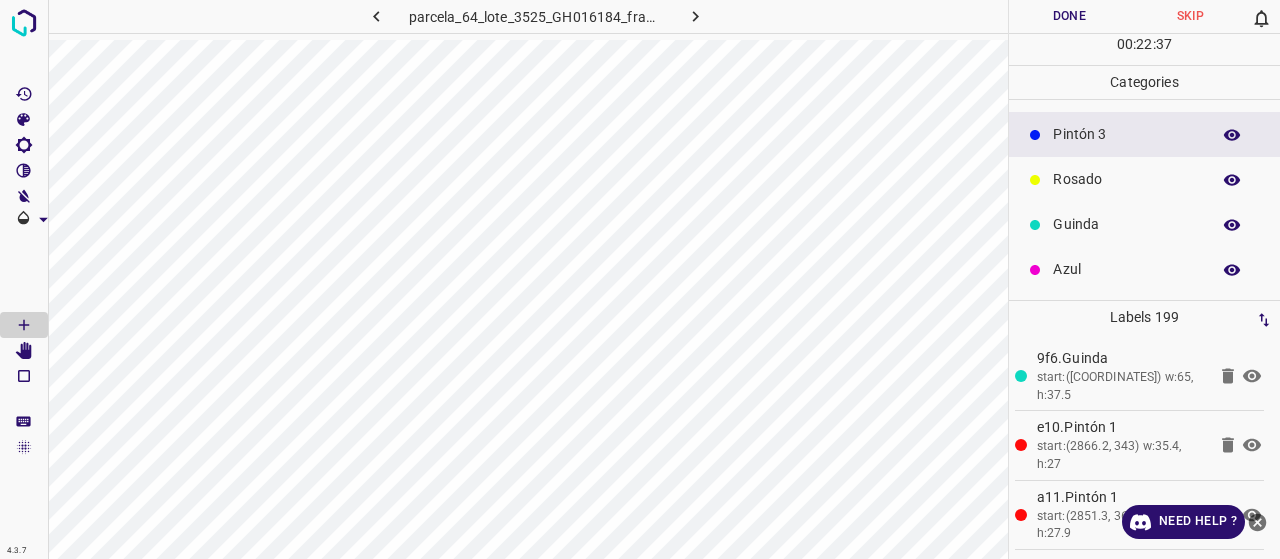 scroll, scrollTop: 76, scrollLeft: 0, axis: vertical 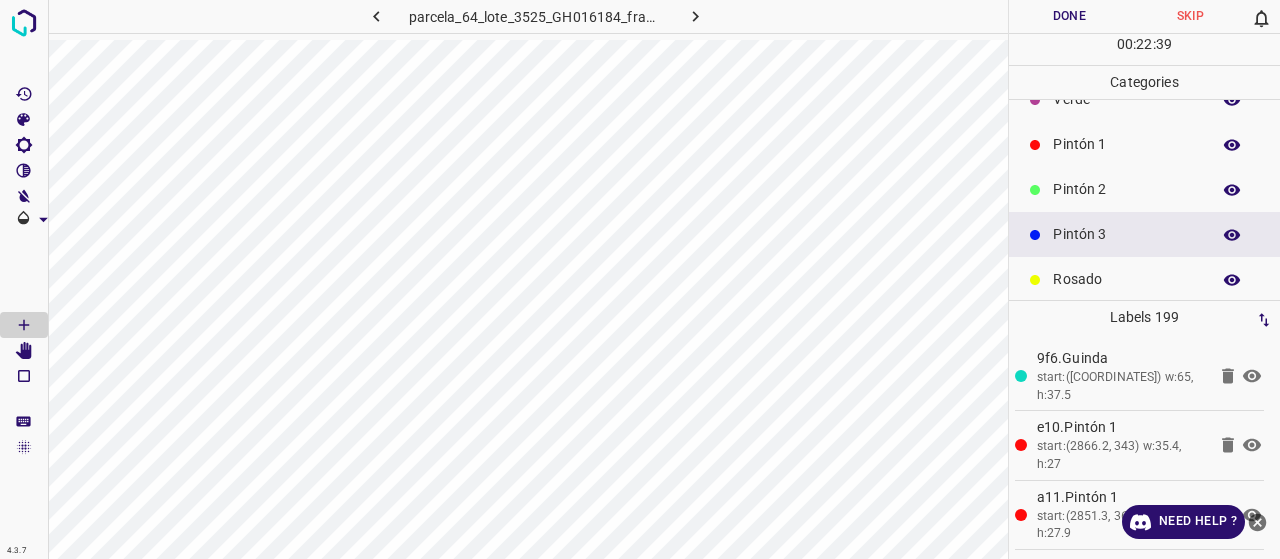 click on "Pintón 1" at bounding box center [1126, 144] 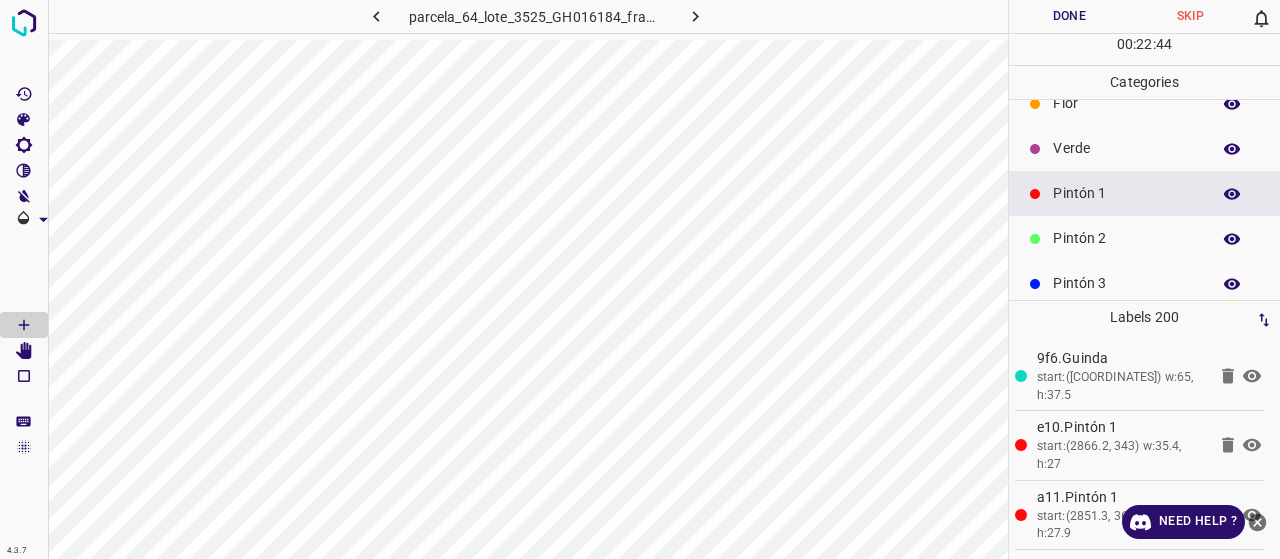 scroll, scrollTop: 0, scrollLeft: 0, axis: both 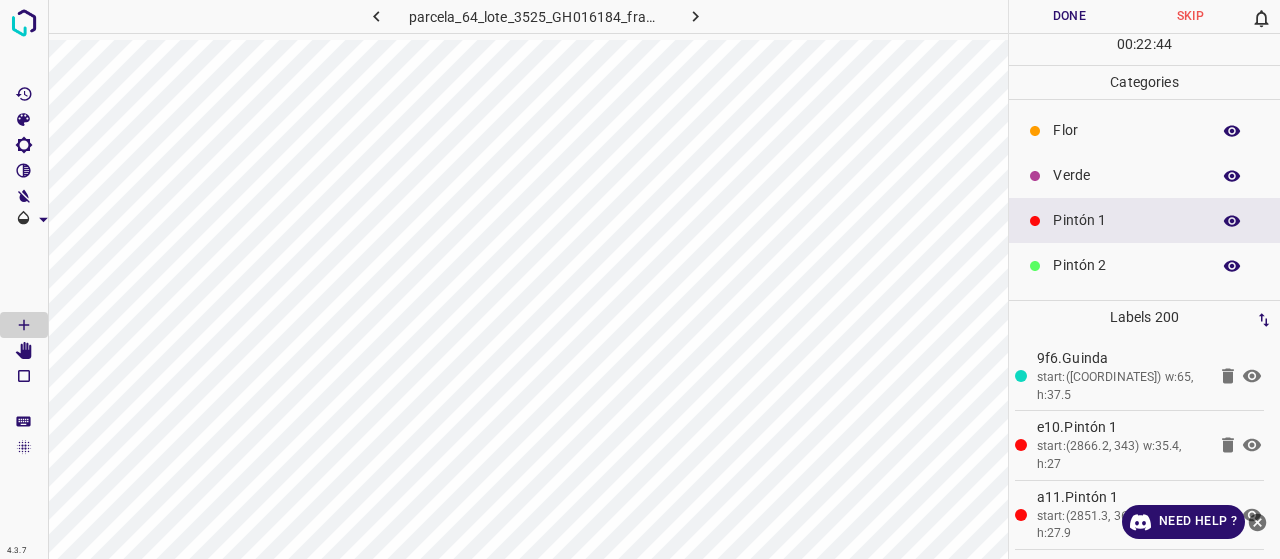 click on "Verde" at bounding box center (1126, 175) 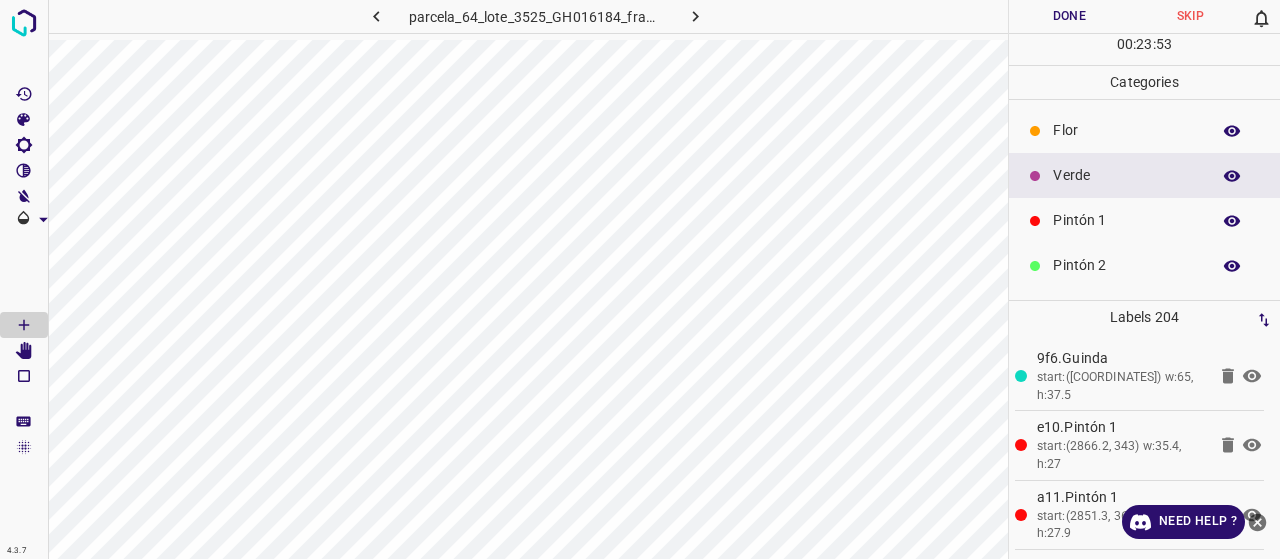 click on "Pintón 2" at bounding box center (1126, 265) 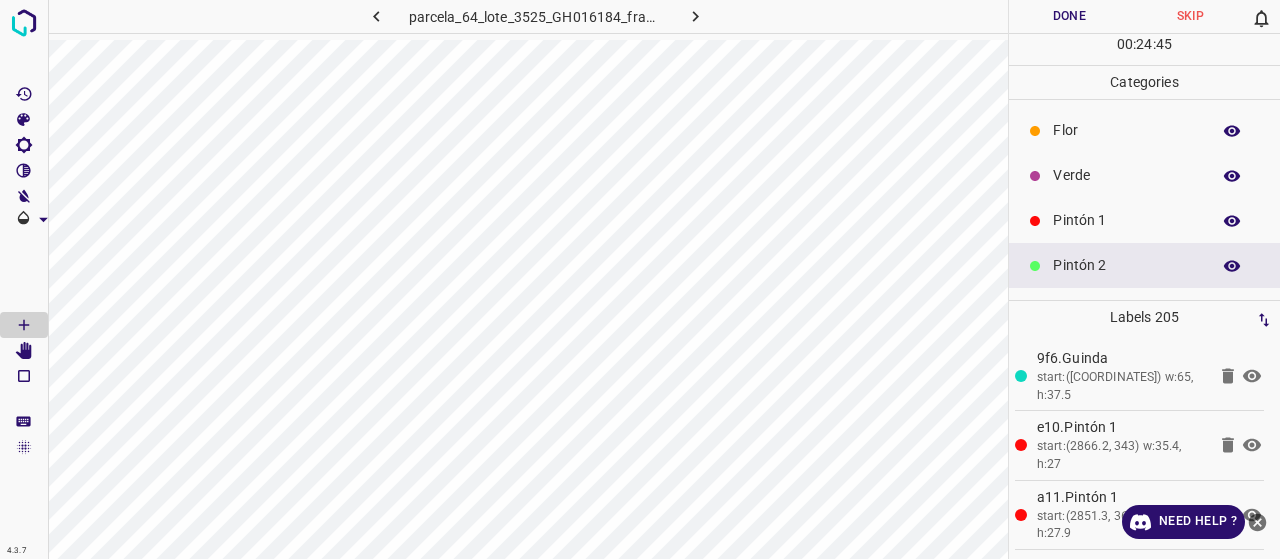 scroll, scrollTop: 100, scrollLeft: 0, axis: vertical 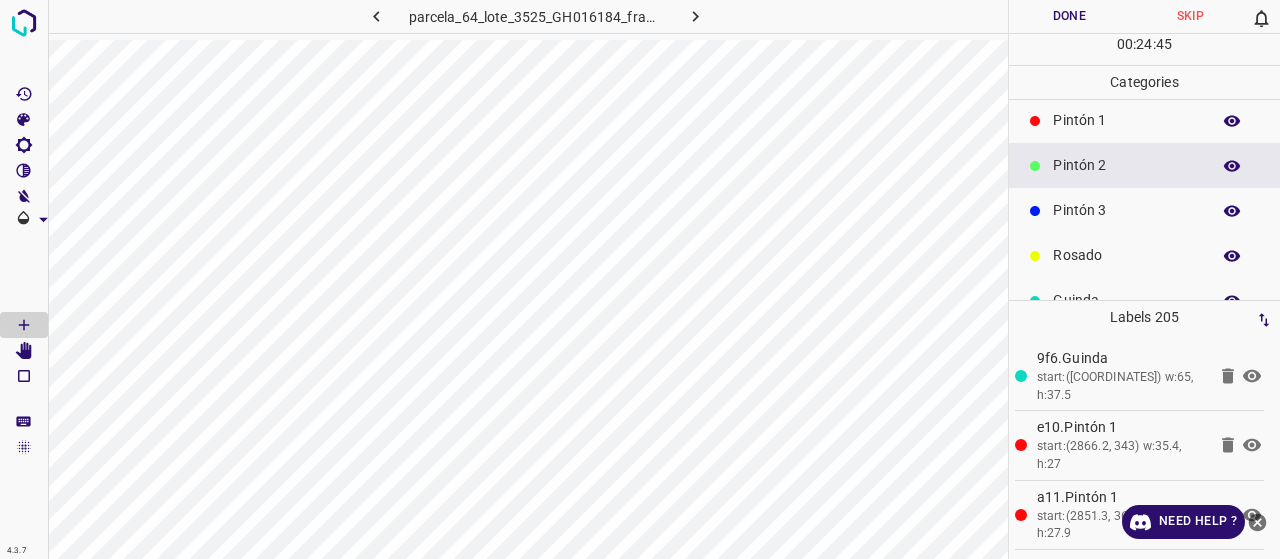 click on "Pintón 3" at bounding box center (1126, 210) 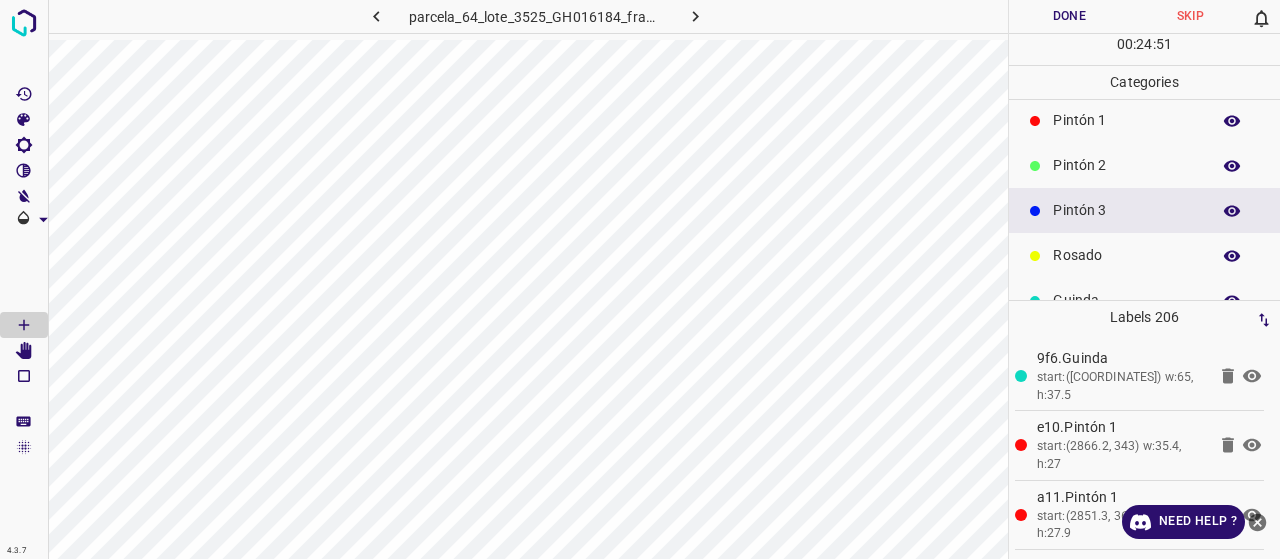 scroll, scrollTop: 0, scrollLeft: 0, axis: both 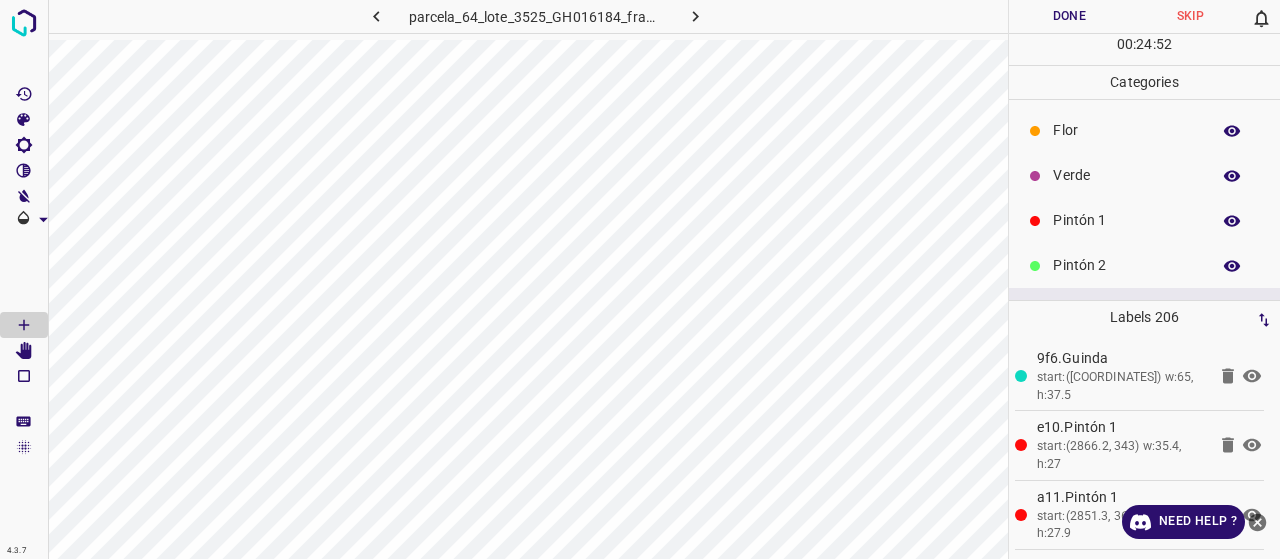 click on "Verde" at bounding box center (1126, 175) 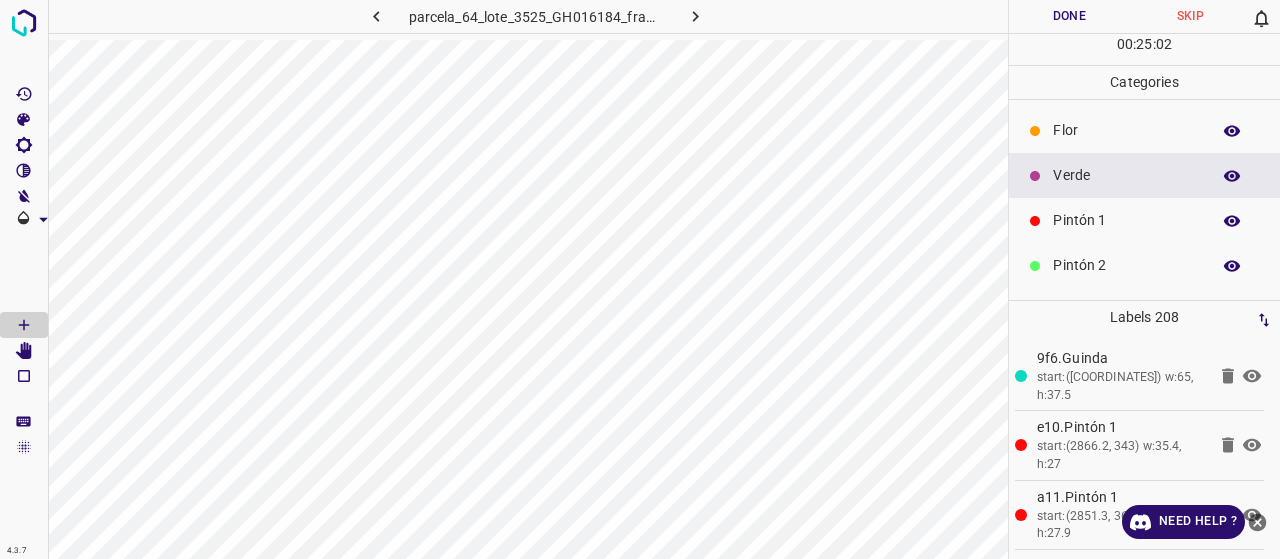 click on "Pintón 1" at bounding box center [1126, 220] 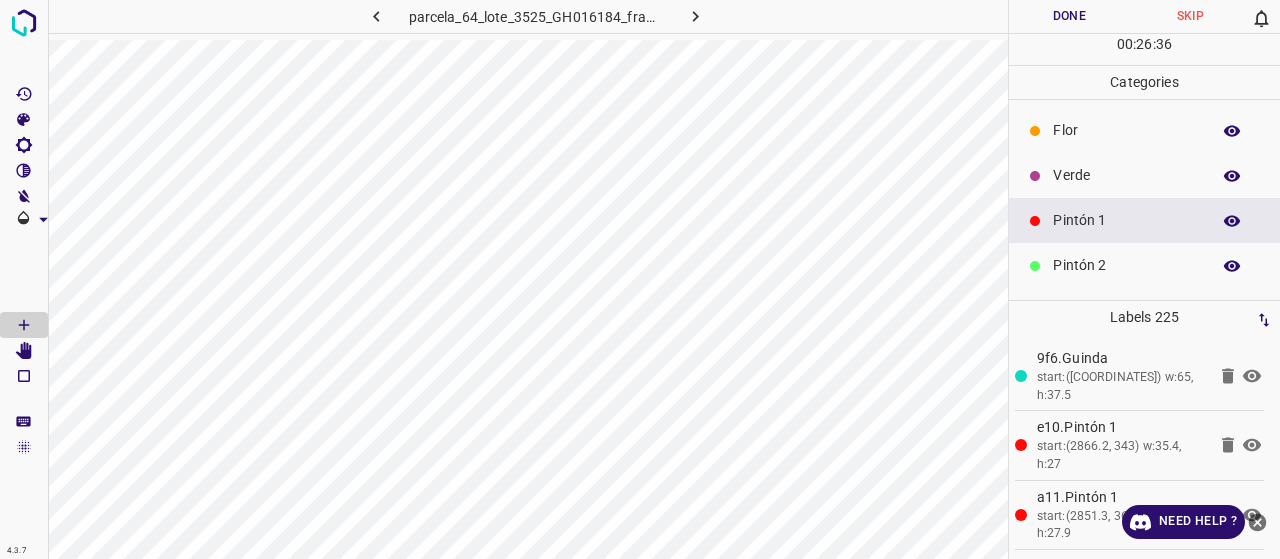 drag, startPoint x: 1049, startPoint y: 139, endPoint x: 1118, endPoint y: 80, distance: 90.78546 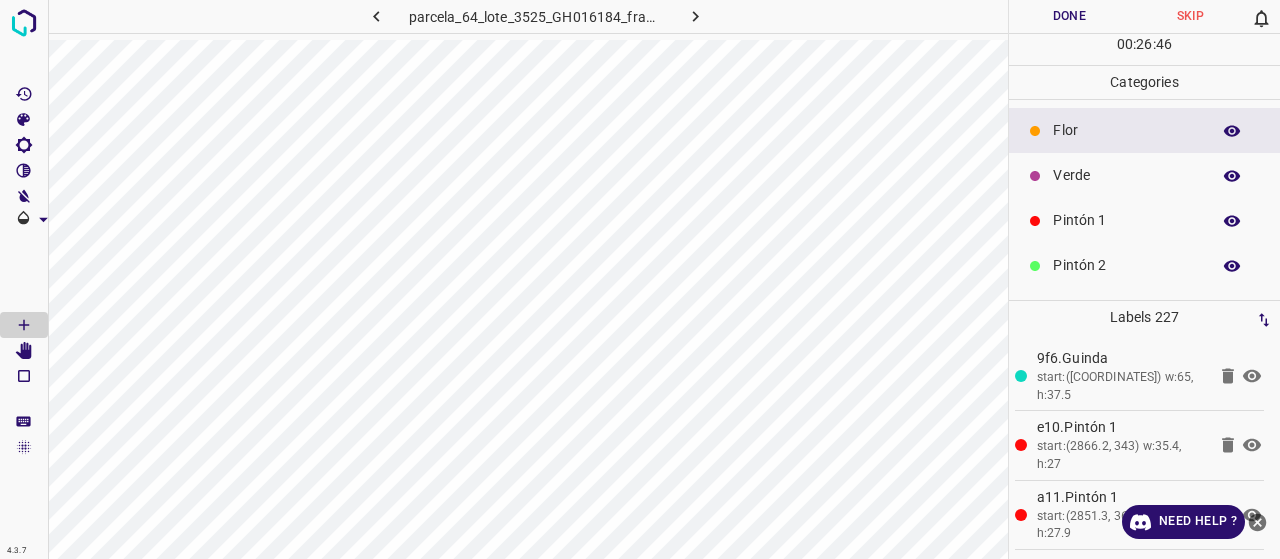 click on "Pintón 1" at bounding box center [1126, 220] 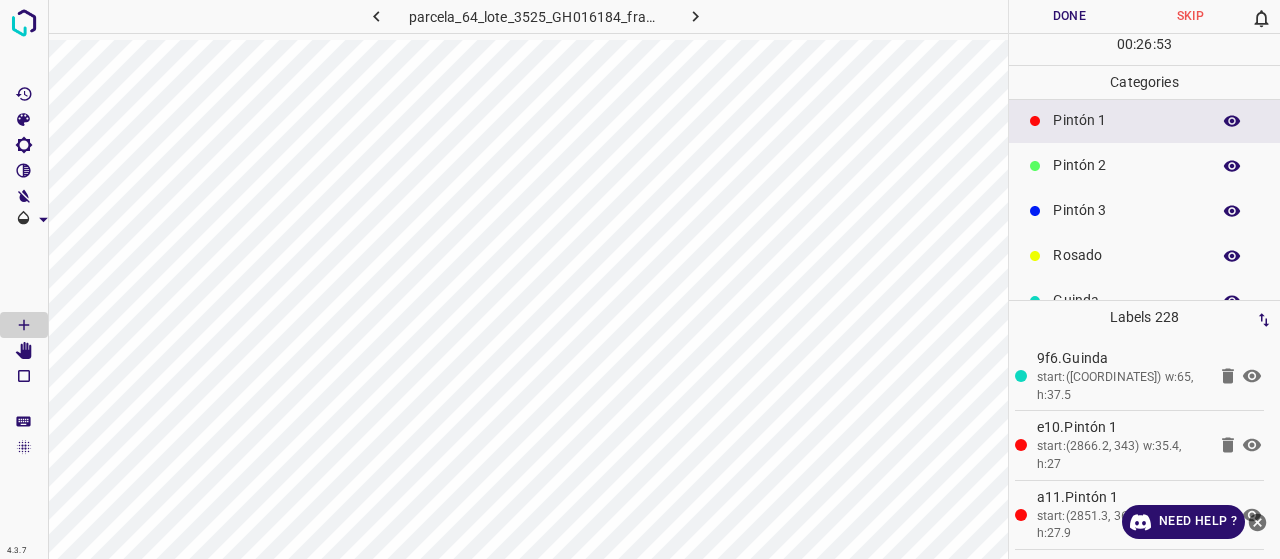 scroll, scrollTop: 0, scrollLeft: 0, axis: both 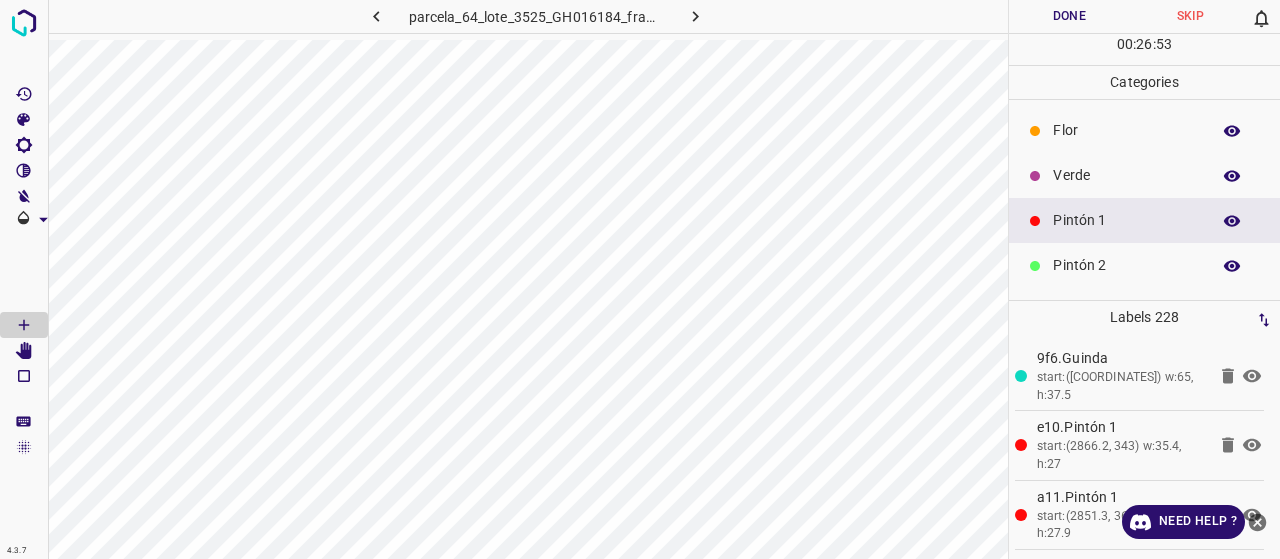 click on "Verde" at bounding box center (1126, 175) 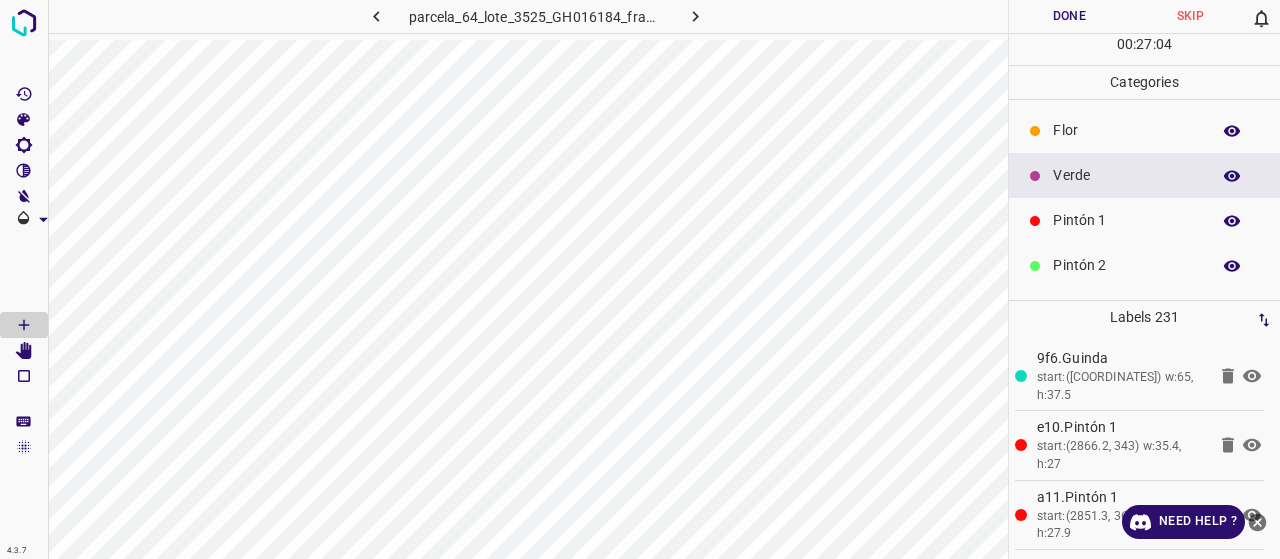 click on "Pintón 1" at bounding box center (1126, 220) 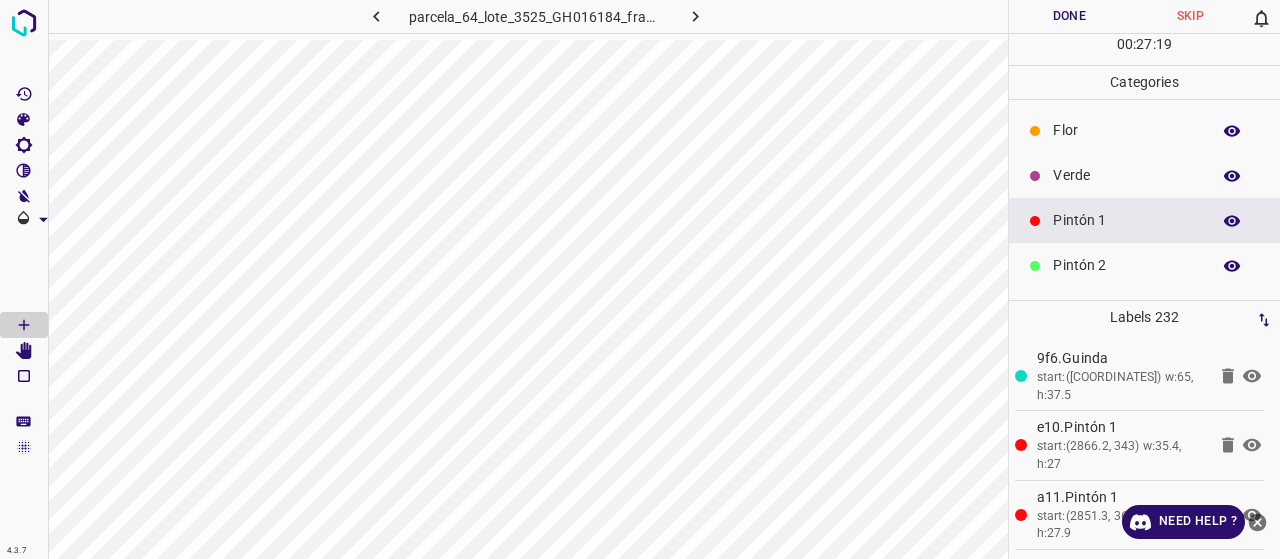 click at bounding box center (1035, 176) 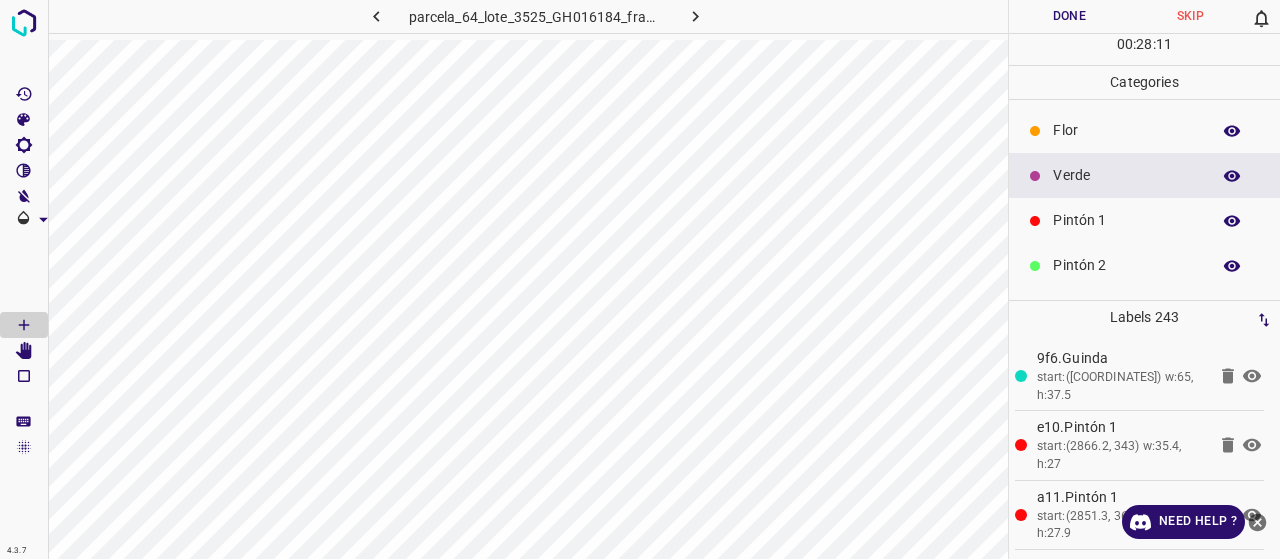 click on "Flor" at bounding box center (1126, 130) 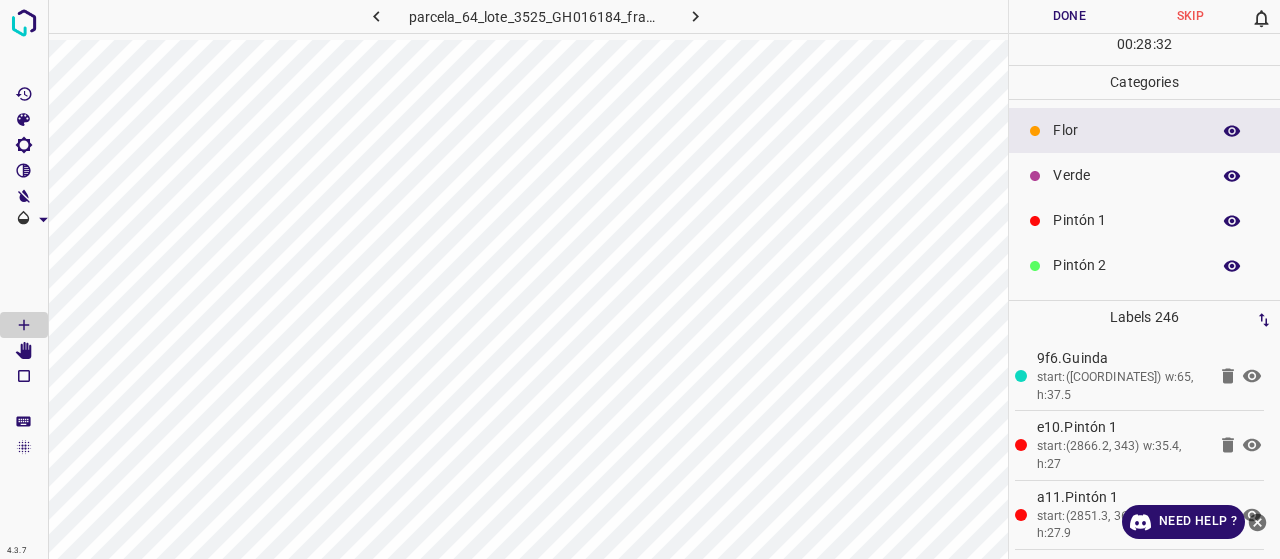 click on "Verde" at bounding box center [1126, 175] 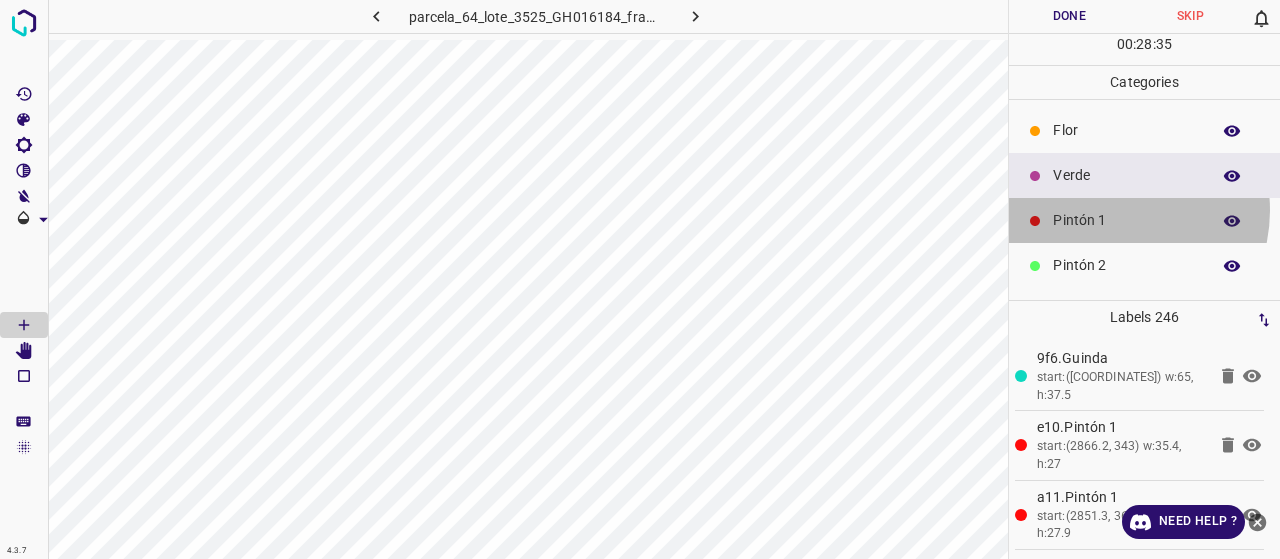 click on "Pintón 1" at bounding box center (1126, 220) 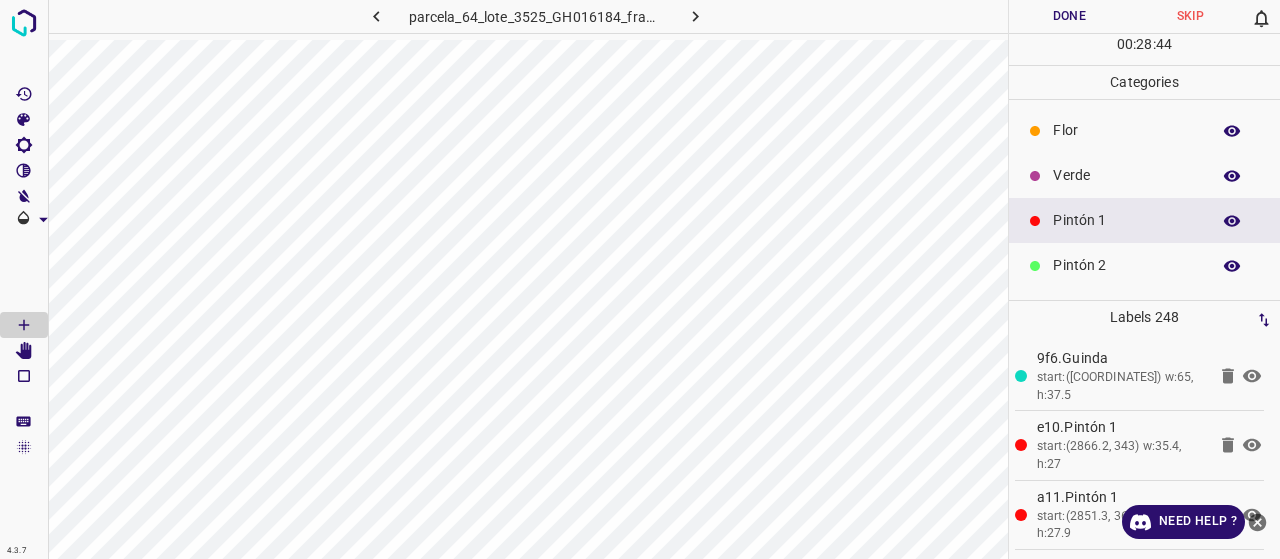 click on "Verde" at bounding box center (1144, 175) 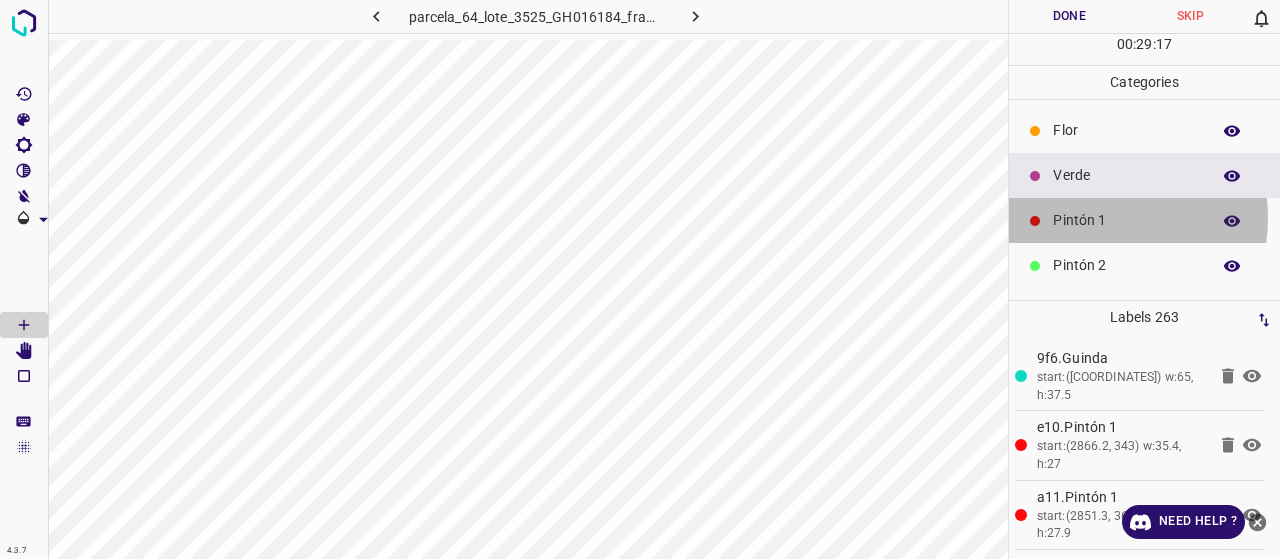 click on "Pintón 1" at bounding box center [1126, 220] 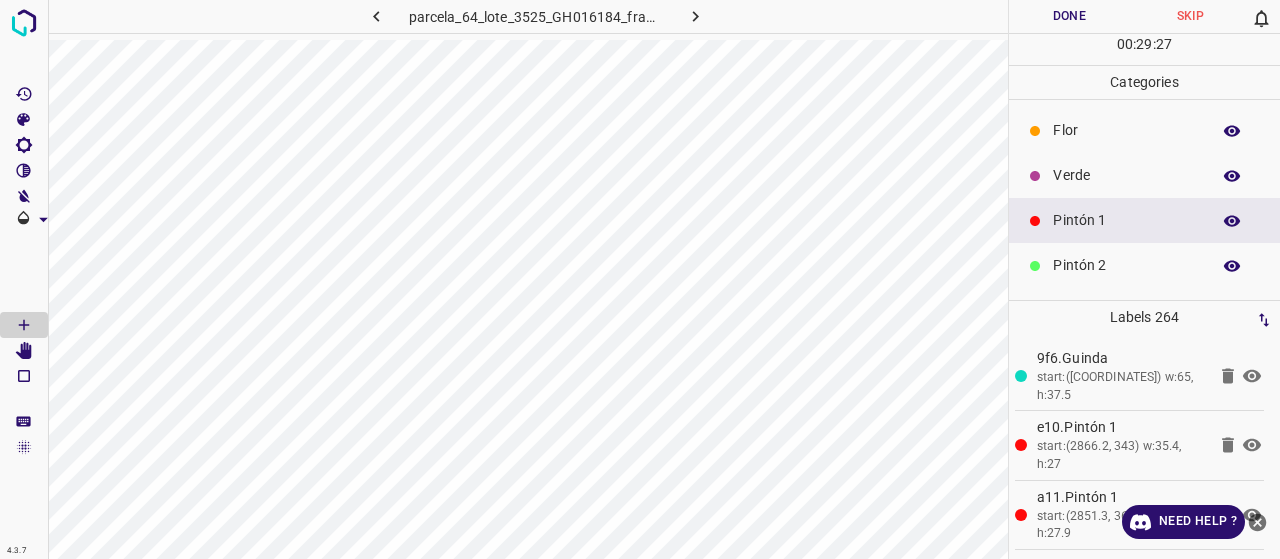 click on "Pintón 2" at bounding box center [1144, 265] 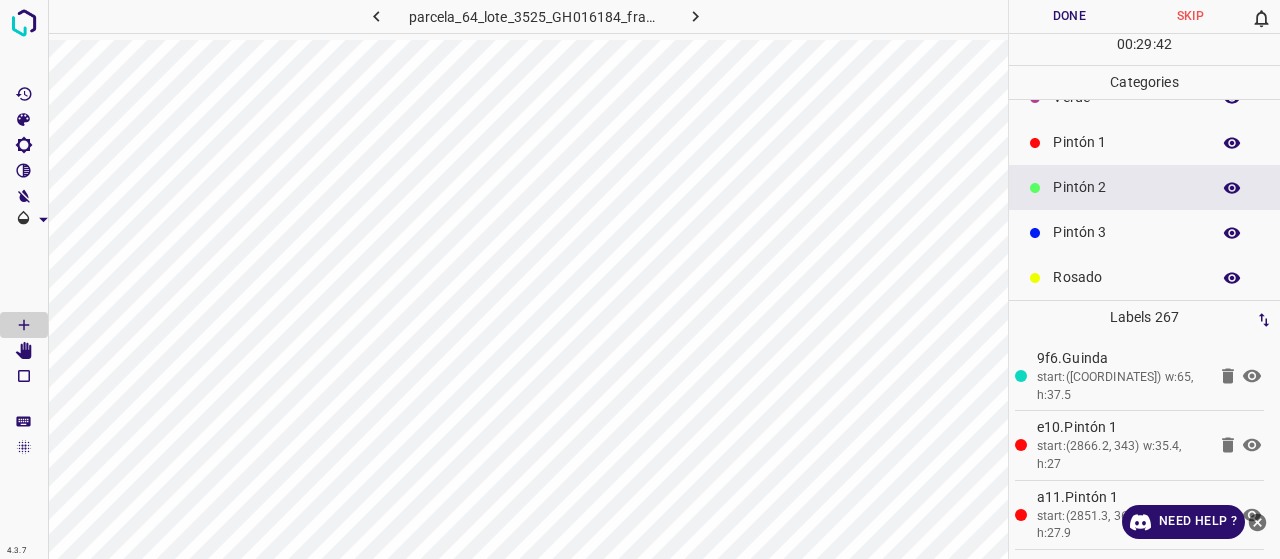 scroll, scrollTop: 176, scrollLeft: 0, axis: vertical 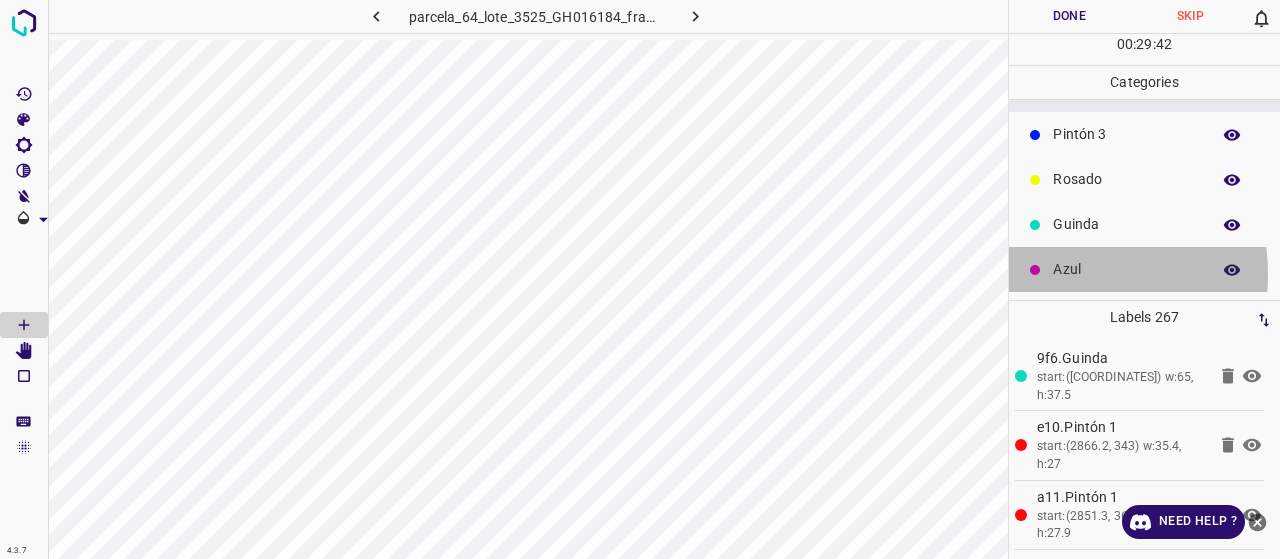 click on "Azul" at bounding box center [1126, 269] 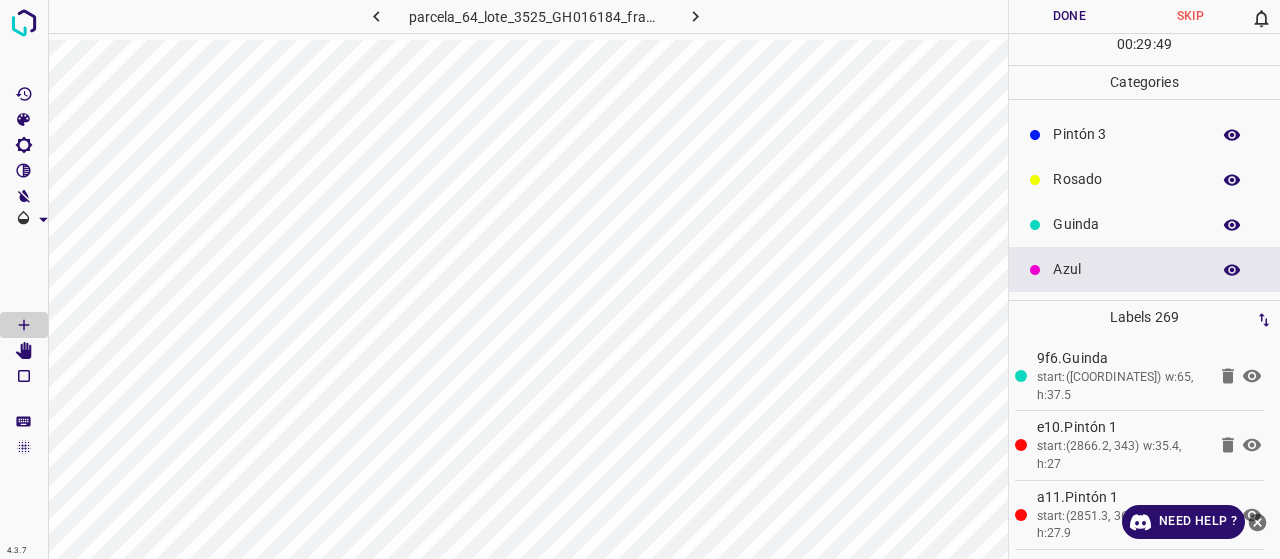 click on "Pintón 3" at bounding box center [1126, 134] 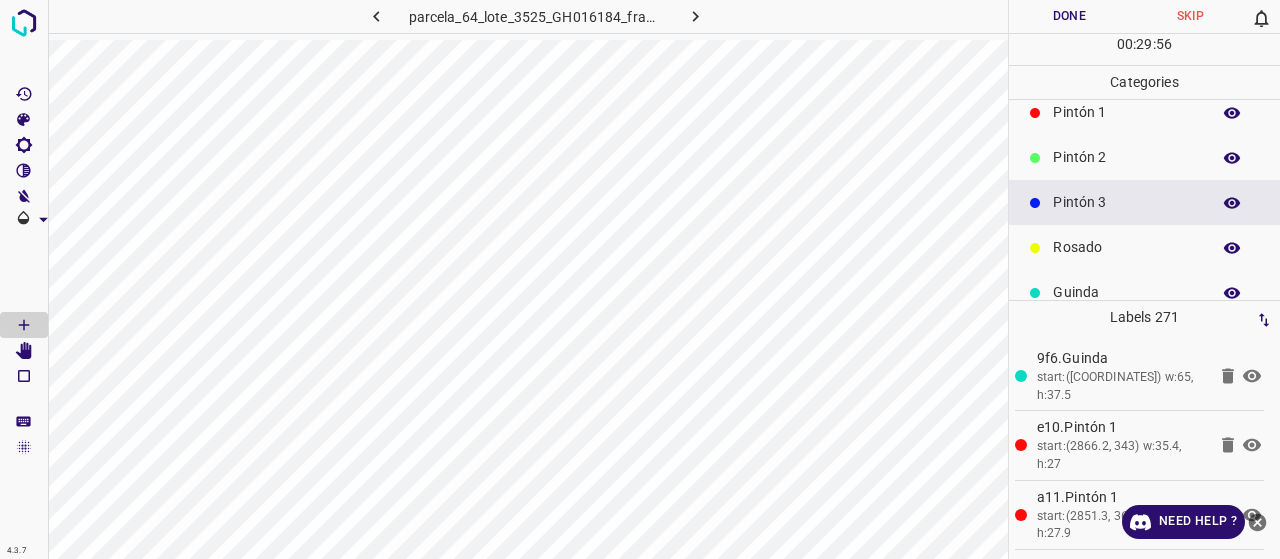 scroll, scrollTop: 76, scrollLeft: 0, axis: vertical 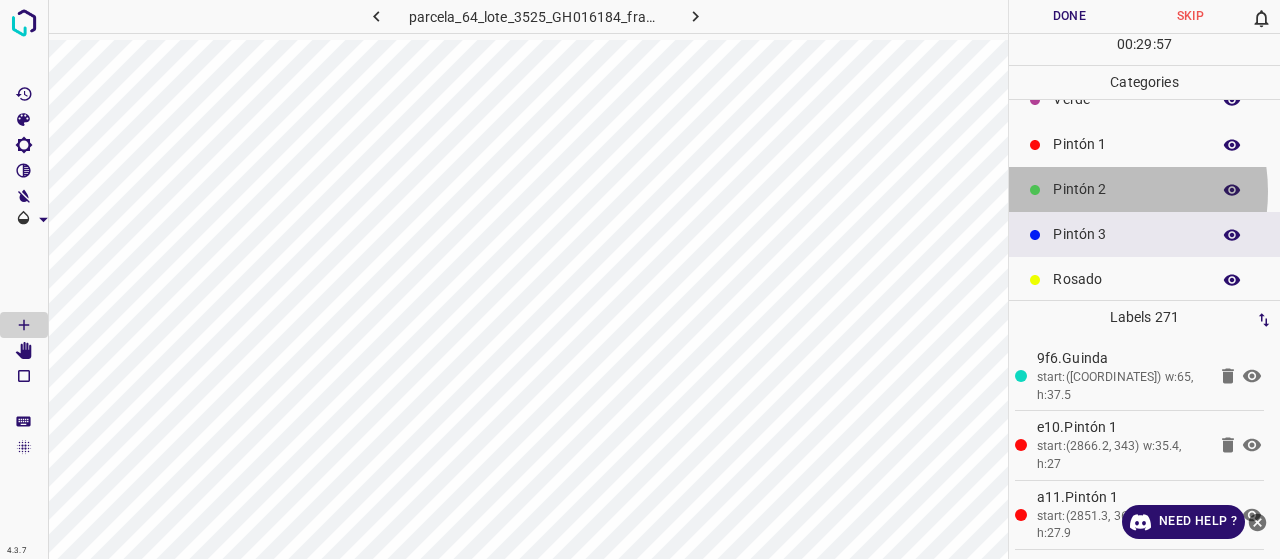click on "Pintón 2" at bounding box center [1126, 189] 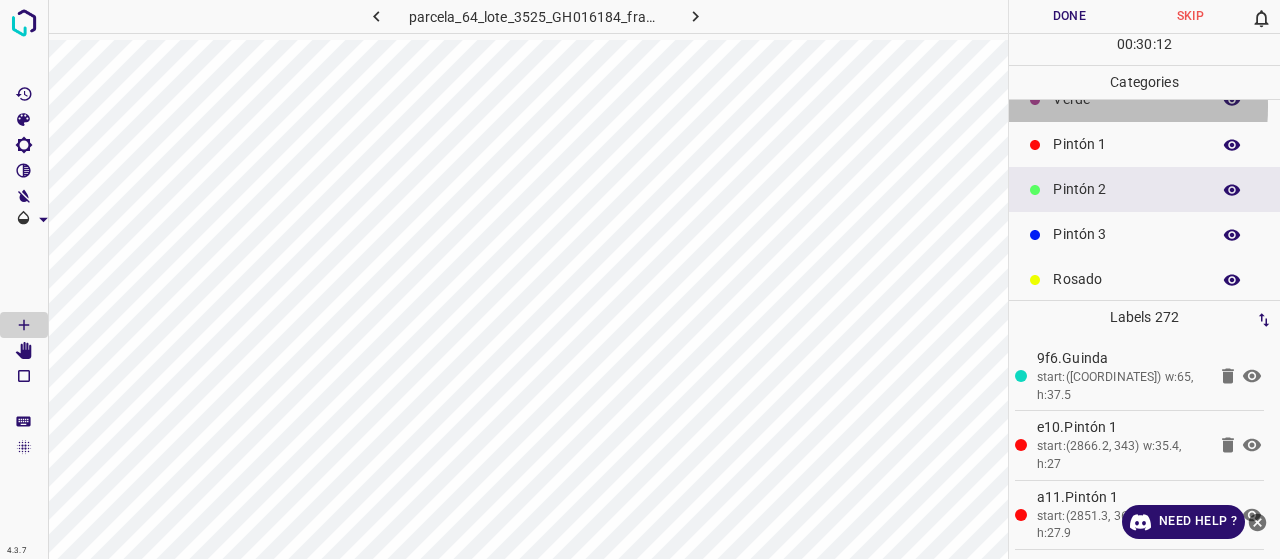 click on "Verde" at bounding box center (1126, 99) 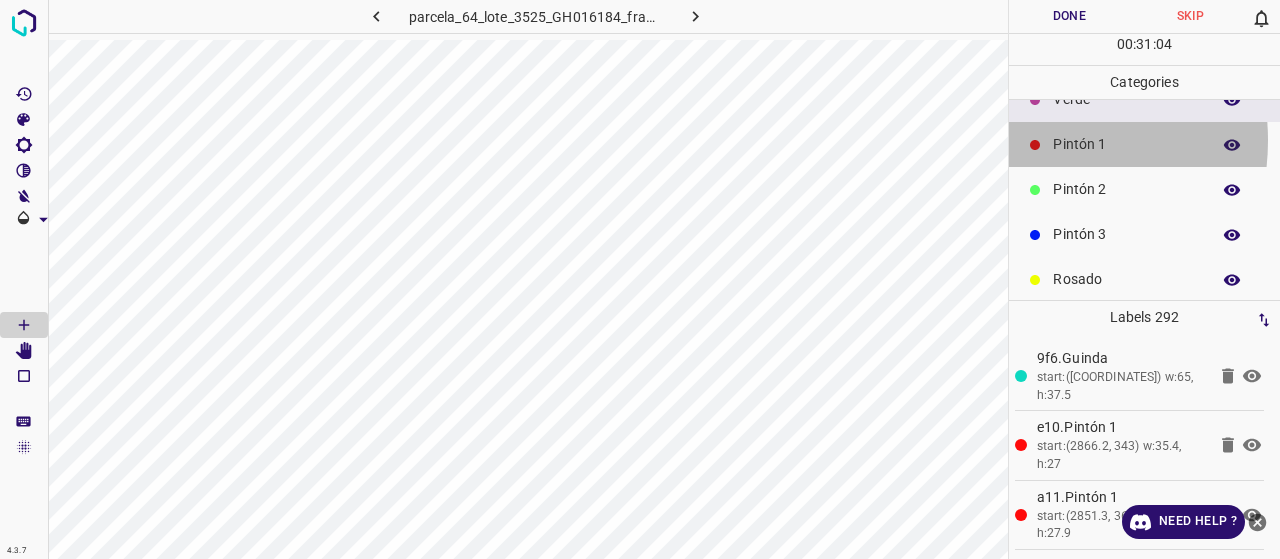 click on "Pintón 1" at bounding box center [1144, 144] 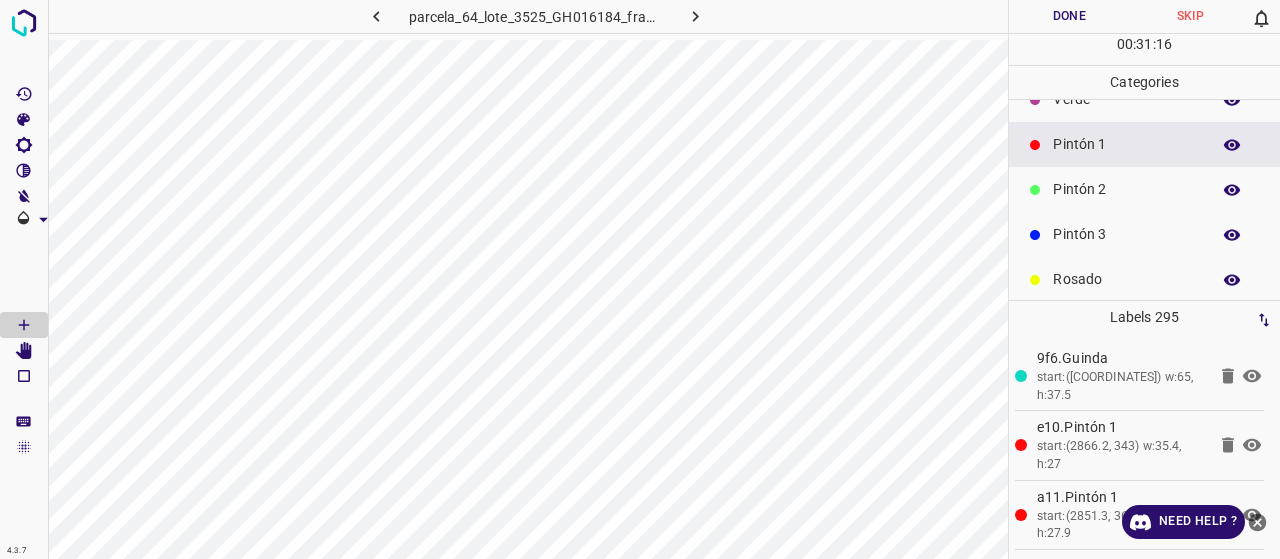 scroll, scrollTop: 0, scrollLeft: 0, axis: both 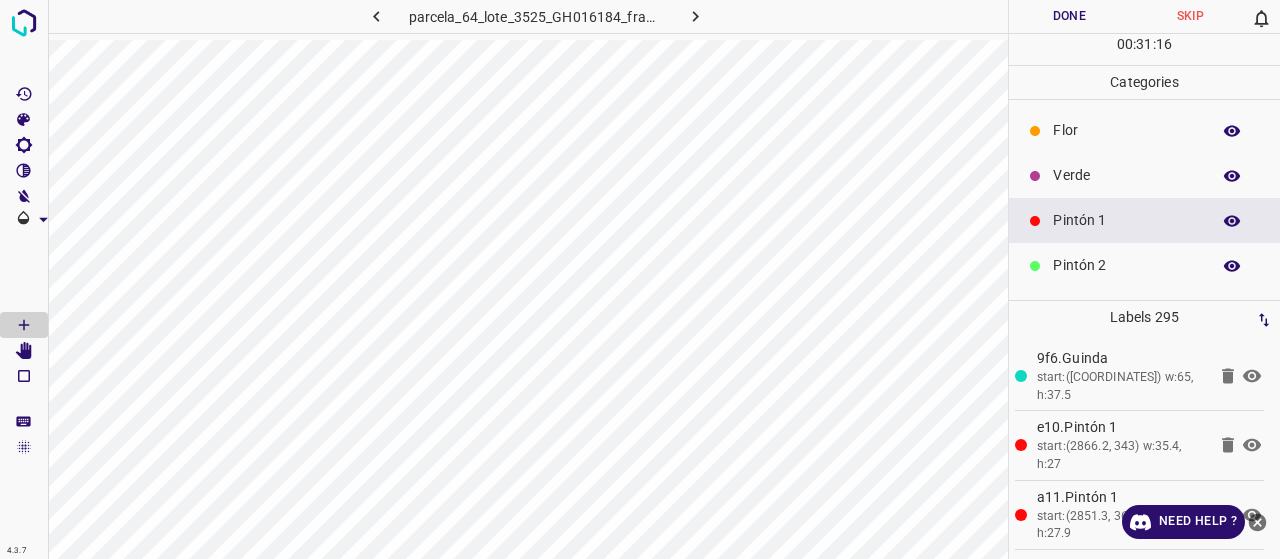 click on "Verde" at bounding box center (1144, 175) 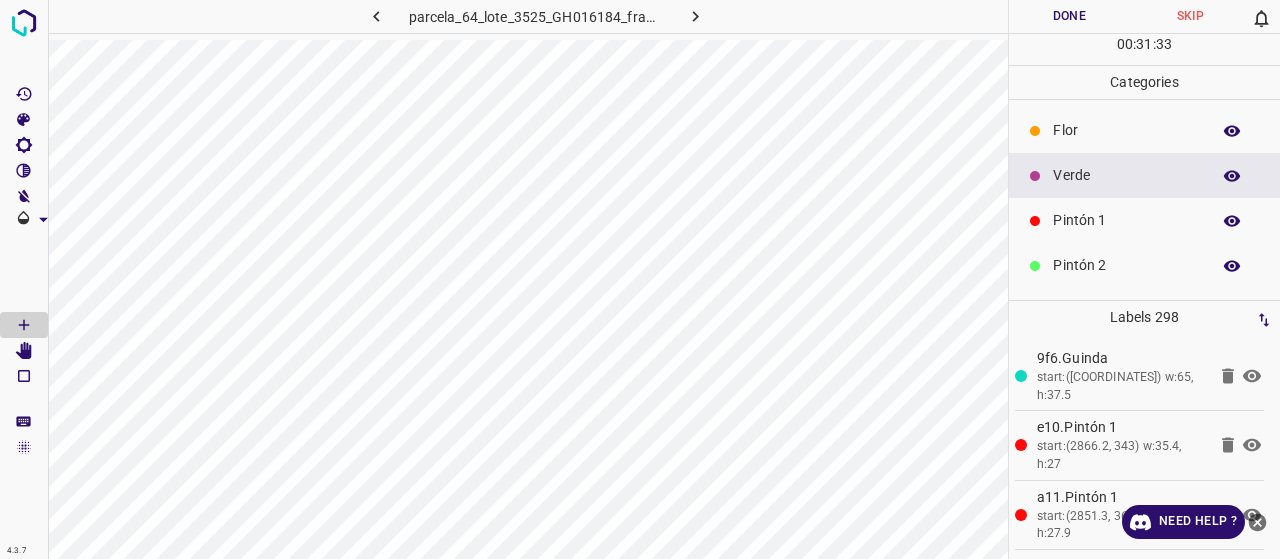 drag, startPoint x: 1064, startPoint y: 229, endPoint x: 1052, endPoint y: 231, distance: 12.165525 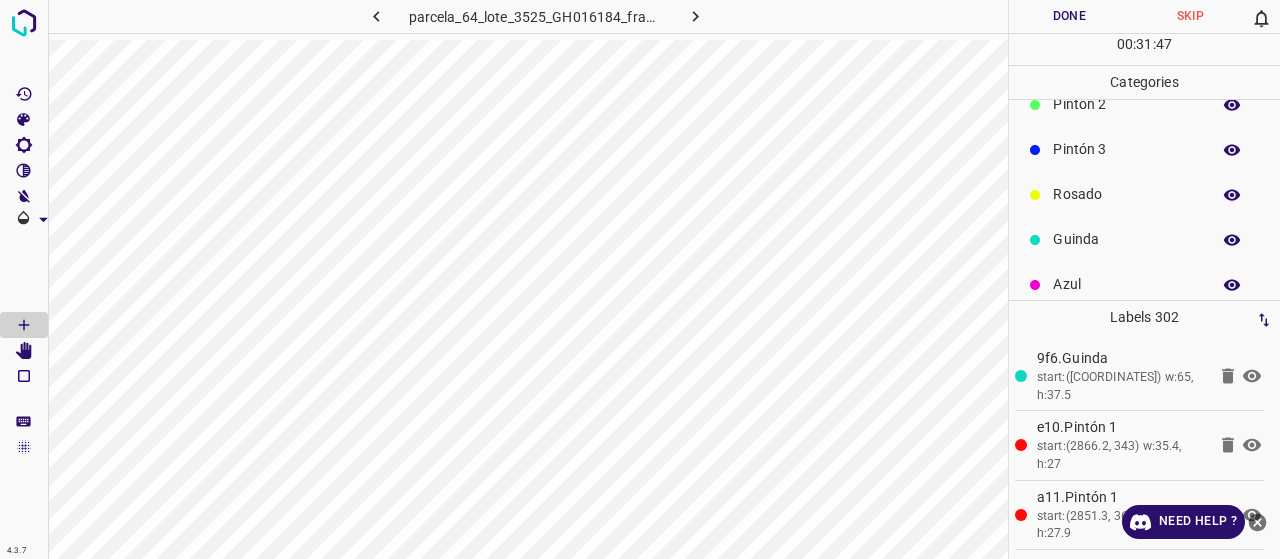 scroll, scrollTop: 176, scrollLeft: 0, axis: vertical 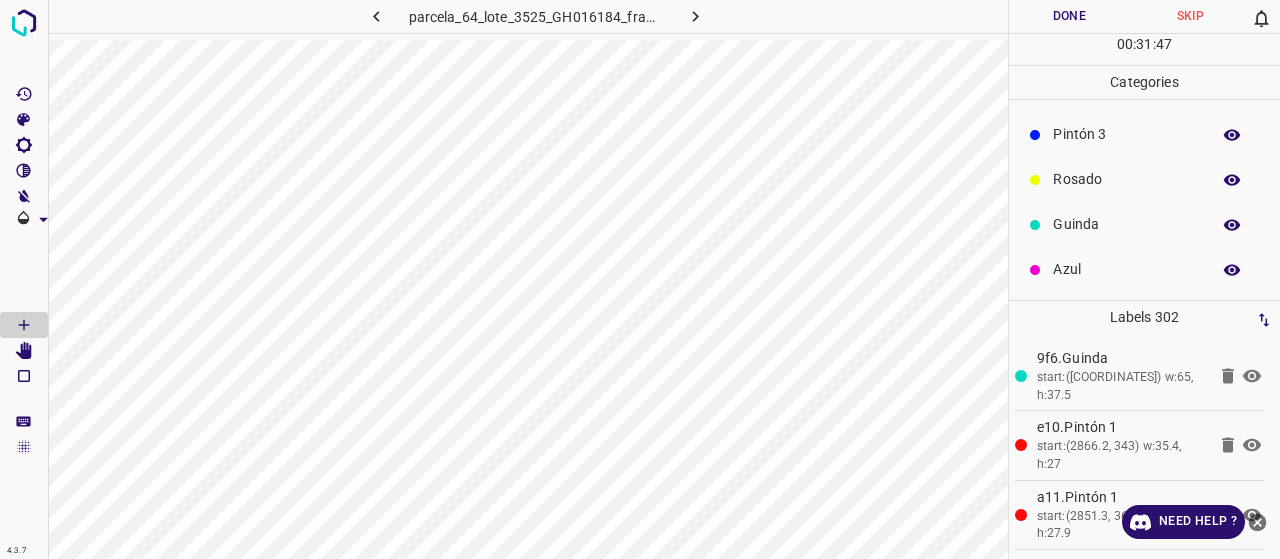 click on "Azul" at bounding box center [1126, 269] 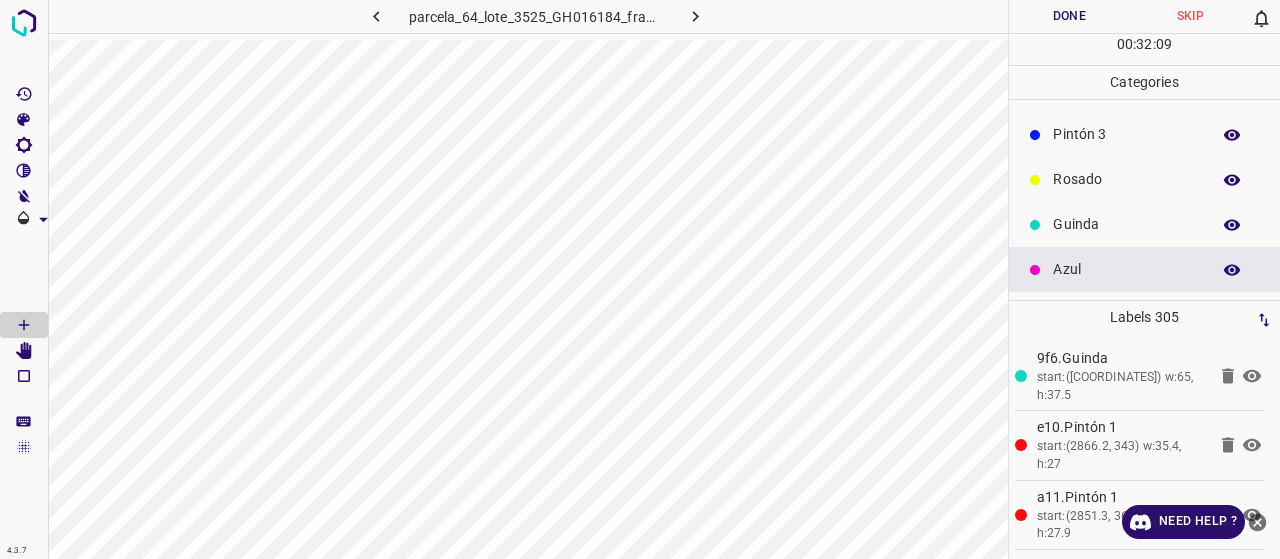 click on "Rosado" at bounding box center (1144, 179) 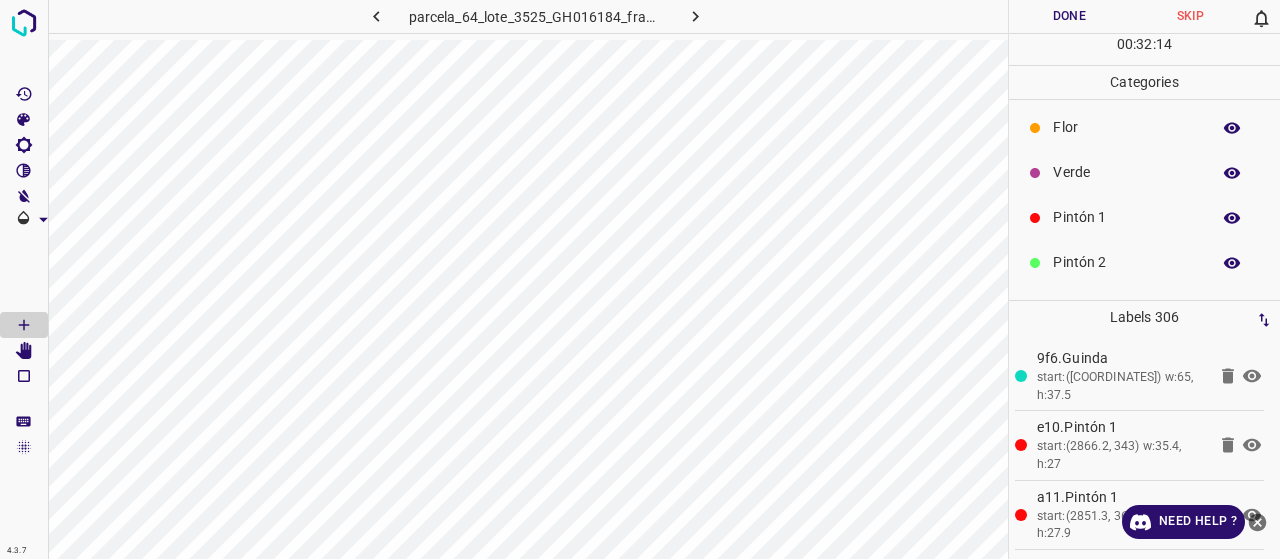 scroll, scrollTop: 0, scrollLeft: 0, axis: both 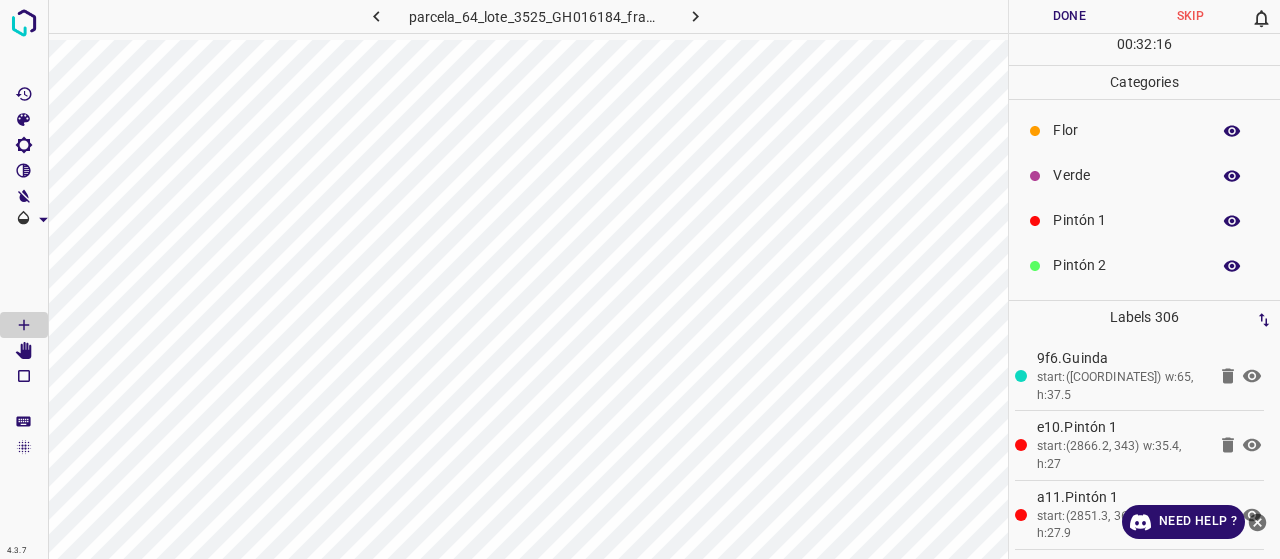 drag, startPoint x: 1093, startPoint y: 209, endPoint x: 1259, endPoint y: 140, distance: 179.7693 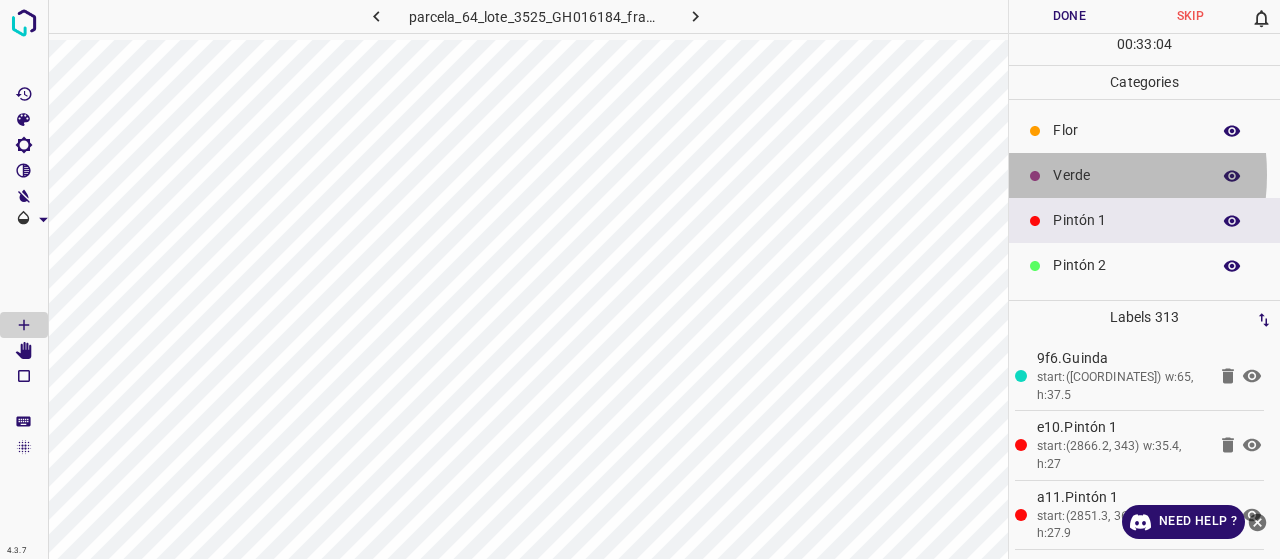 click on "Verde" at bounding box center (1144, 175) 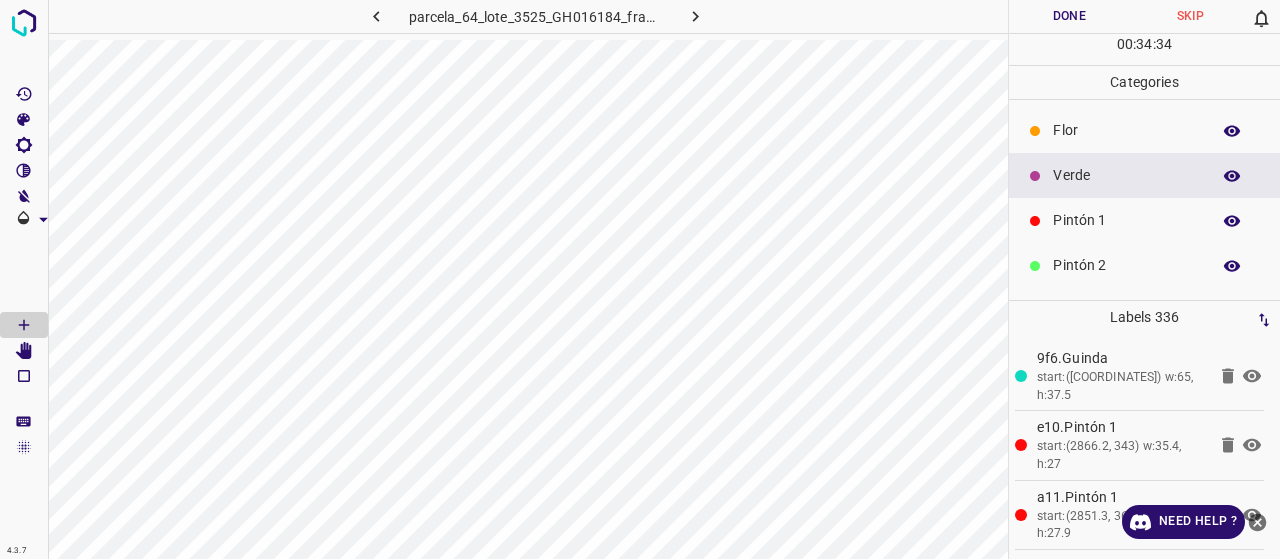 click on "Pintón 1" at bounding box center (1126, 220) 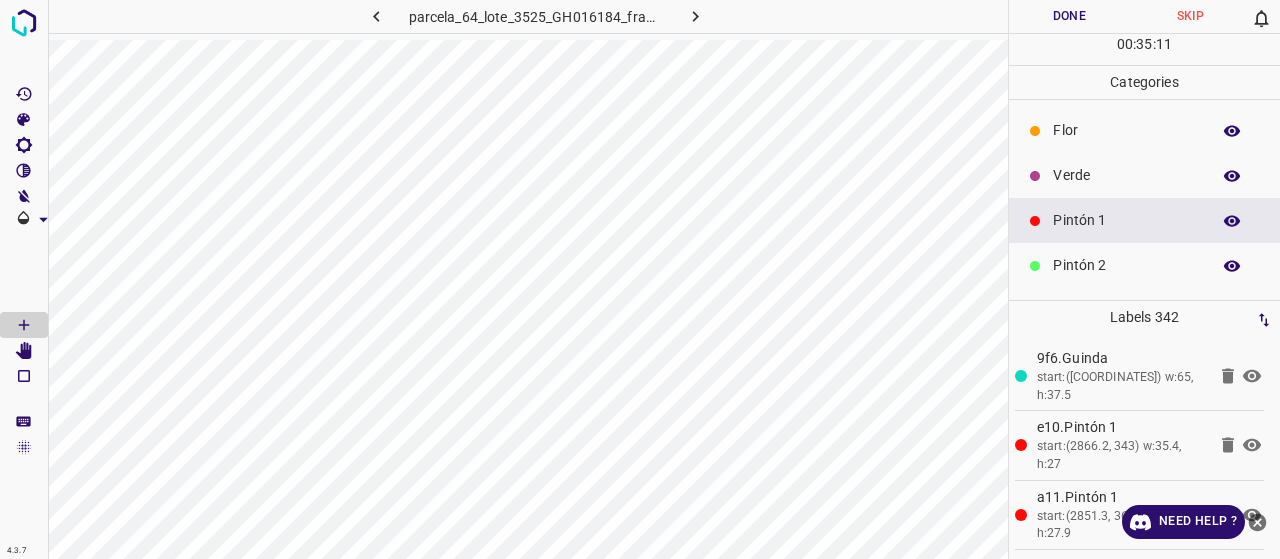 click on "Verde" at bounding box center [1144, 175] 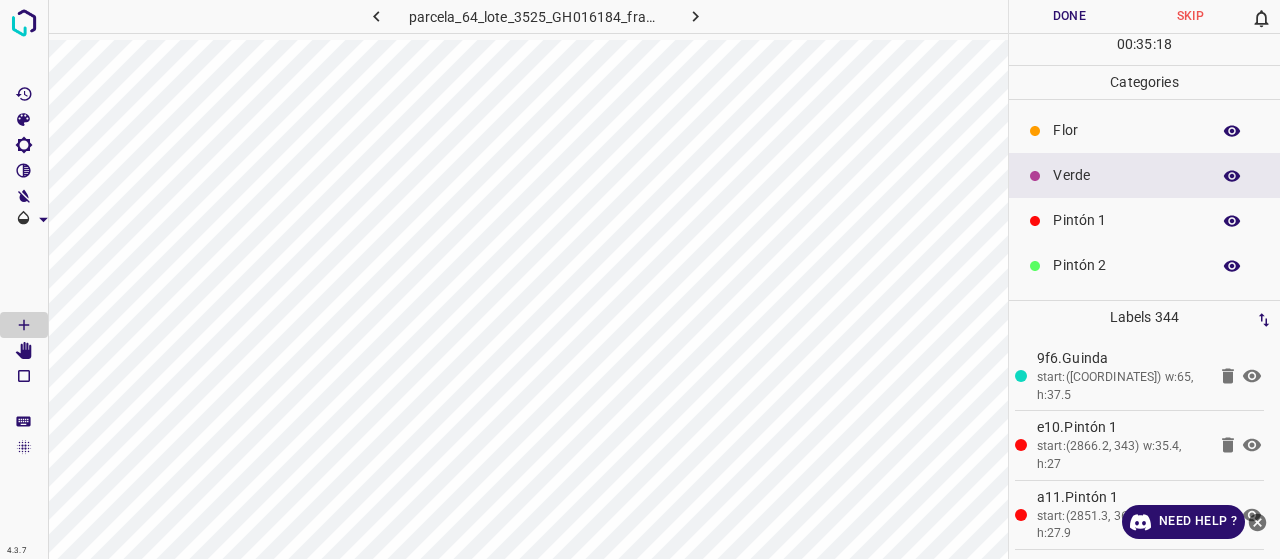 click on "Pintón 1" at bounding box center [1126, 220] 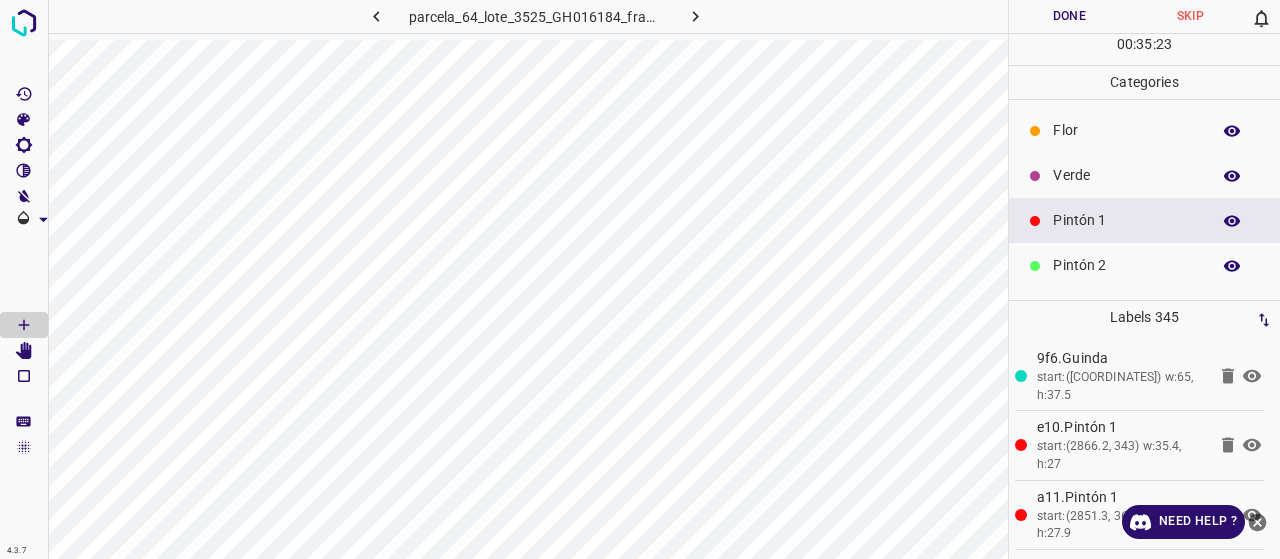 click on "Verde" at bounding box center (1126, 175) 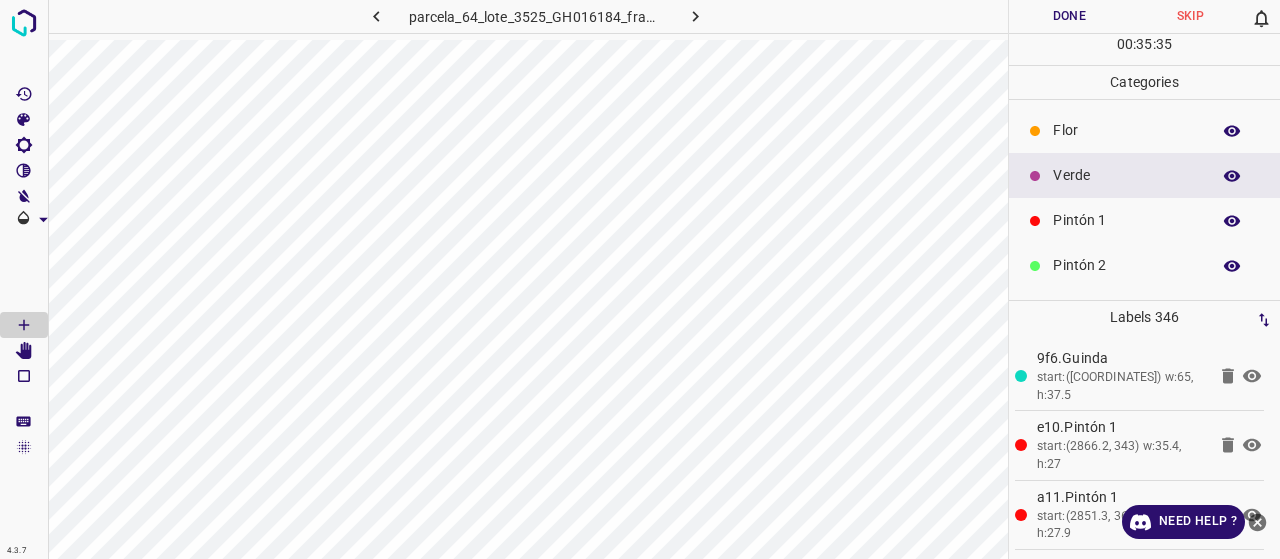 click on "Pintón 1" at bounding box center [1126, 220] 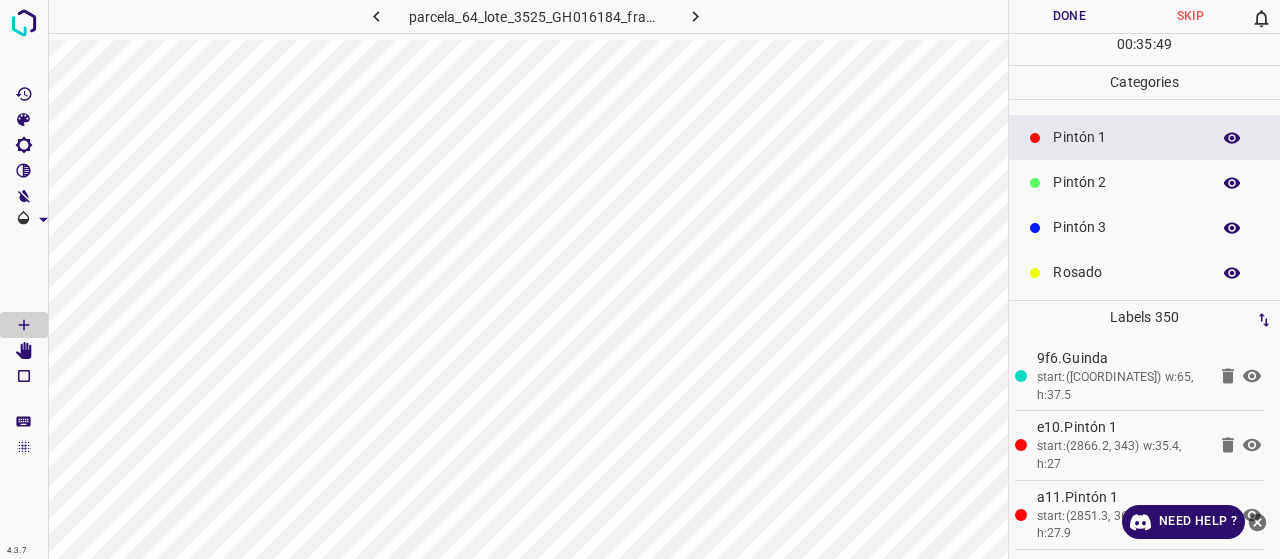 scroll, scrollTop: 176, scrollLeft: 0, axis: vertical 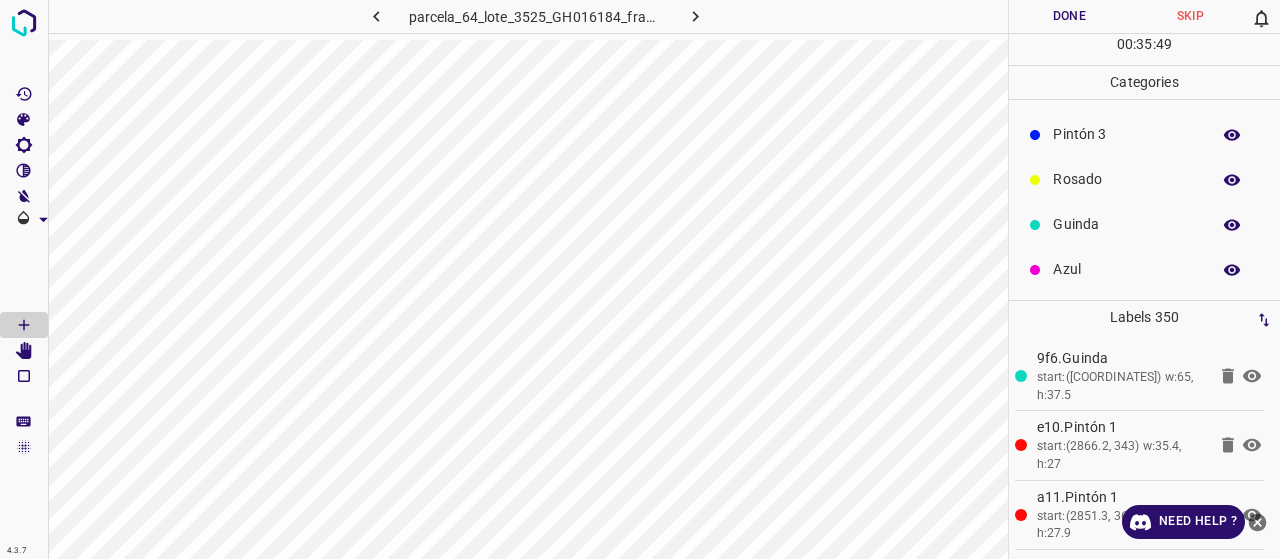 click on "Azul" at bounding box center (1126, 269) 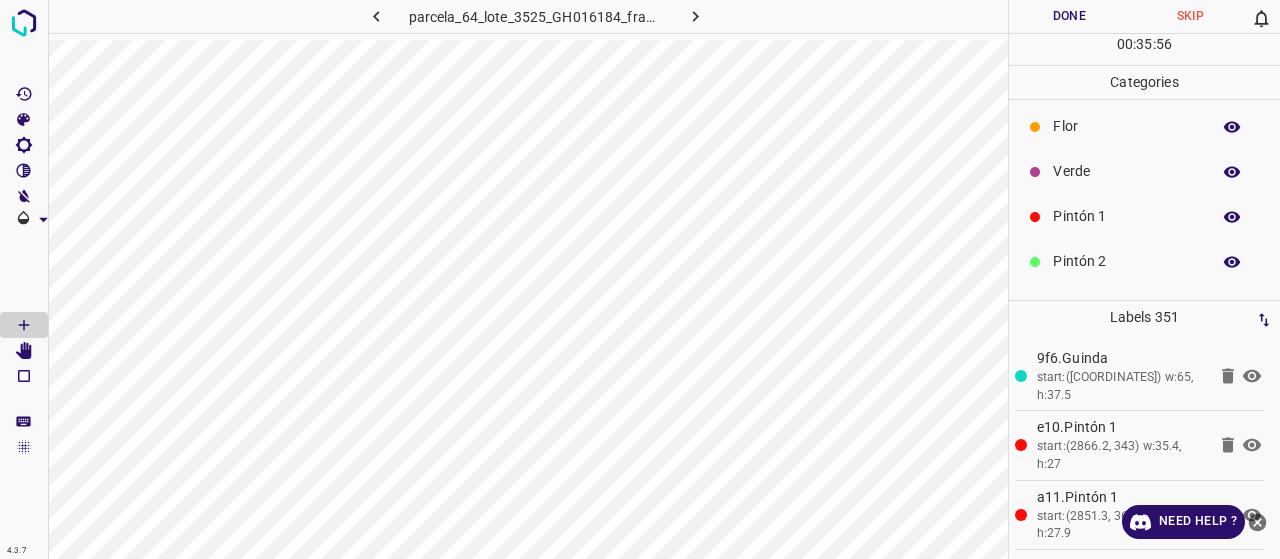 scroll, scrollTop: 0, scrollLeft: 0, axis: both 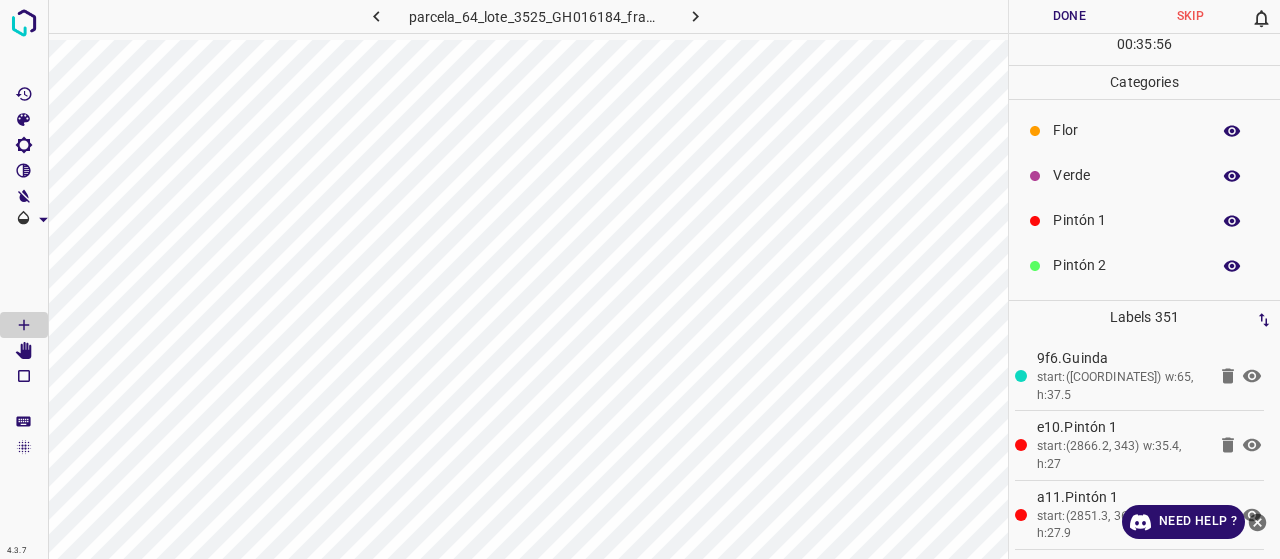 click on "Pintón 1" at bounding box center [1126, 220] 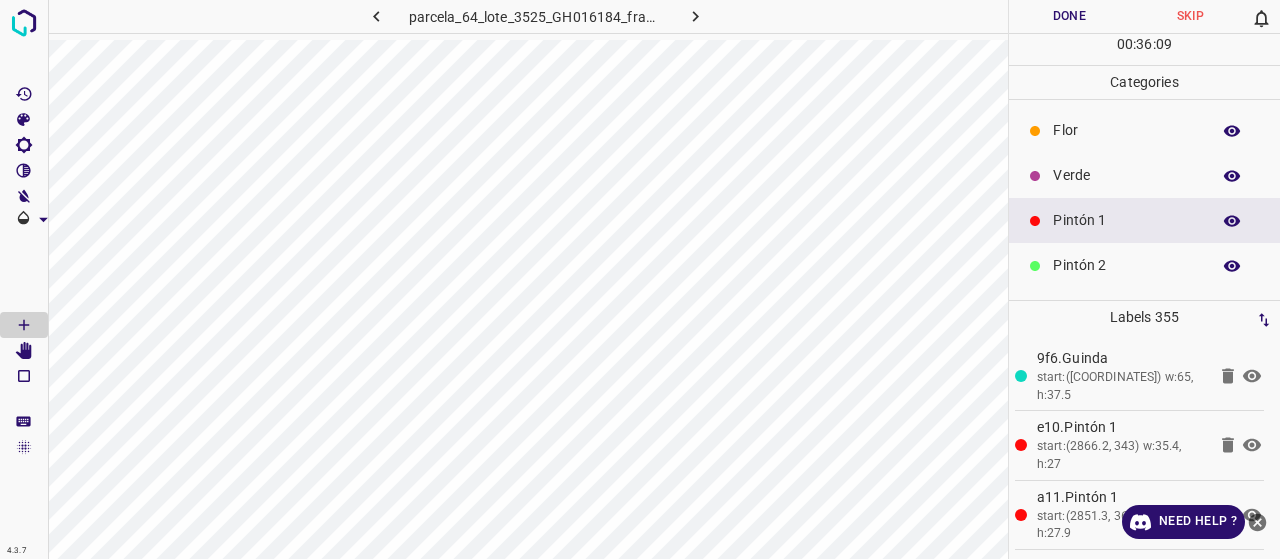 click on "Verde" at bounding box center (1126, 175) 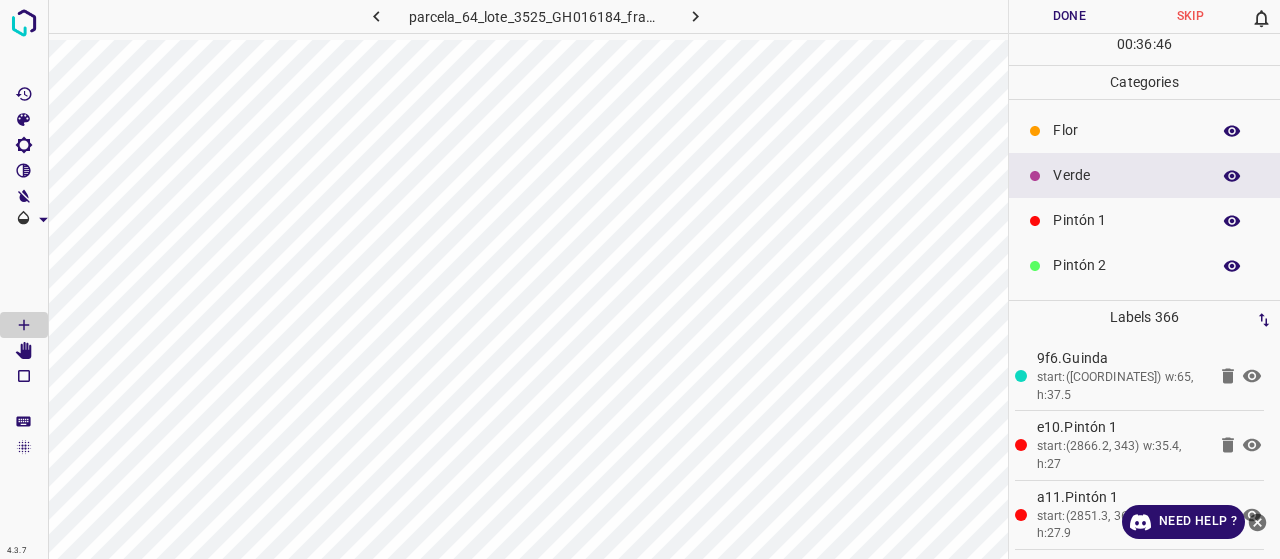click on "Flor" at bounding box center [1126, 130] 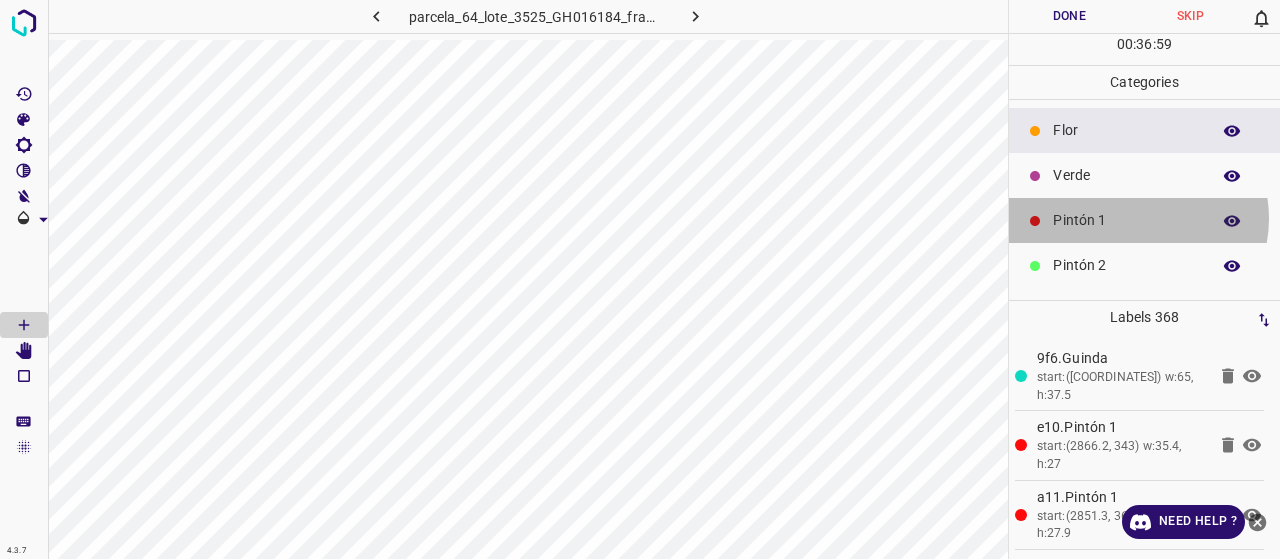 click on "Pintón 1" at bounding box center [1126, 220] 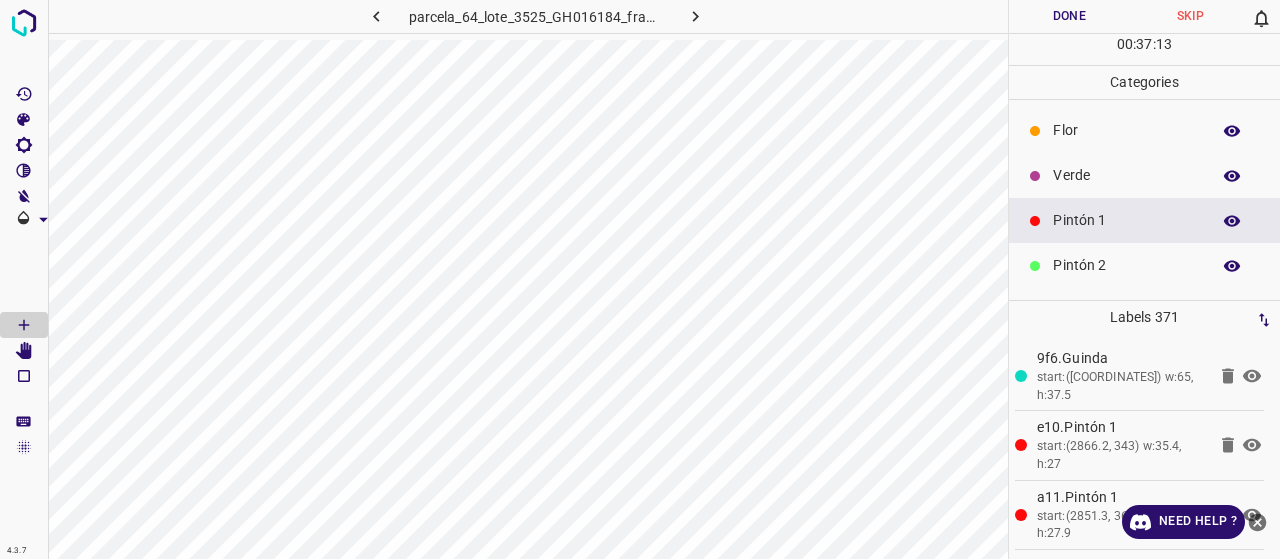 click on "Verde" at bounding box center [1126, 175] 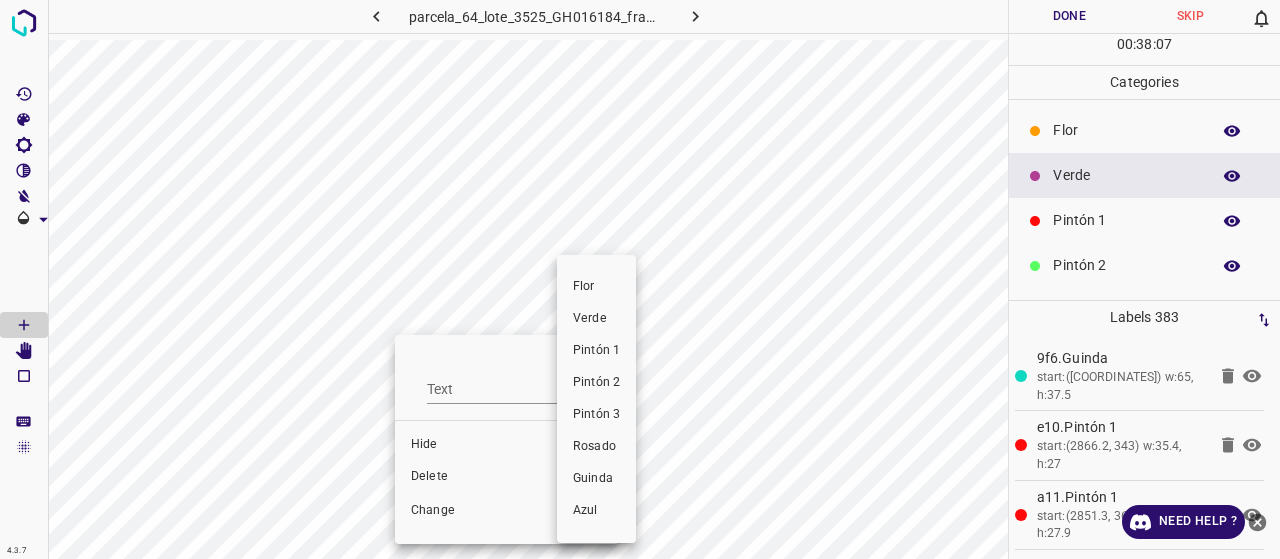 click at bounding box center (640, 279) 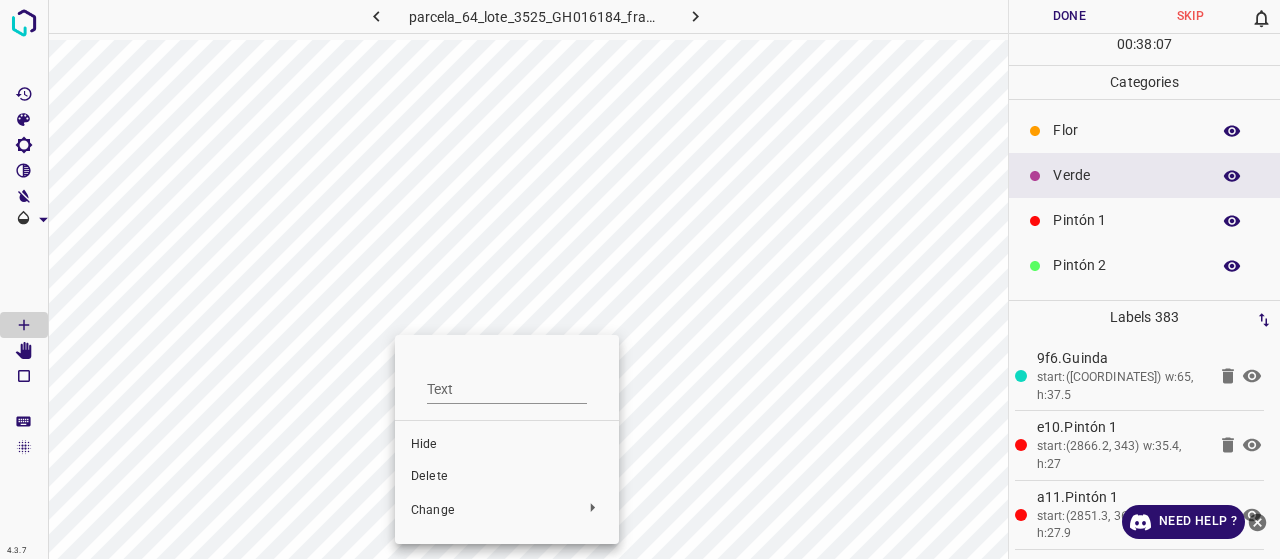 click on "Delete" at bounding box center [507, 477] 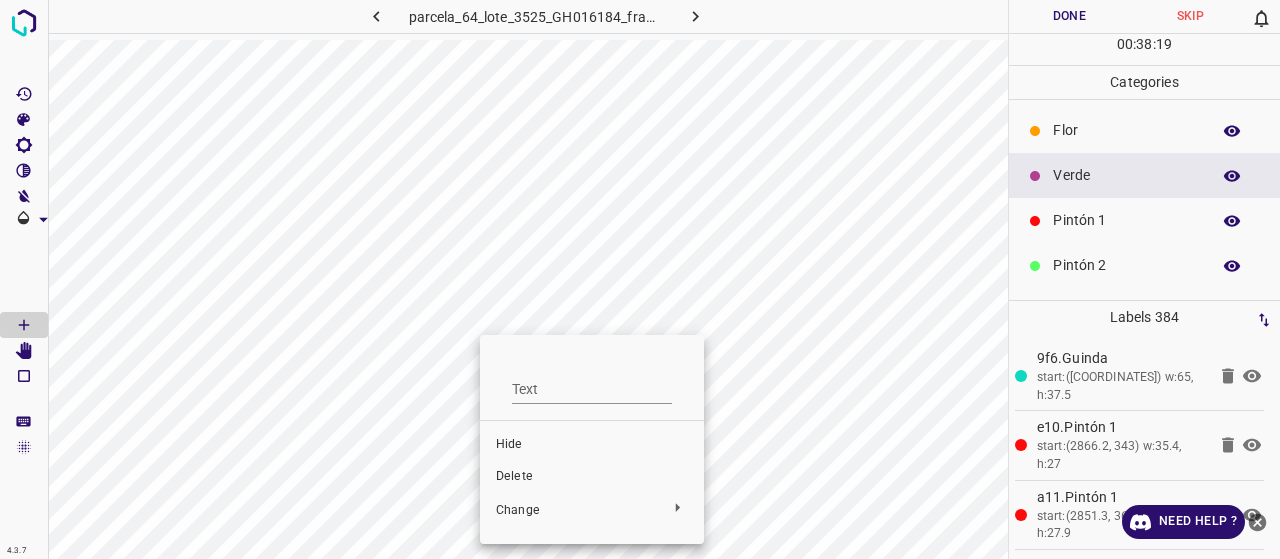 click on "Delete" at bounding box center (592, 477) 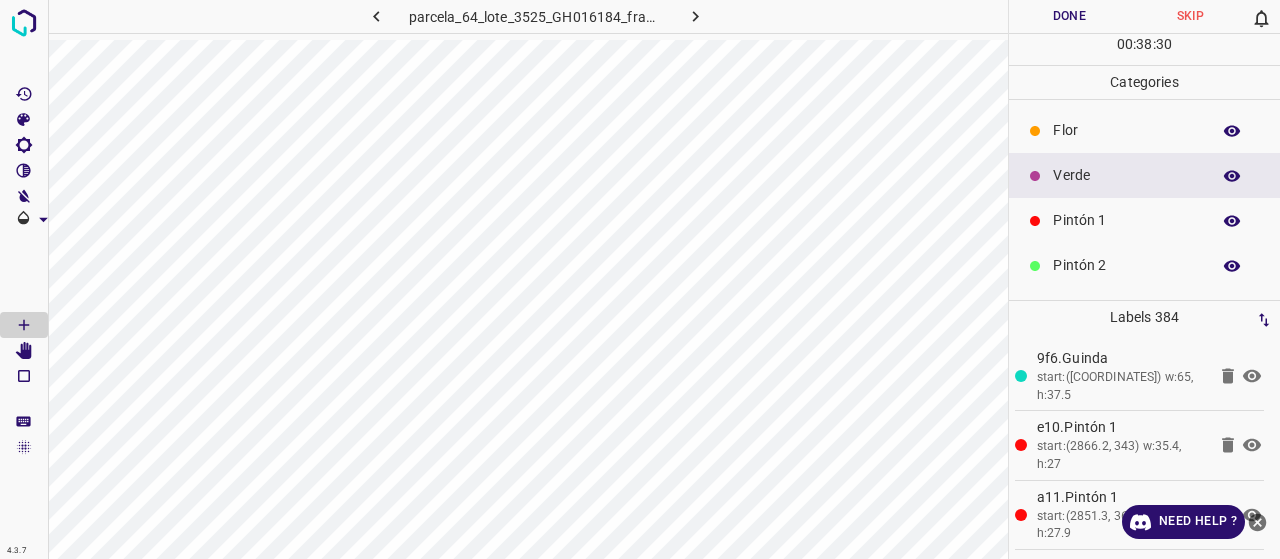 click on "Flor" at bounding box center (1126, 130) 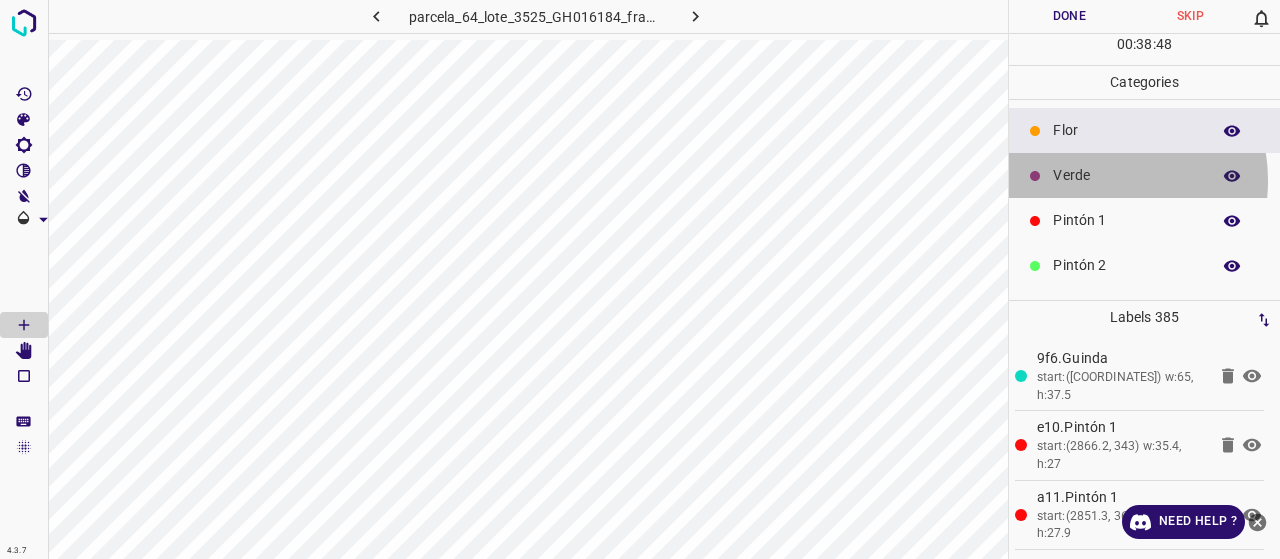 click on "Verde" at bounding box center [1126, 175] 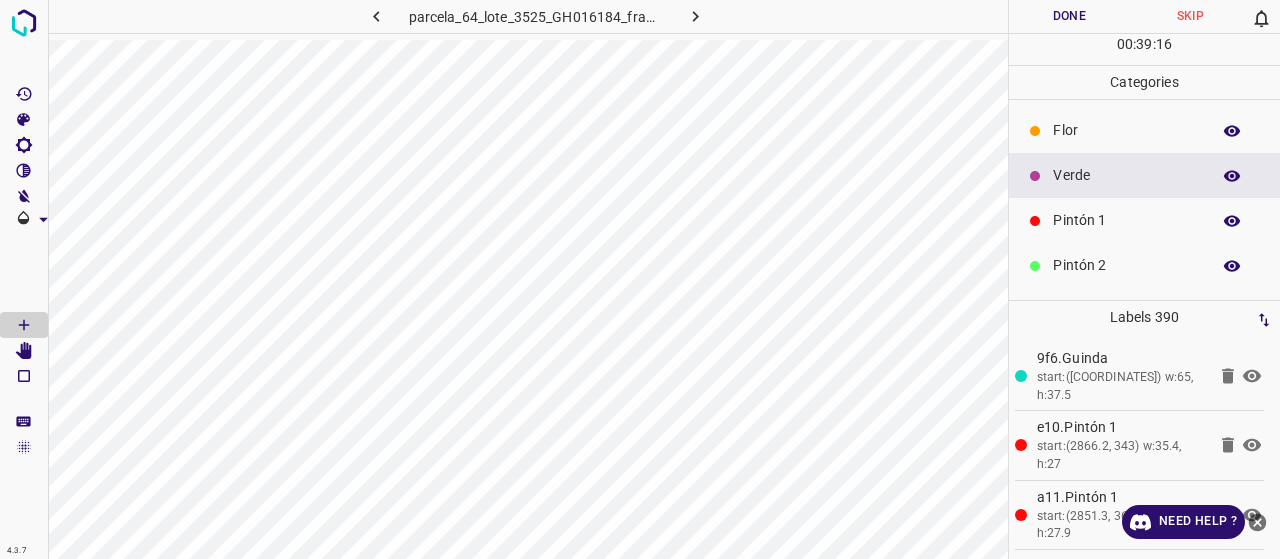 click on "Pintón 1" at bounding box center (1126, 220) 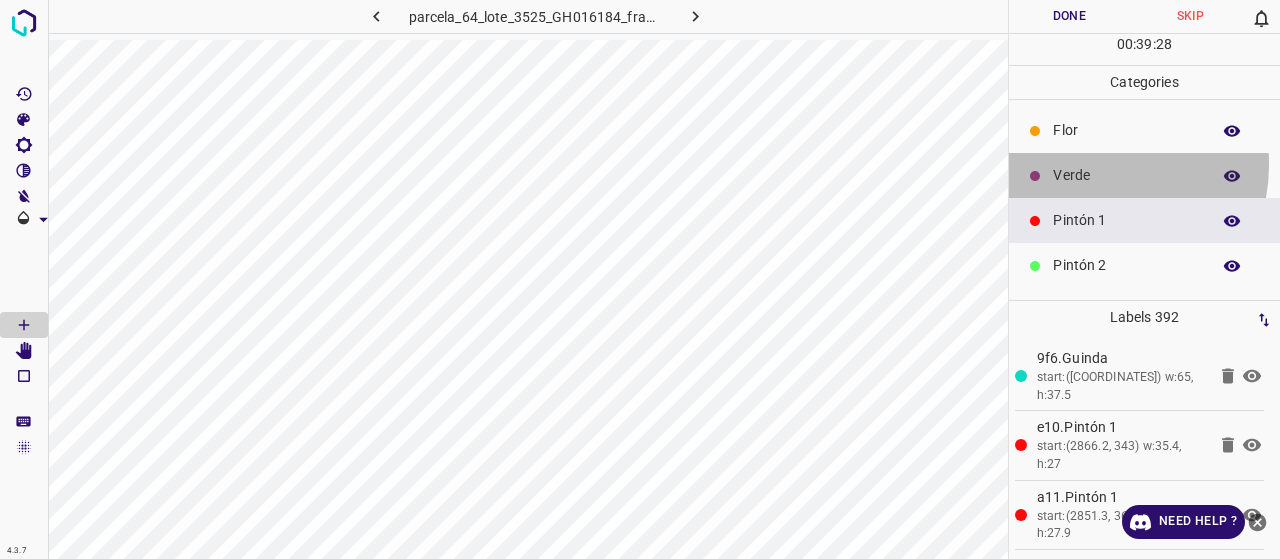 click on "Verde" at bounding box center (1144, 175) 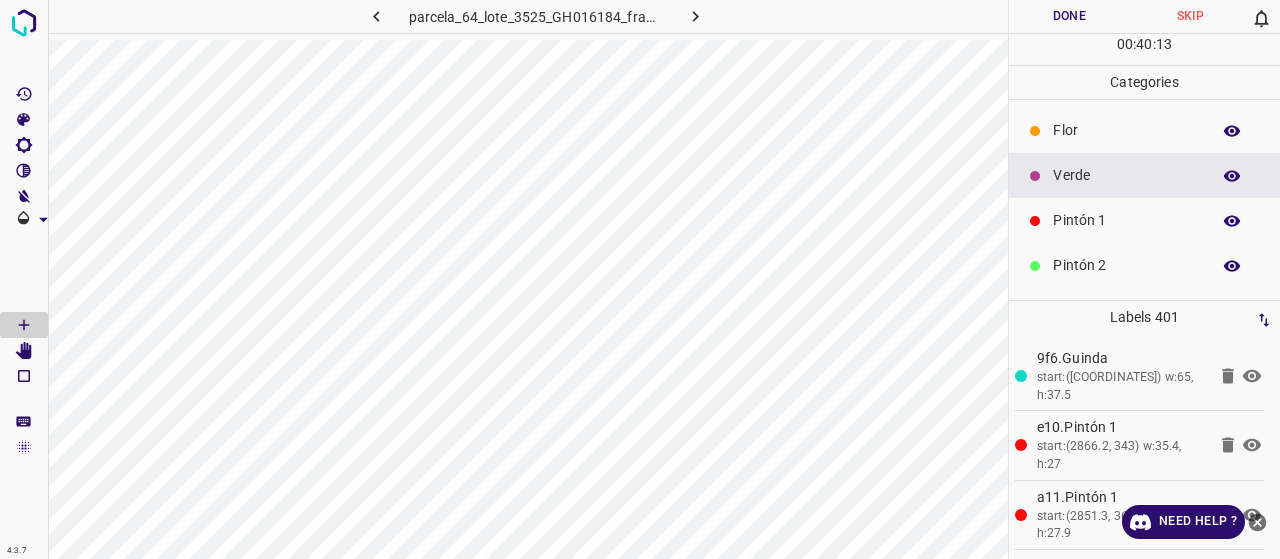 click on "Pintón 2" at bounding box center (1144, 265) 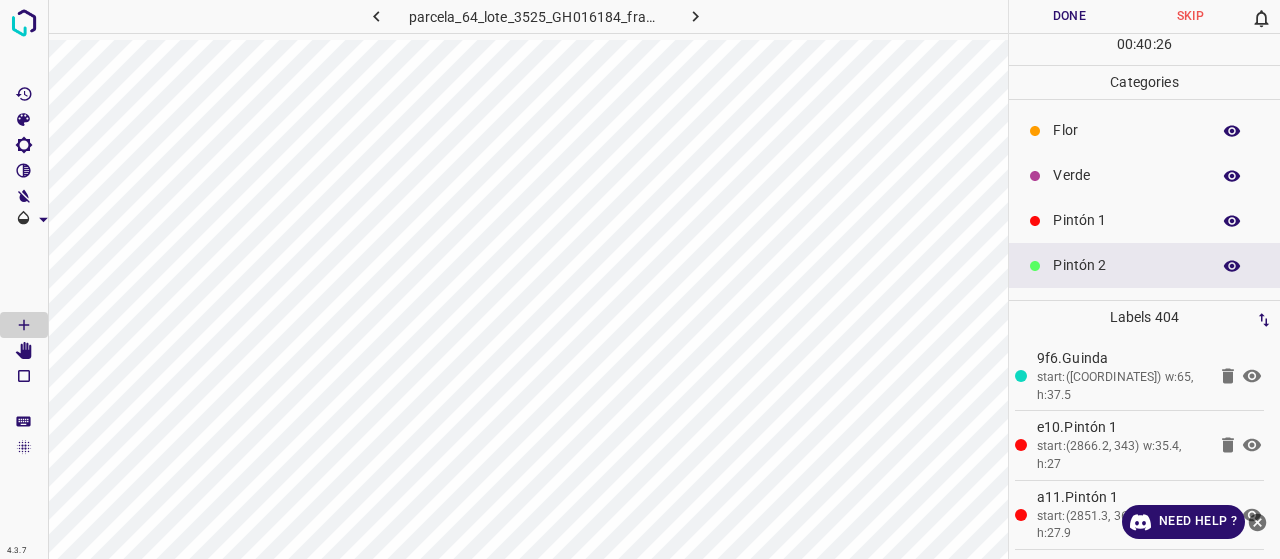 click on "Flor" at bounding box center [1126, 130] 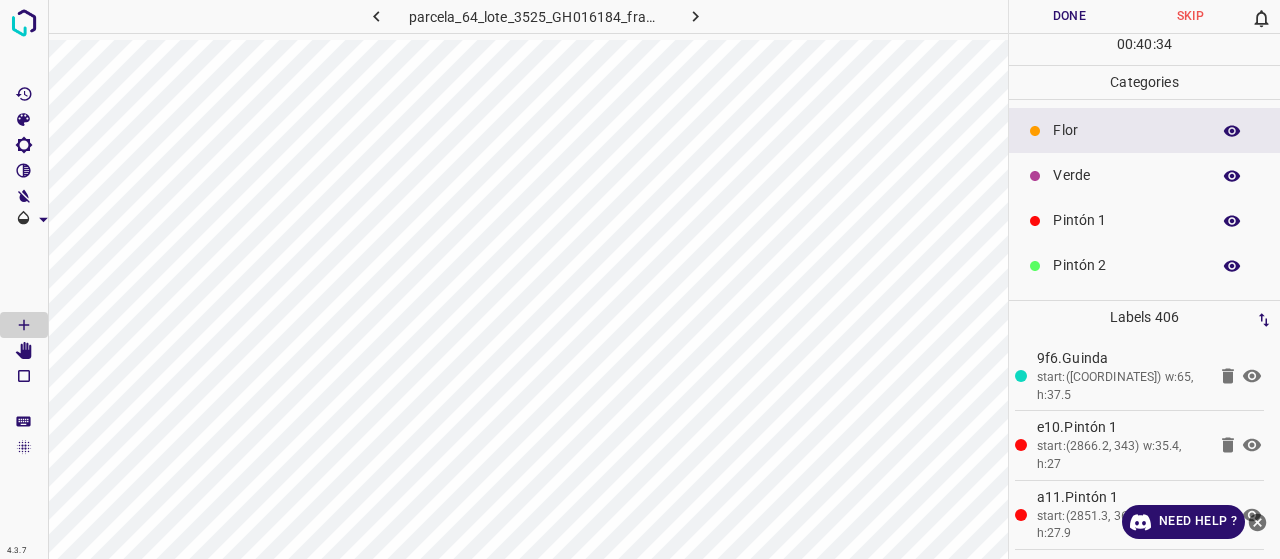 click on "Pintón 1" at bounding box center (1126, 220) 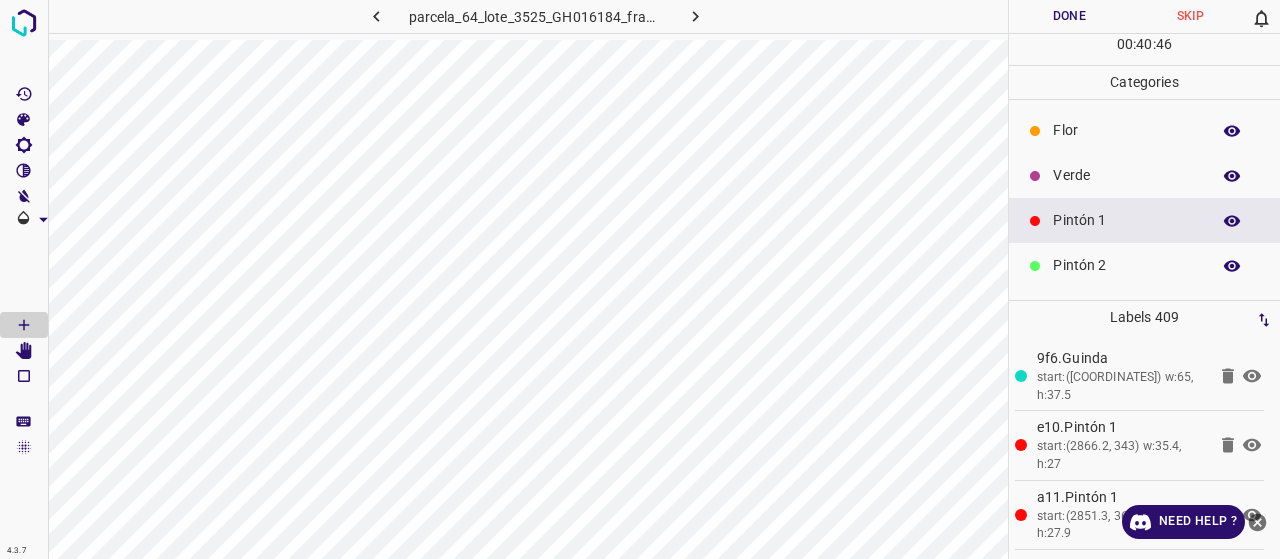 click on "Verde" at bounding box center (1144, 175) 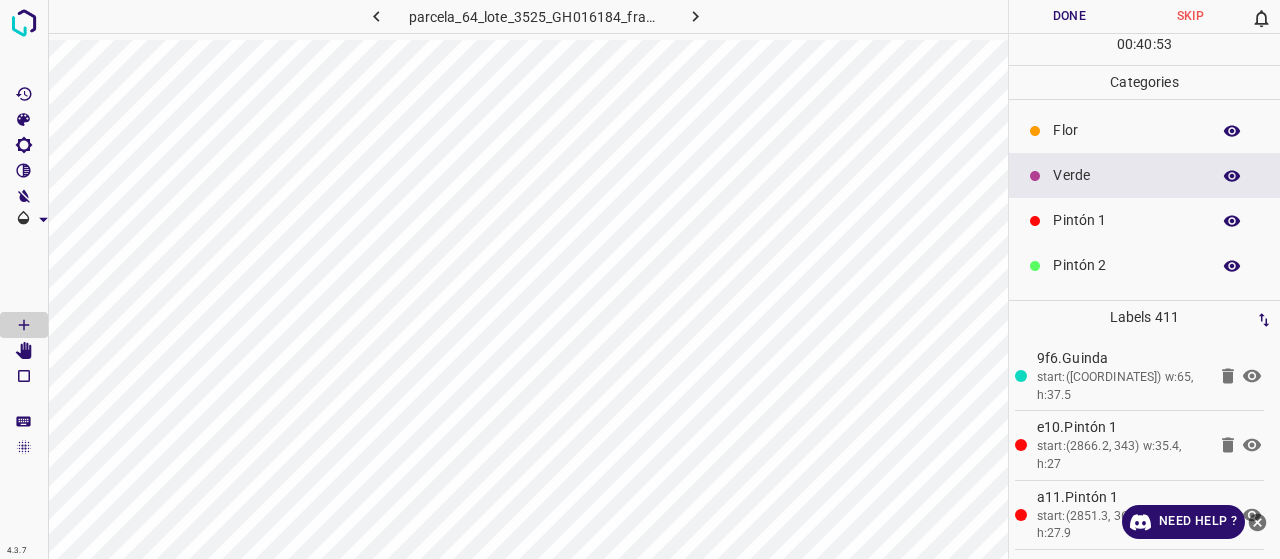 click on "Pintón 1" at bounding box center [1126, 220] 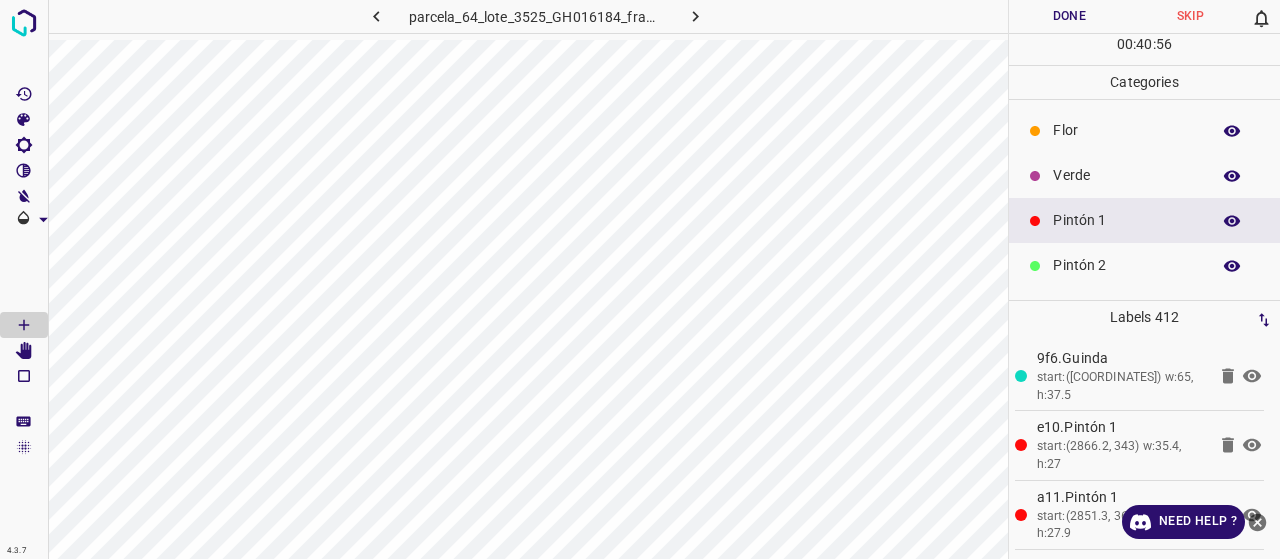 click on "Verde" at bounding box center (1144, 175) 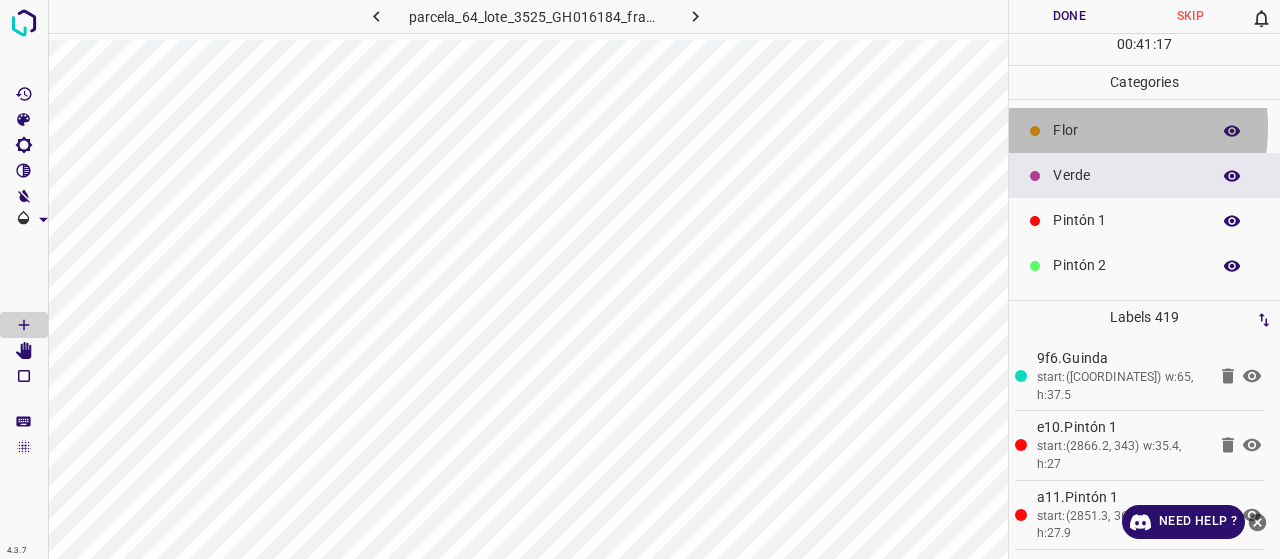 click on "Flor" at bounding box center (1126, 130) 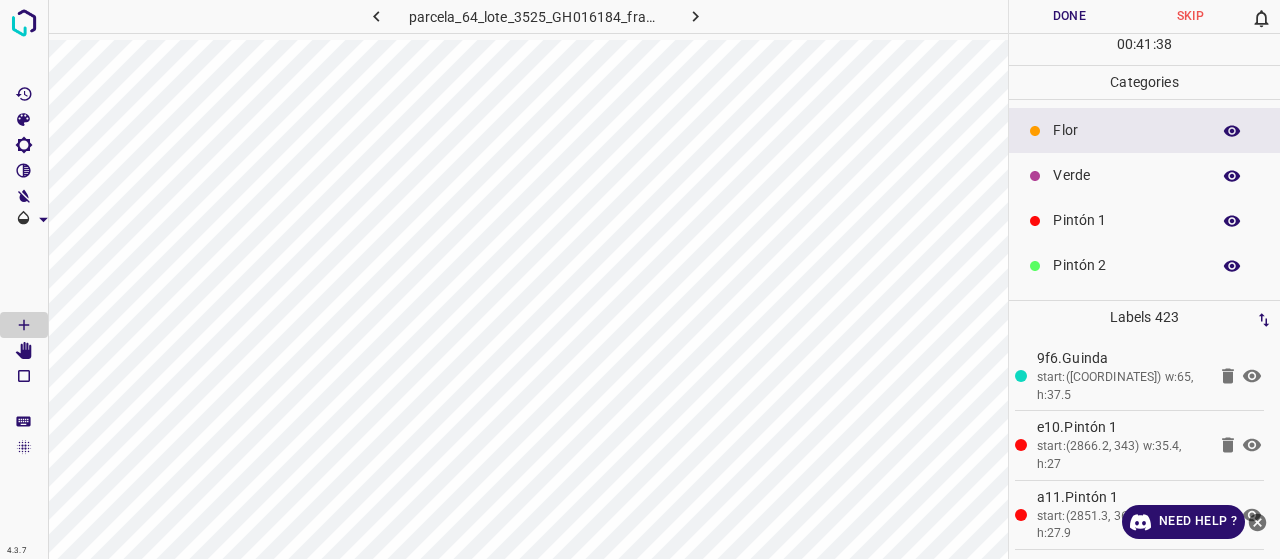 click on "Pintón 1" at bounding box center [1126, 220] 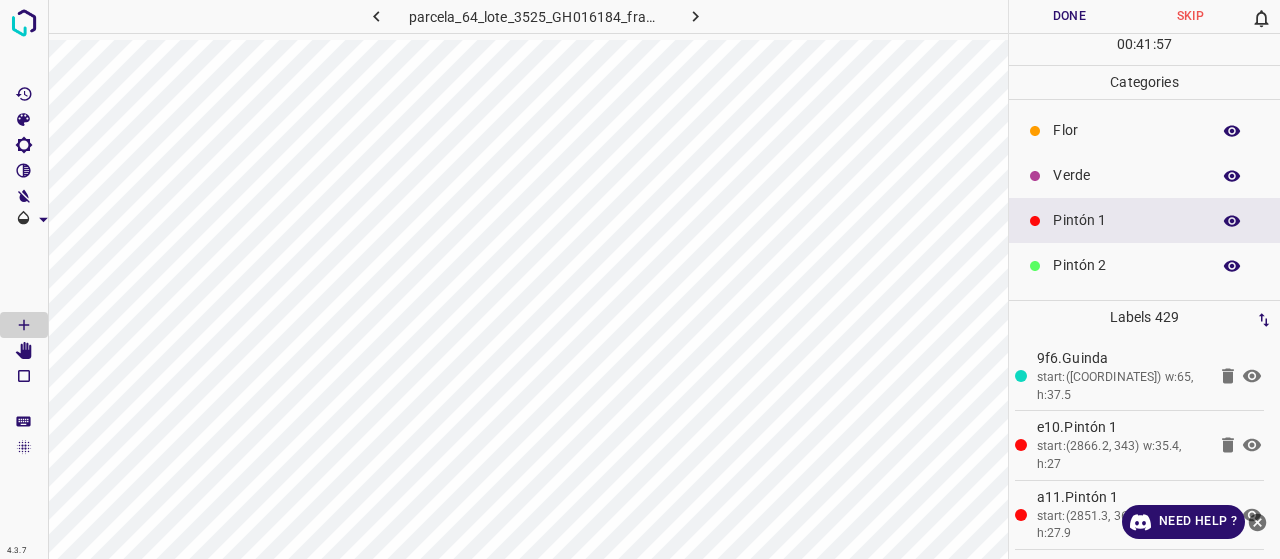 click on "Flor" at bounding box center (1126, 130) 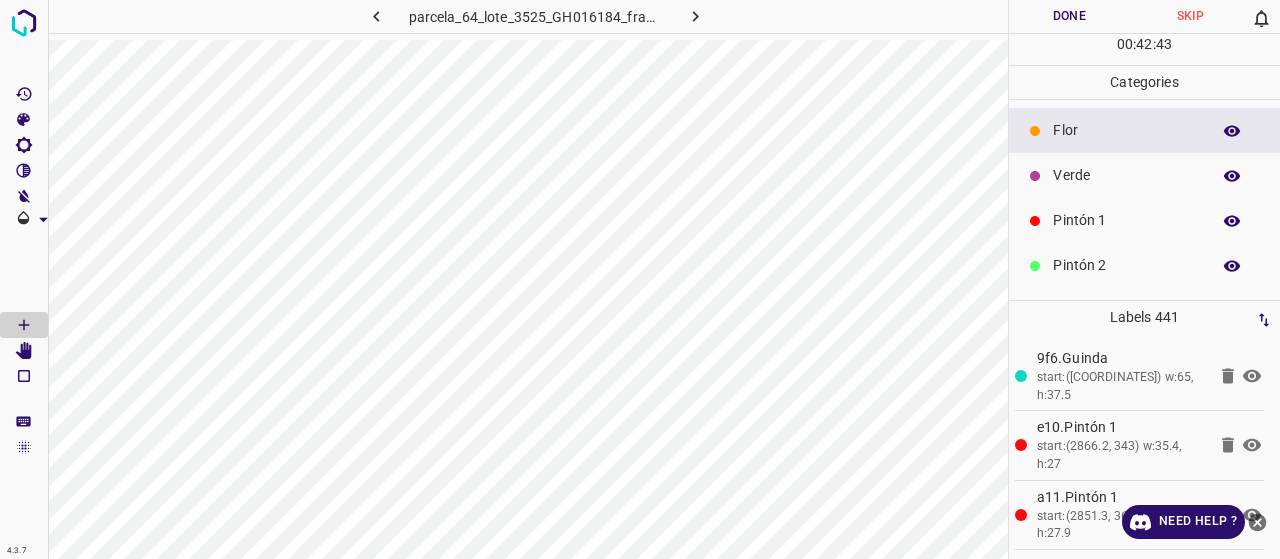 click on "Verde" at bounding box center [1144, 175] 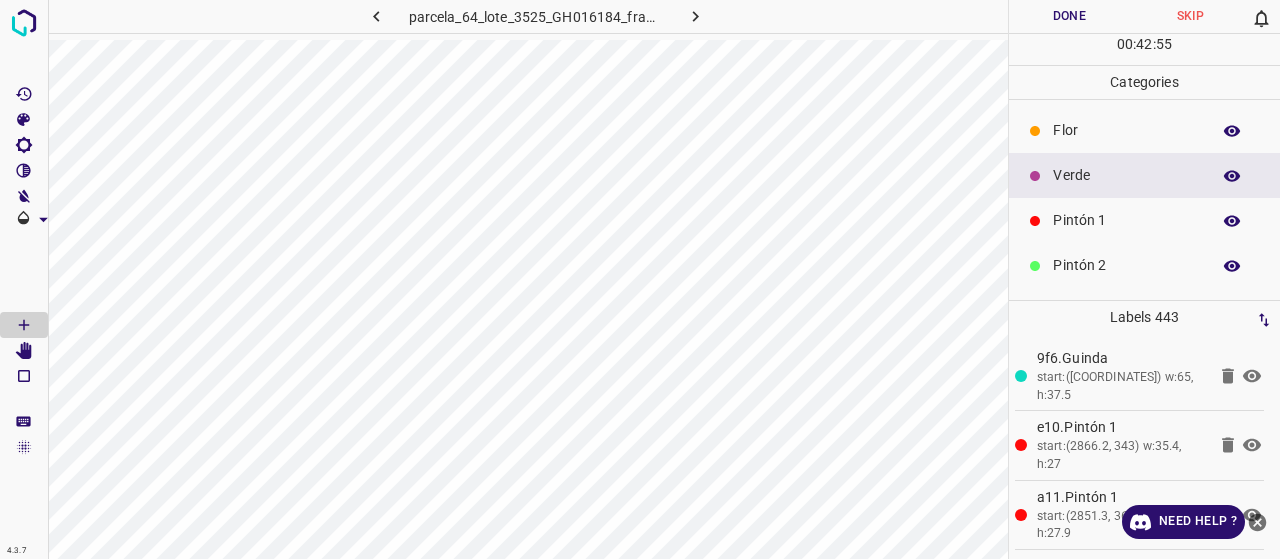drag, startPoint x: 1101, startPoint y: 117, endPoint x: 1020, endPoint y: 149, distance: 87.0919 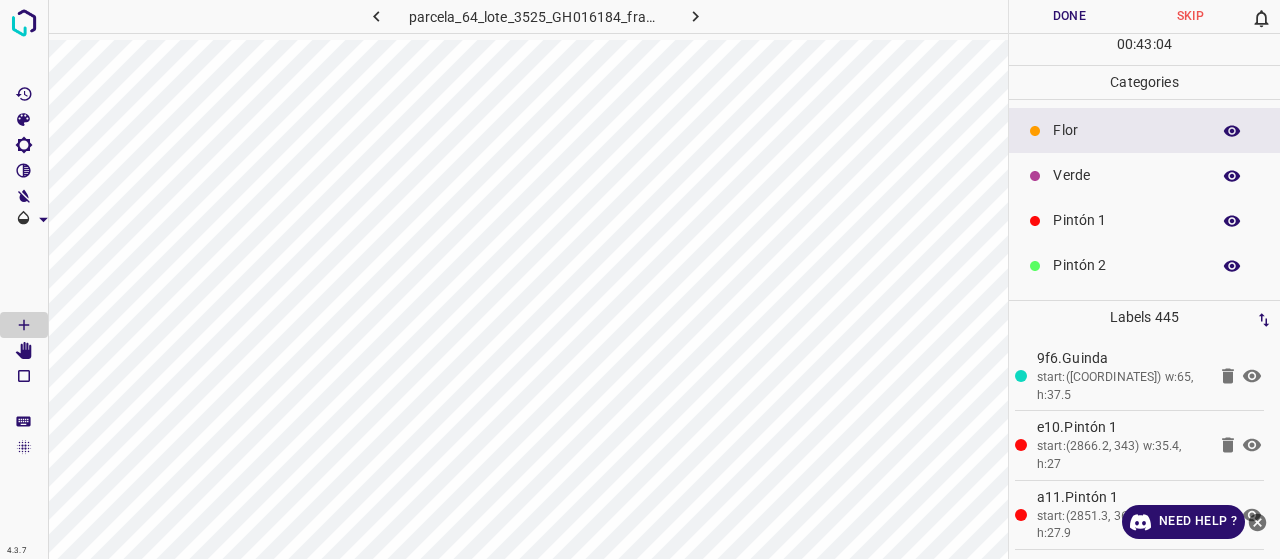 click on "Verde" at bounding box center (1126, 175) 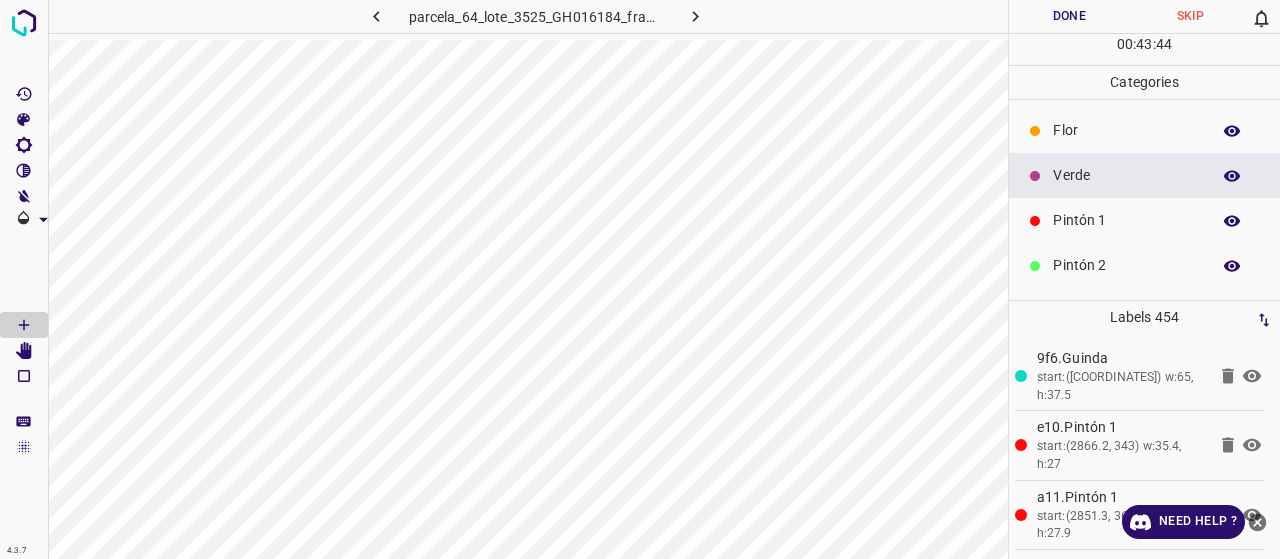 click on "Flor" at bounding box center [1126, 130] 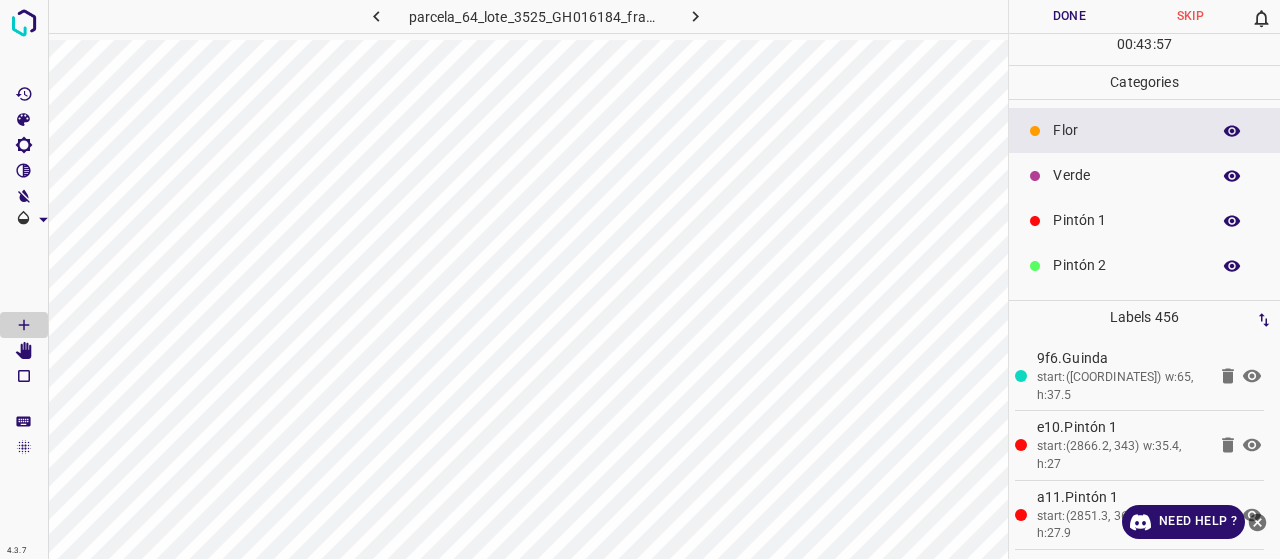 click on "Pintón 1" at bounding box center (1126, 220) 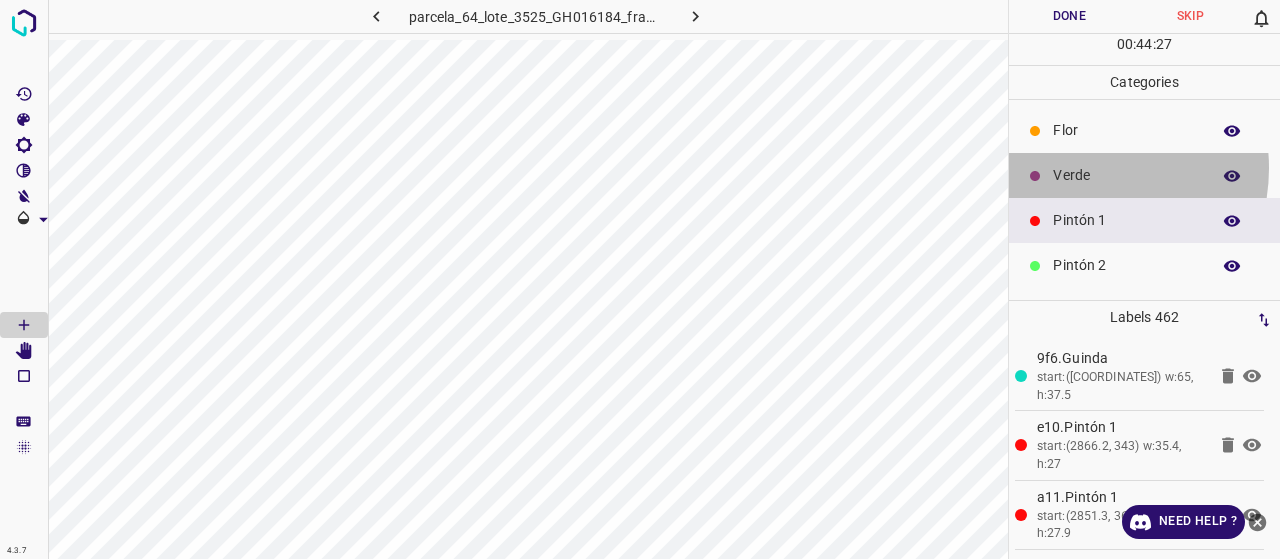 click on "Verde" at bounding box center [1126, 175] 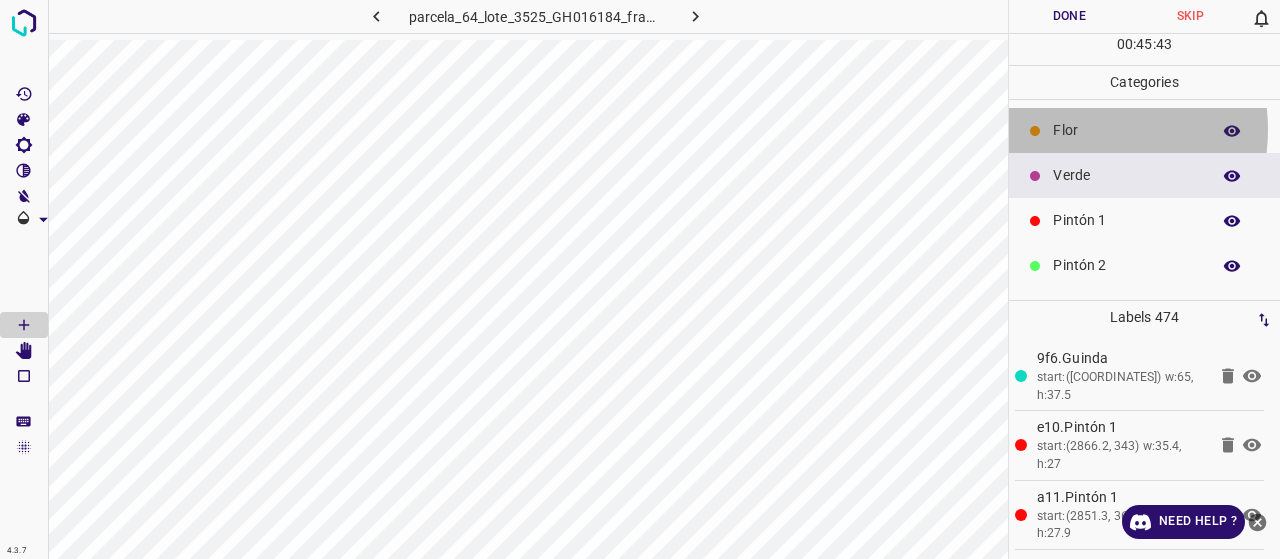 click on "Flor" at bounding box center [1126, 130] 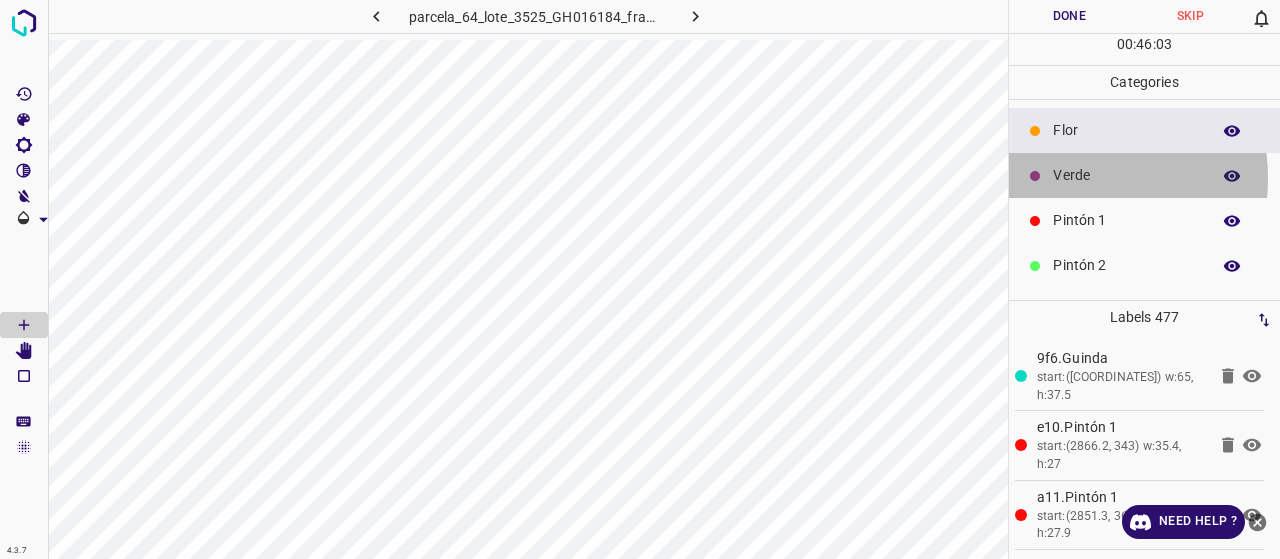click on "Verde" at bounding box center [1126, 175] 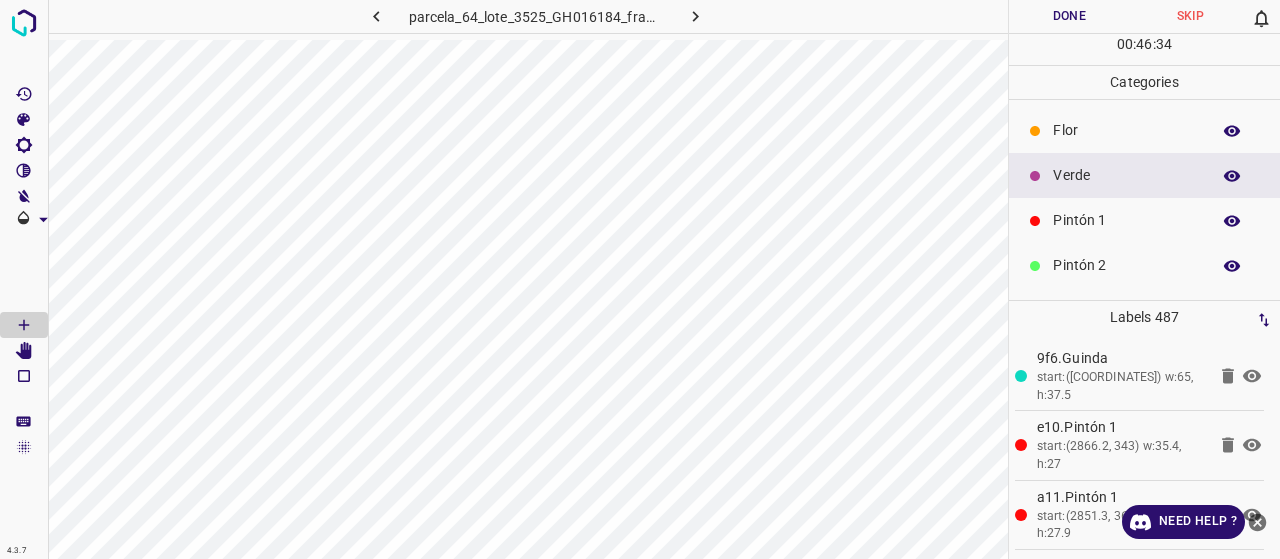 click on "Pintón 1" at bounding box center (1126, 220) 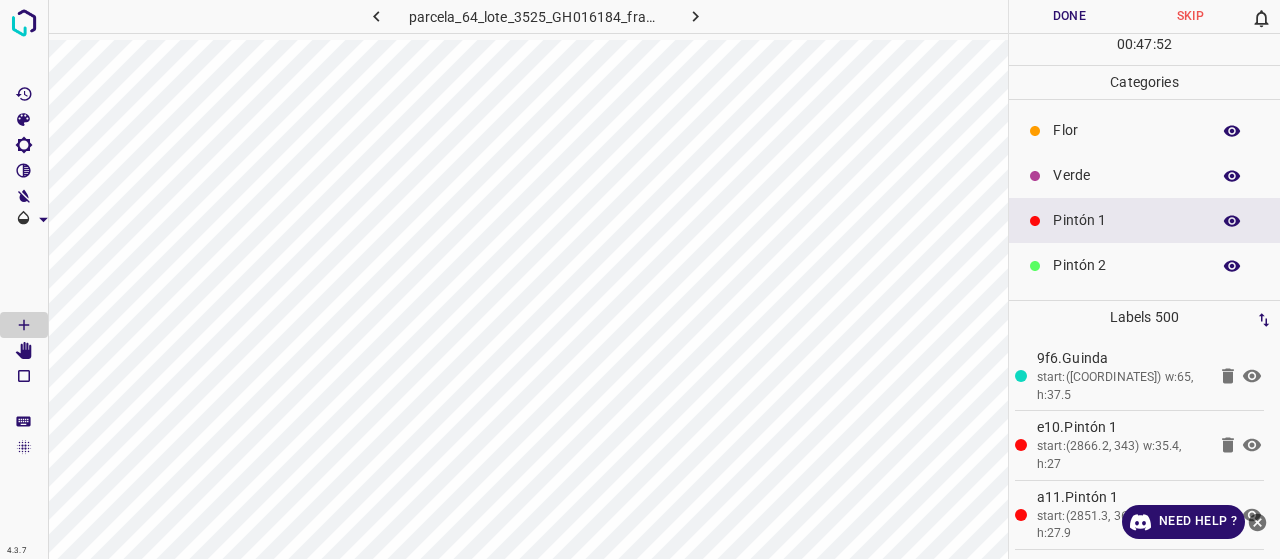 click on "Flor" at bounding box center [1126, 130] 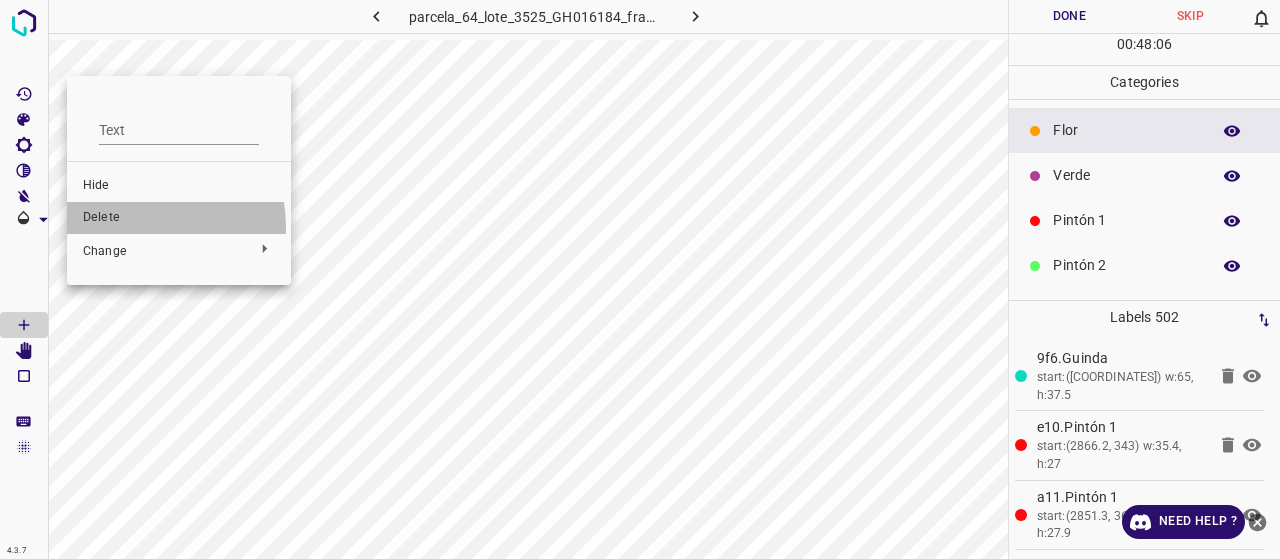 click on "Delete" at bounding box center [179, 218] 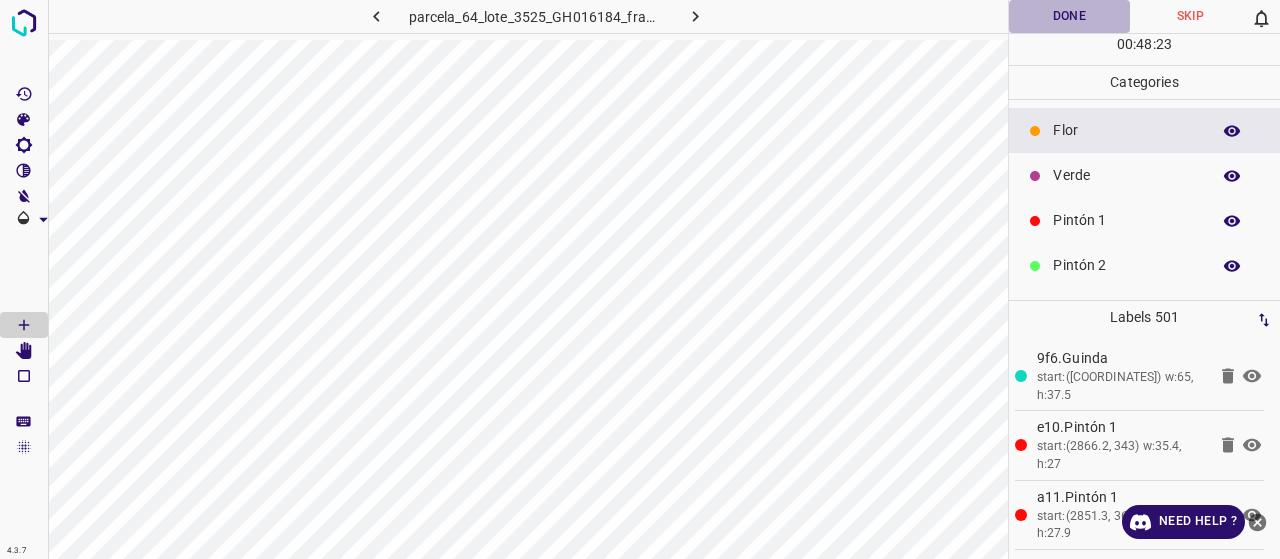 click on "Done" at bounding box center (1069, 16) 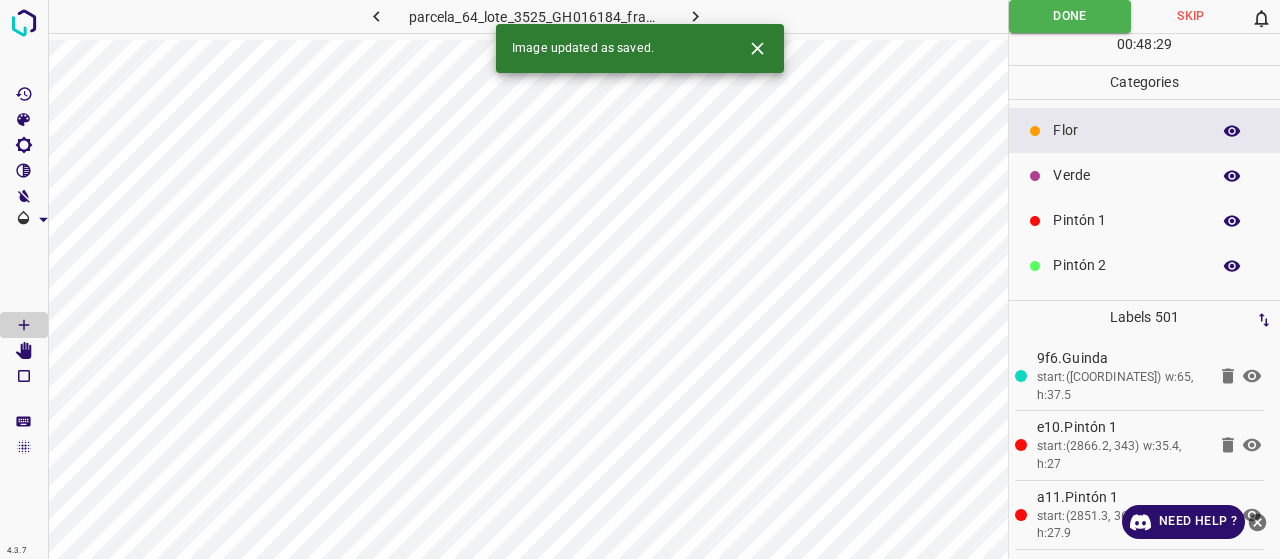 click at bounding box center (695, 16) 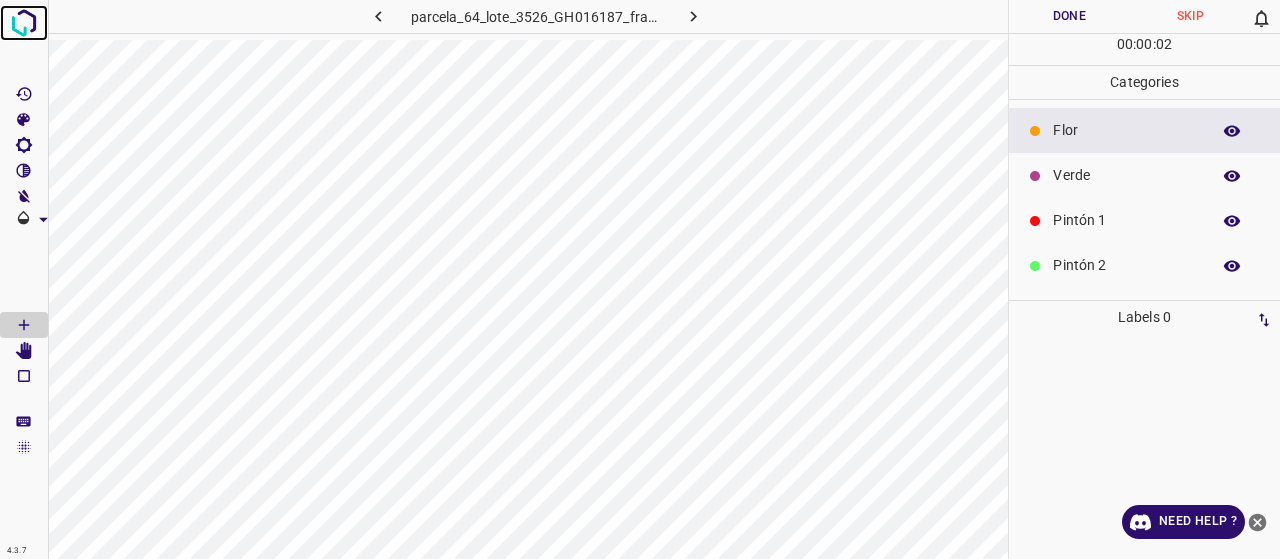 click at bounding box center [24, 23] 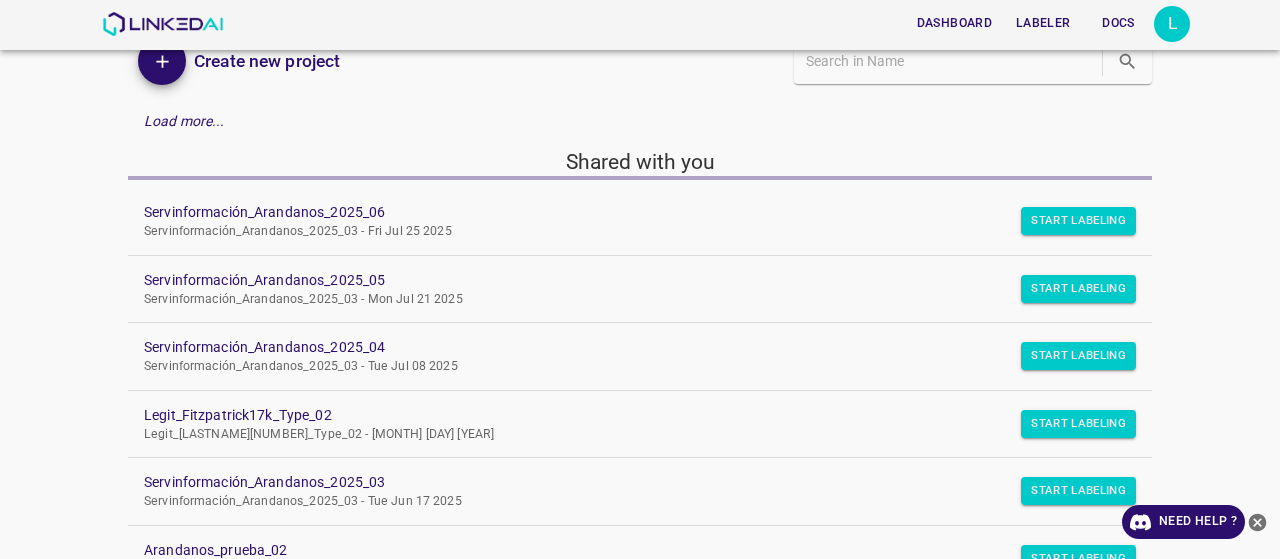 scroll, scrollTop: 0, scrollLeft: 0, axis: both 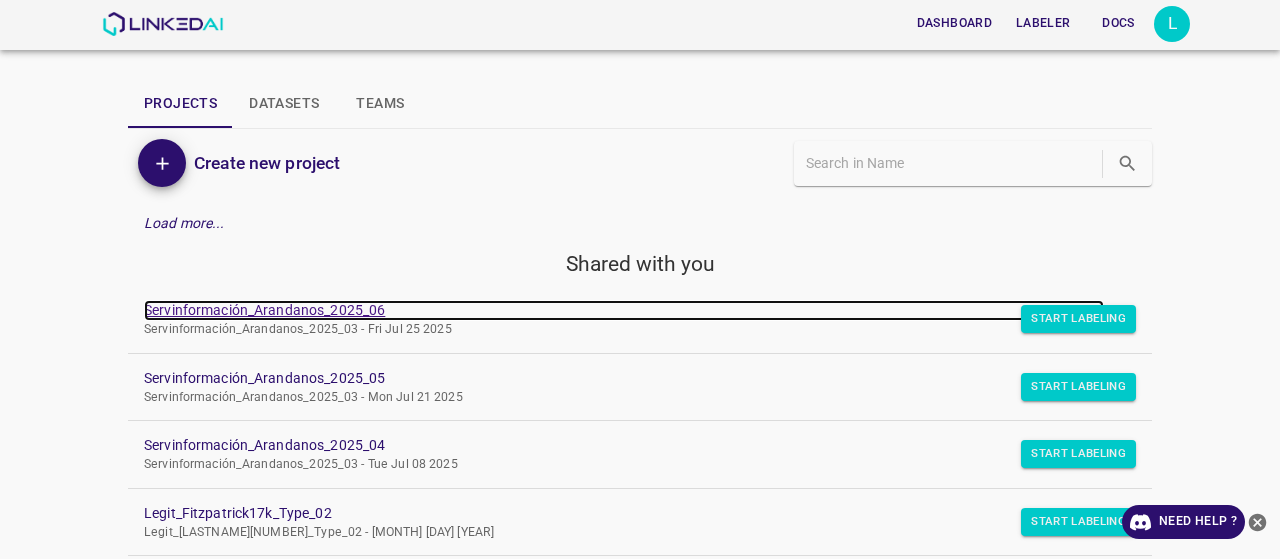 click on "Servinformación_Arandanos_2025_06" at bounding box center [624, 310] 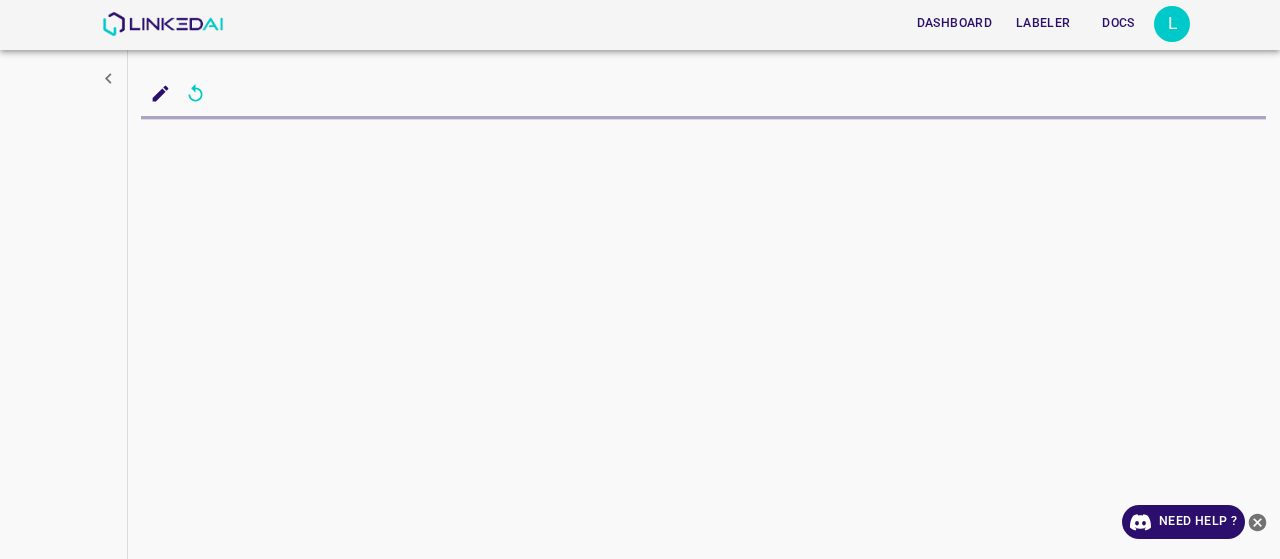 scroll, scrollTop: 0, scrollLeft: 0, axis: both 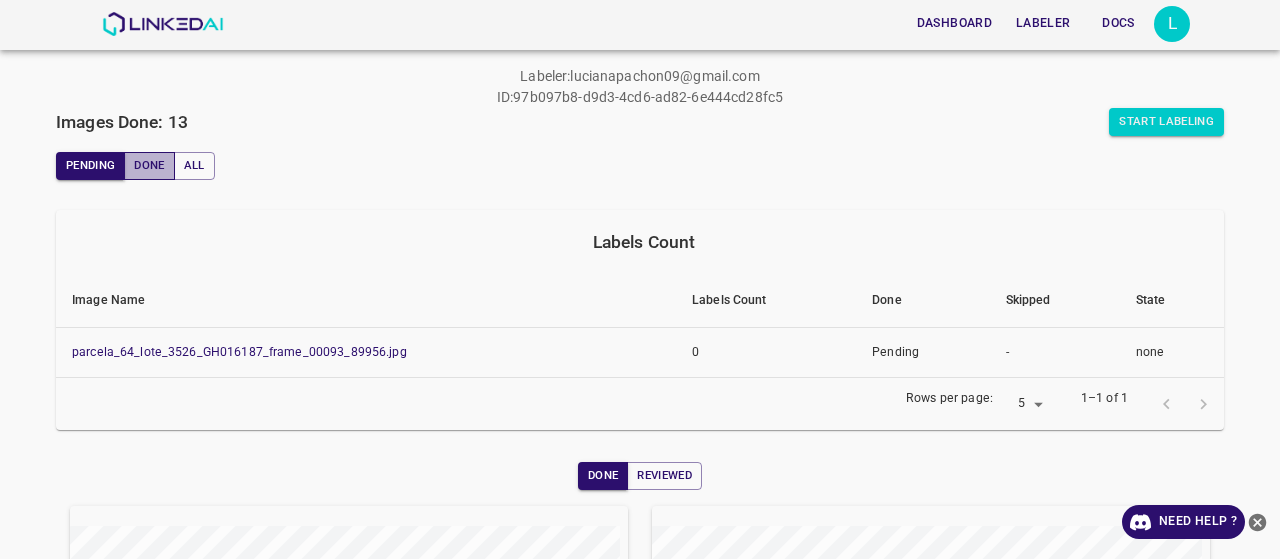 click on "Done" at bounding box center (149, 166) 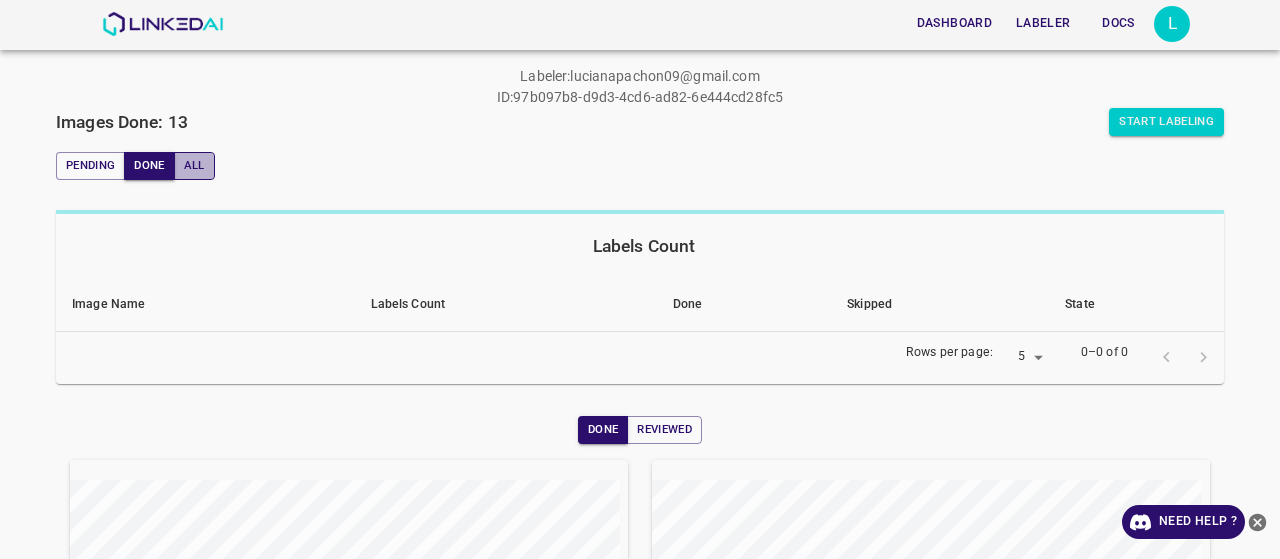 click on "All" at bounding box center (194, 166) 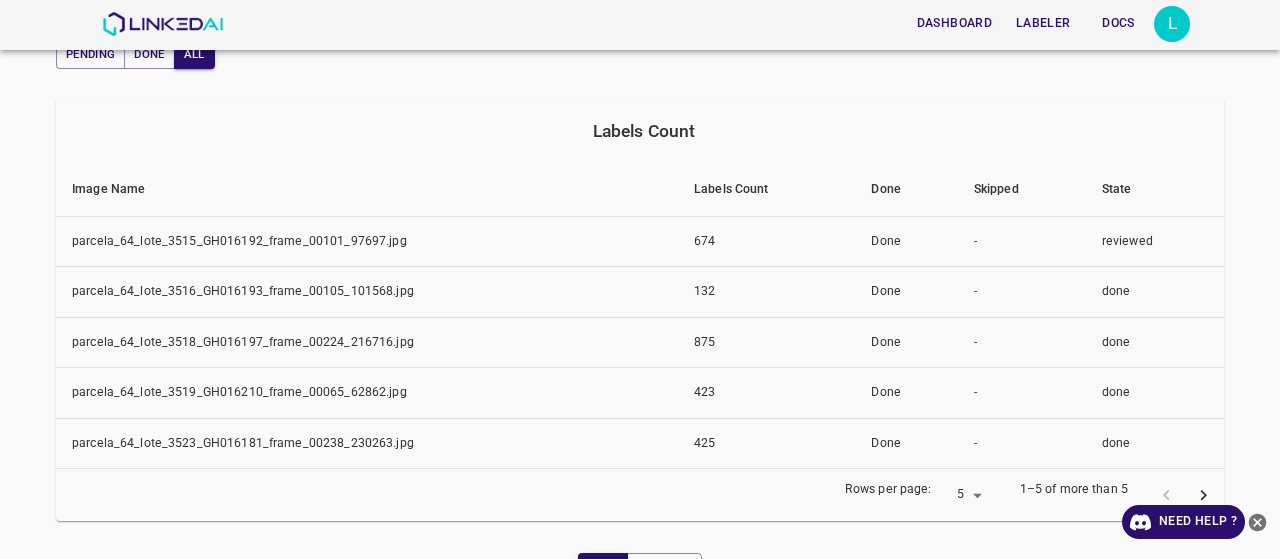 scroll, scrollTop: 282, scrollLeft: 0, axis: vertical 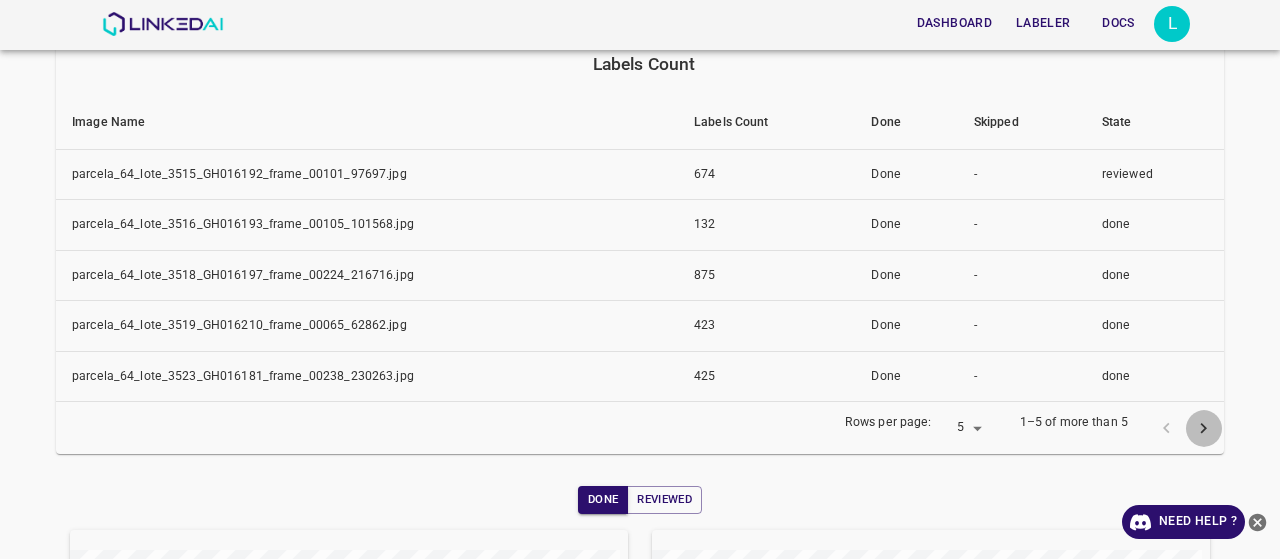 click 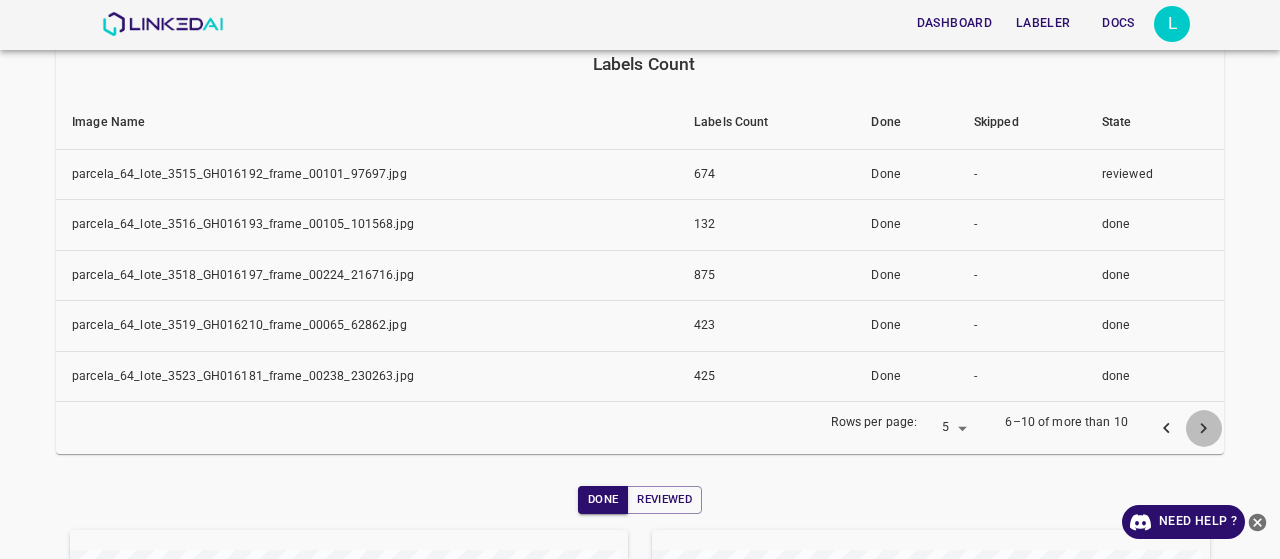 click 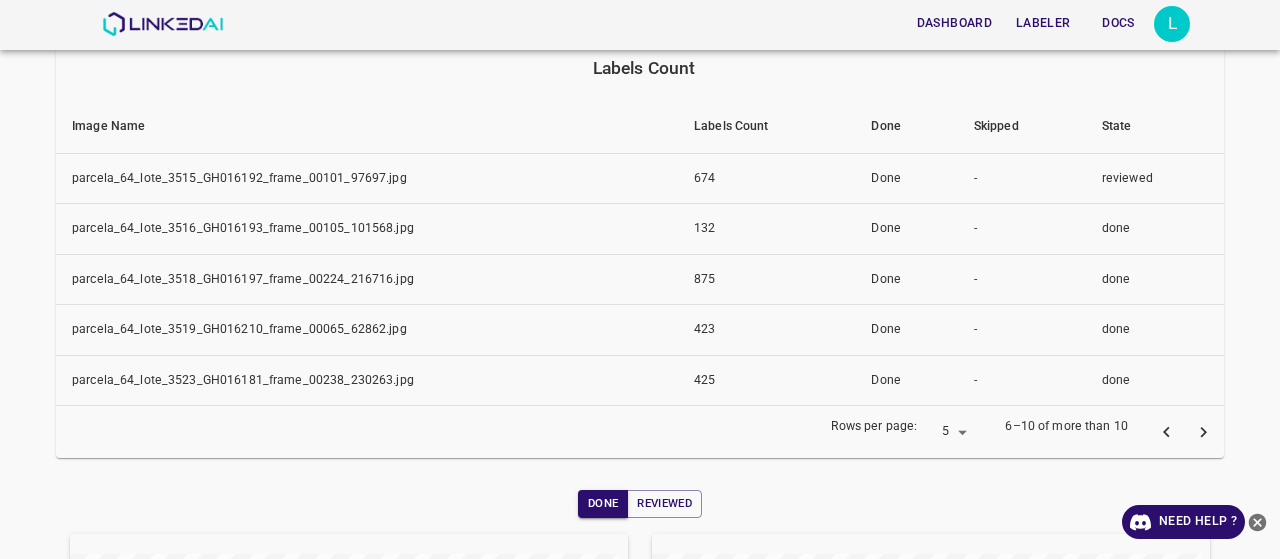 click 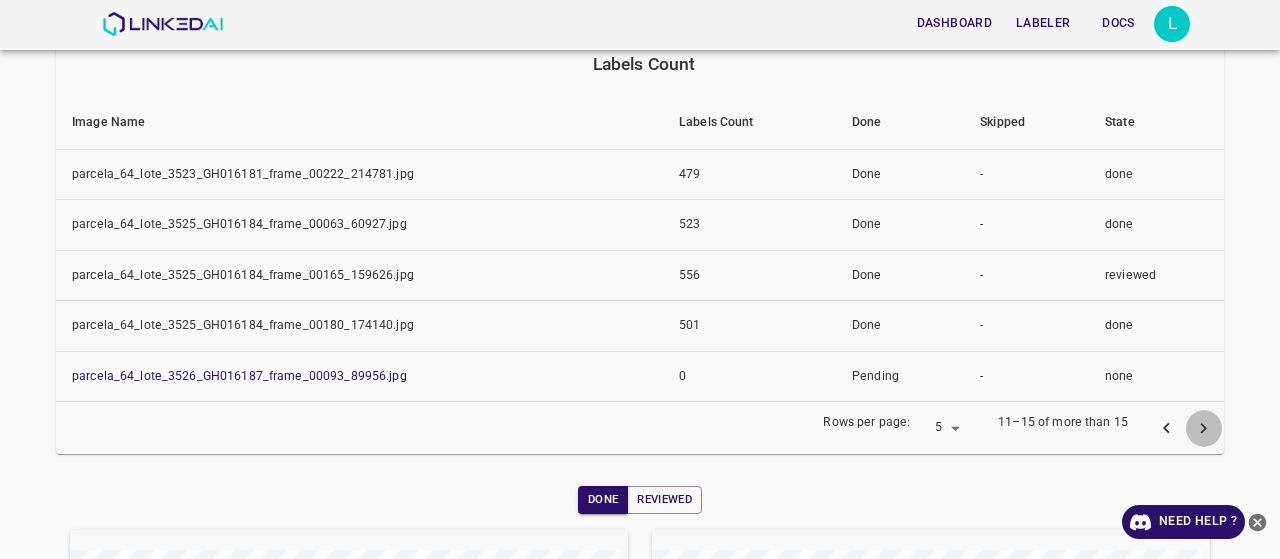 click 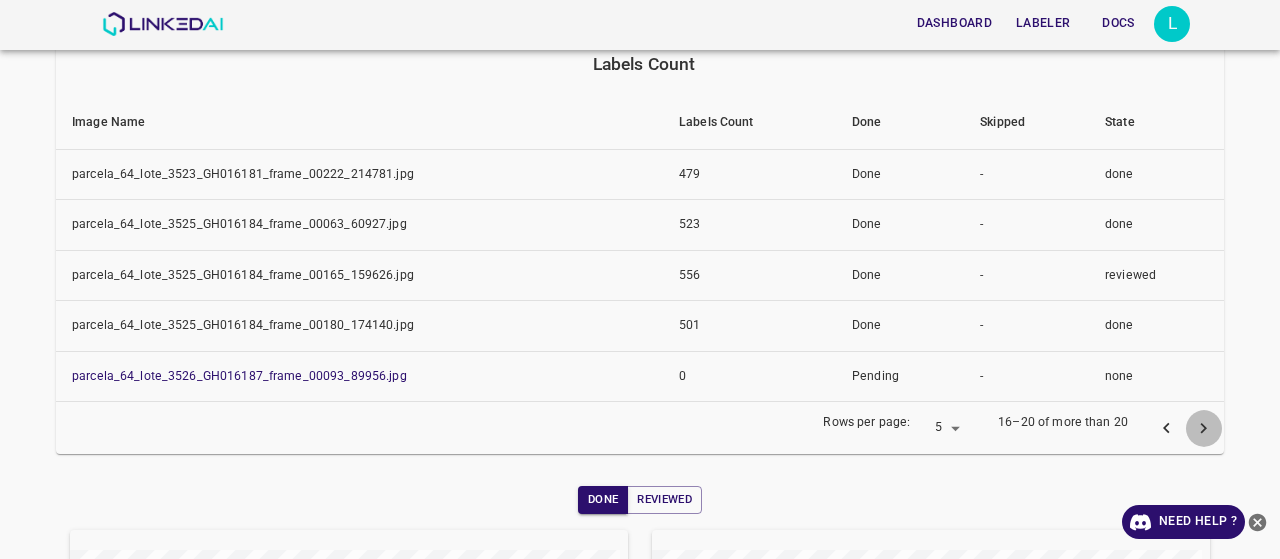 click 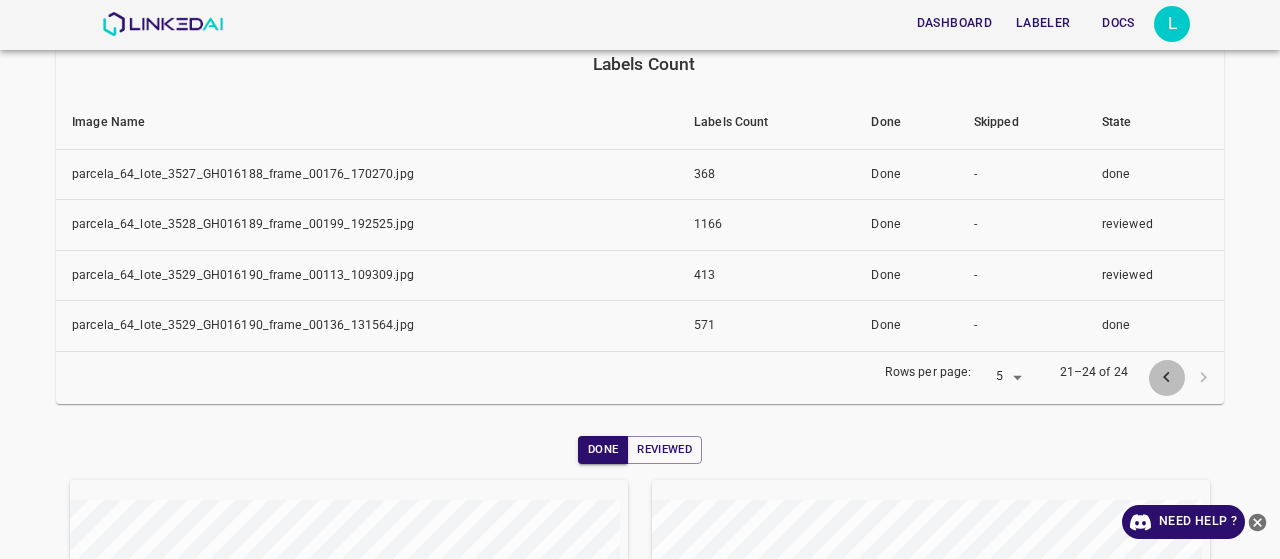 click 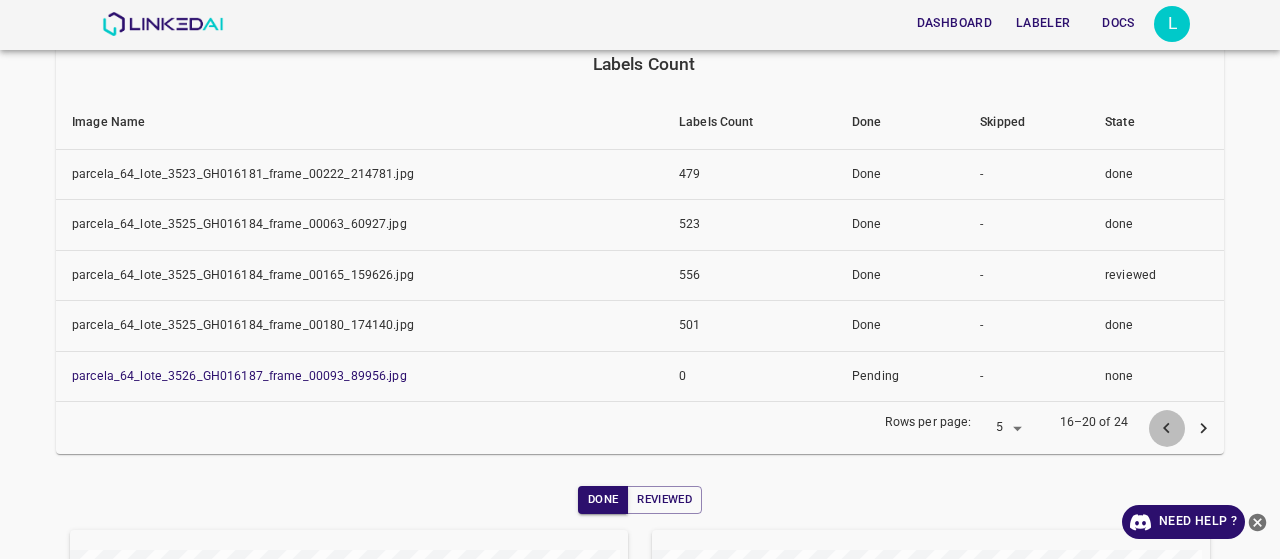 click 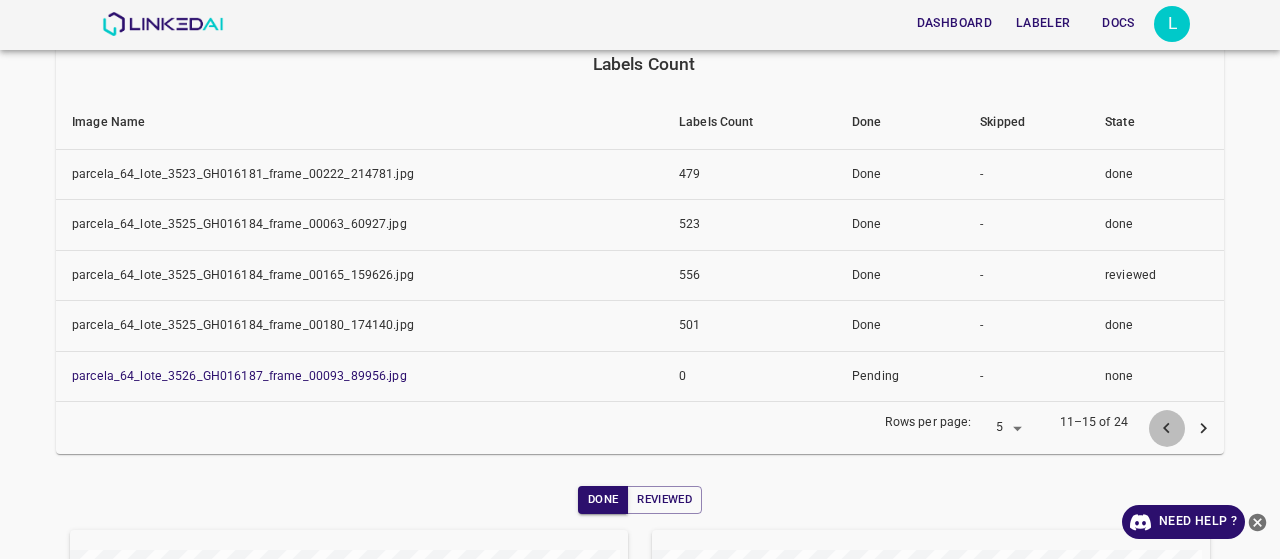 click 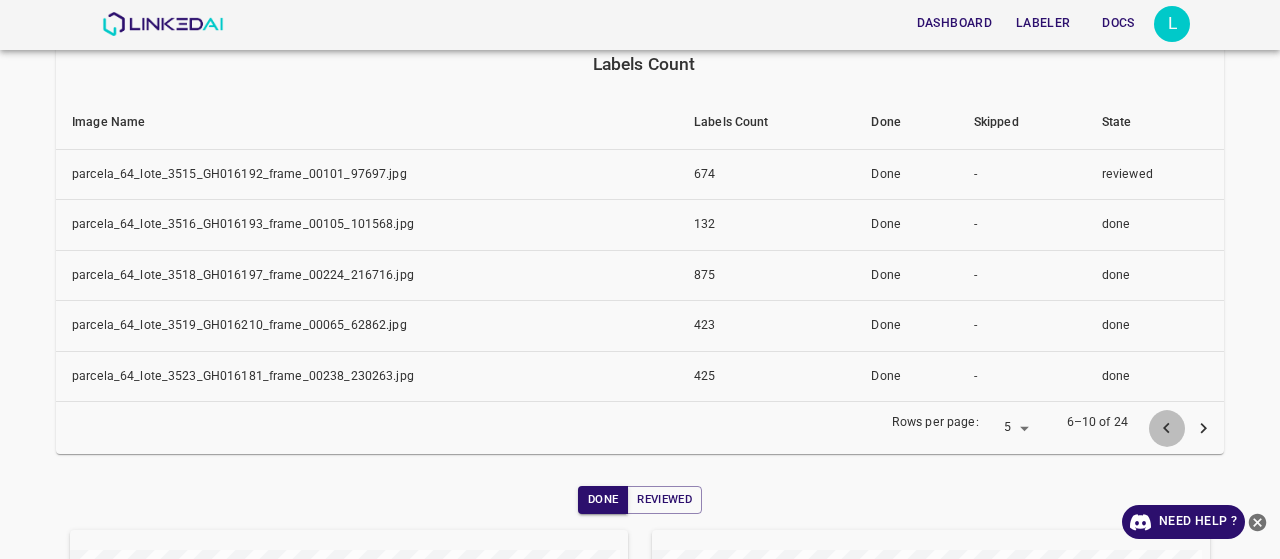 click 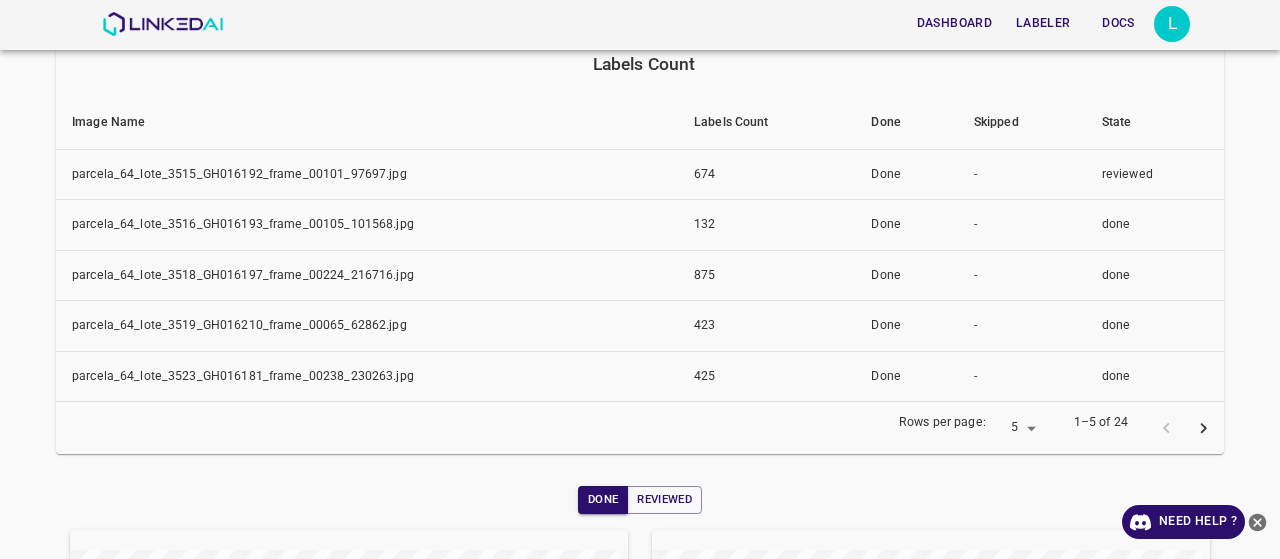click at bounding box center (1185, 428) 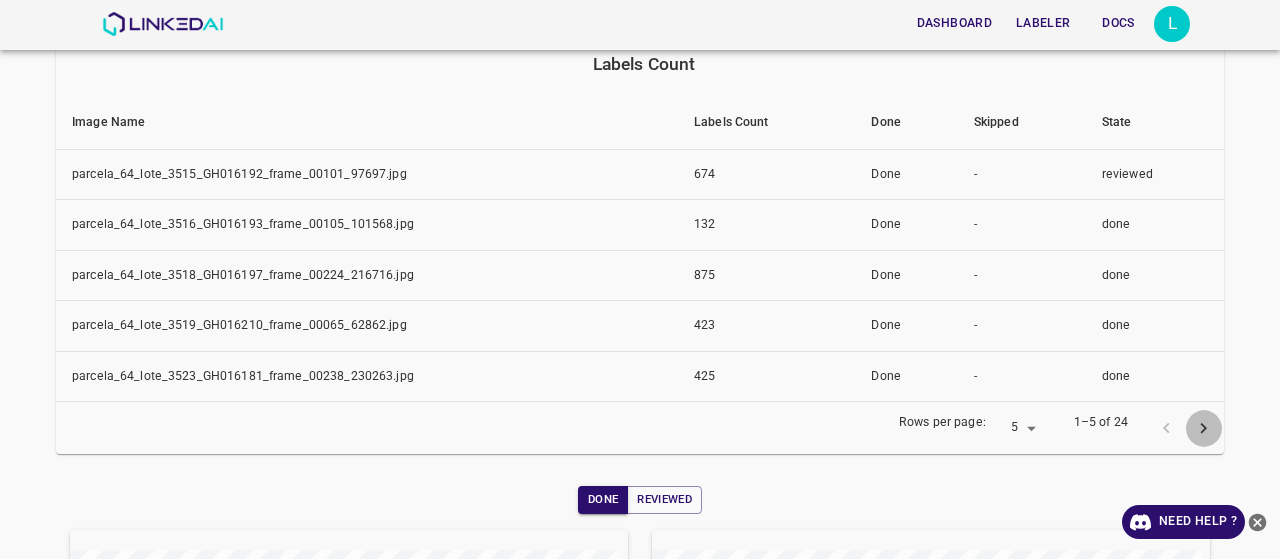 click 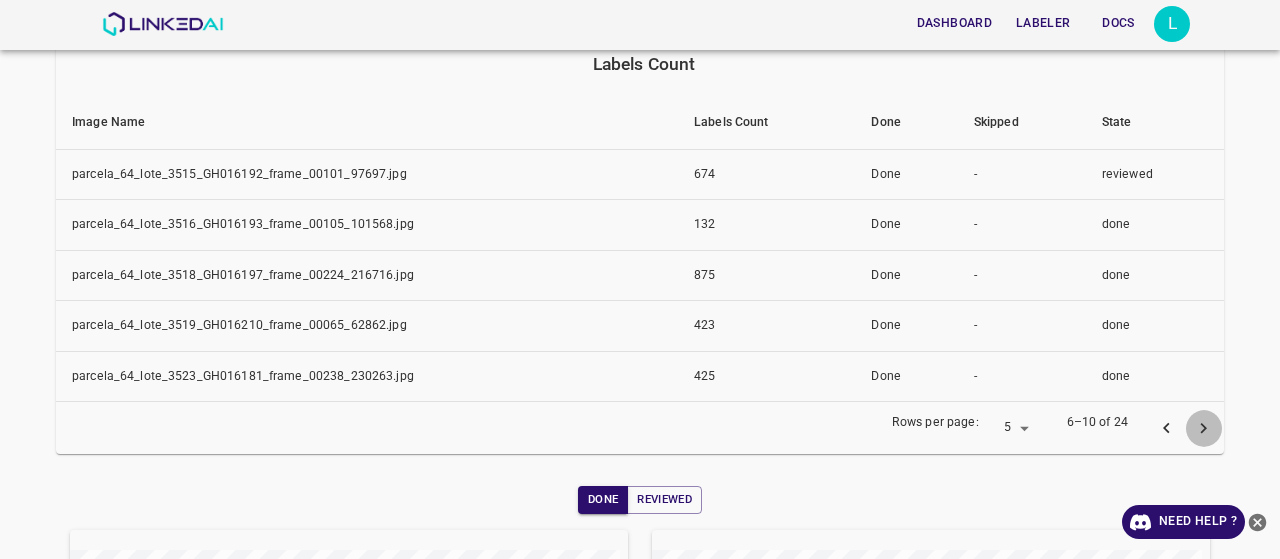click 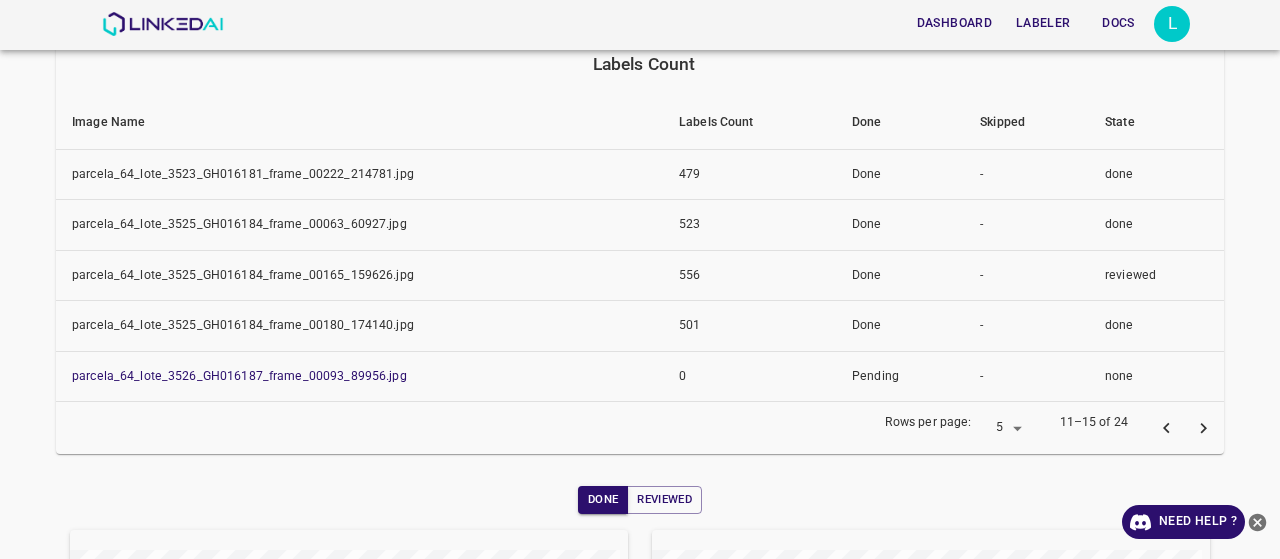 click 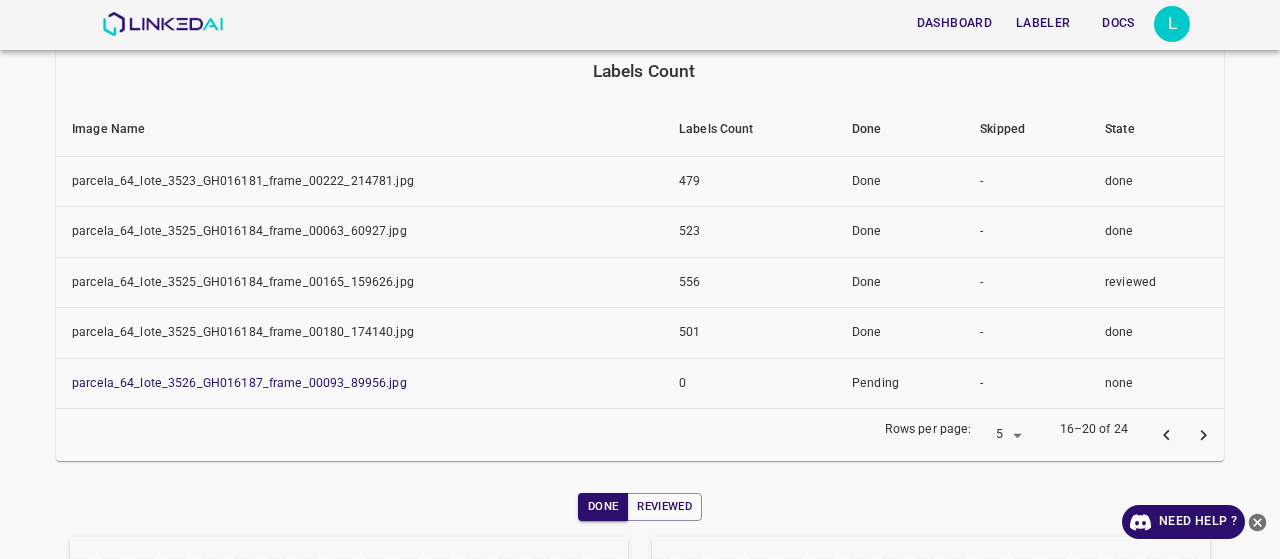 scroll, scrollTop: 272, scrollLeft: 0, axis: vertical 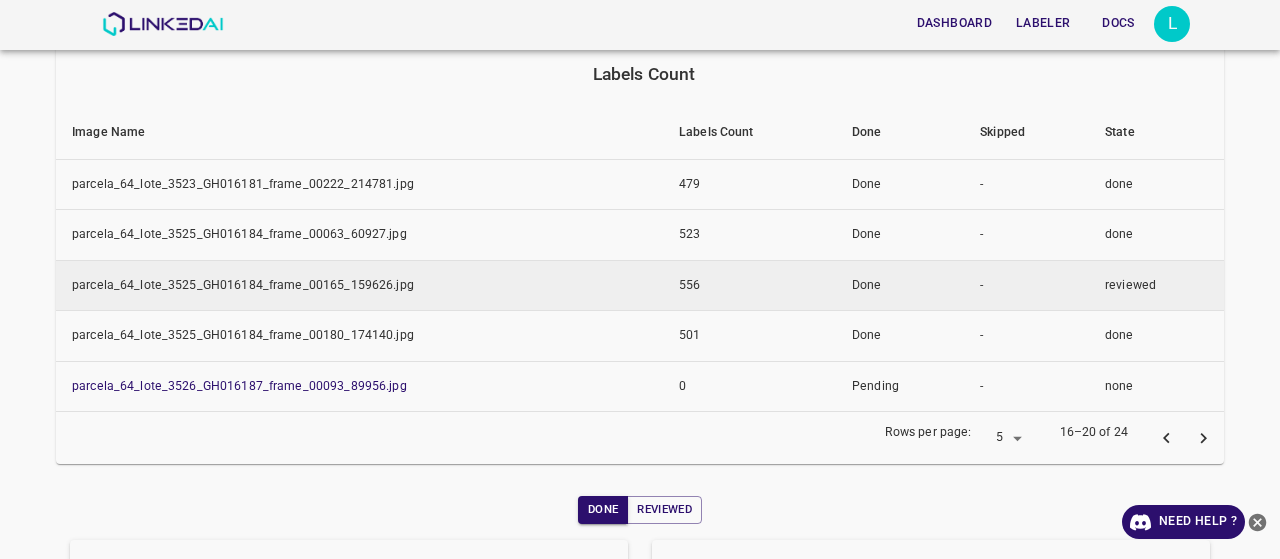 click on "parcela_64_lote_3525_GH016184_frame_00165_159626.jpg" at bounding box center [359, 285] 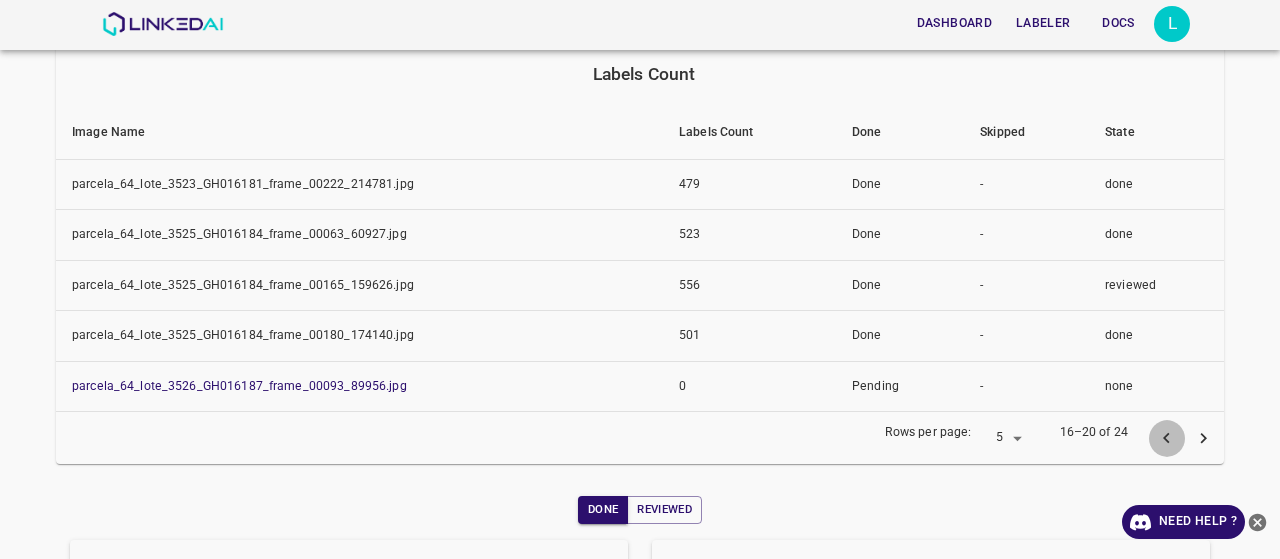 click 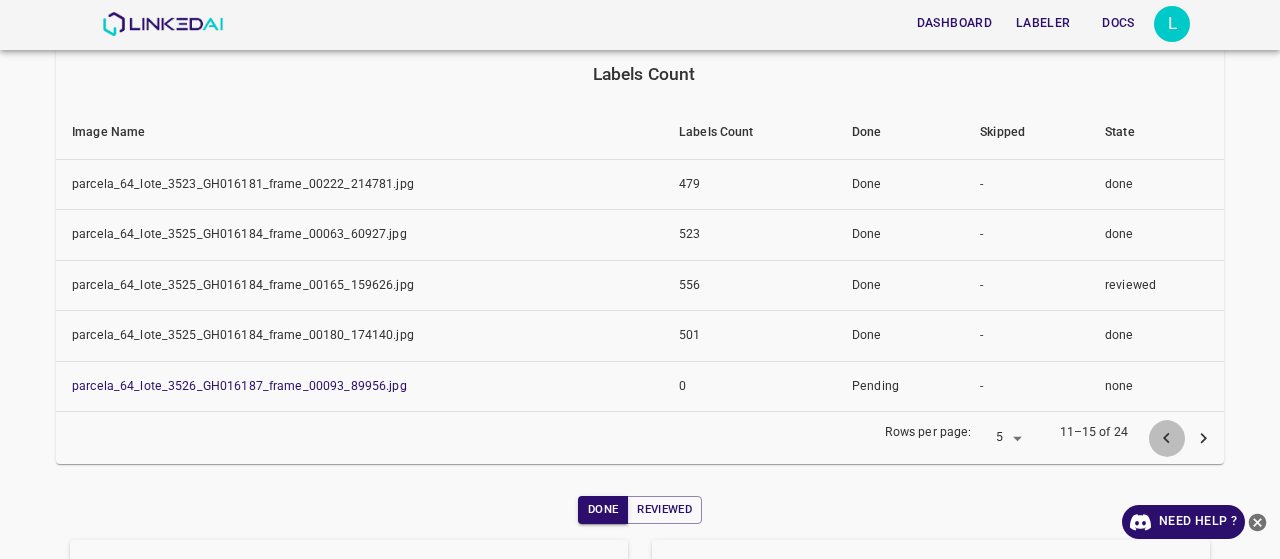 click 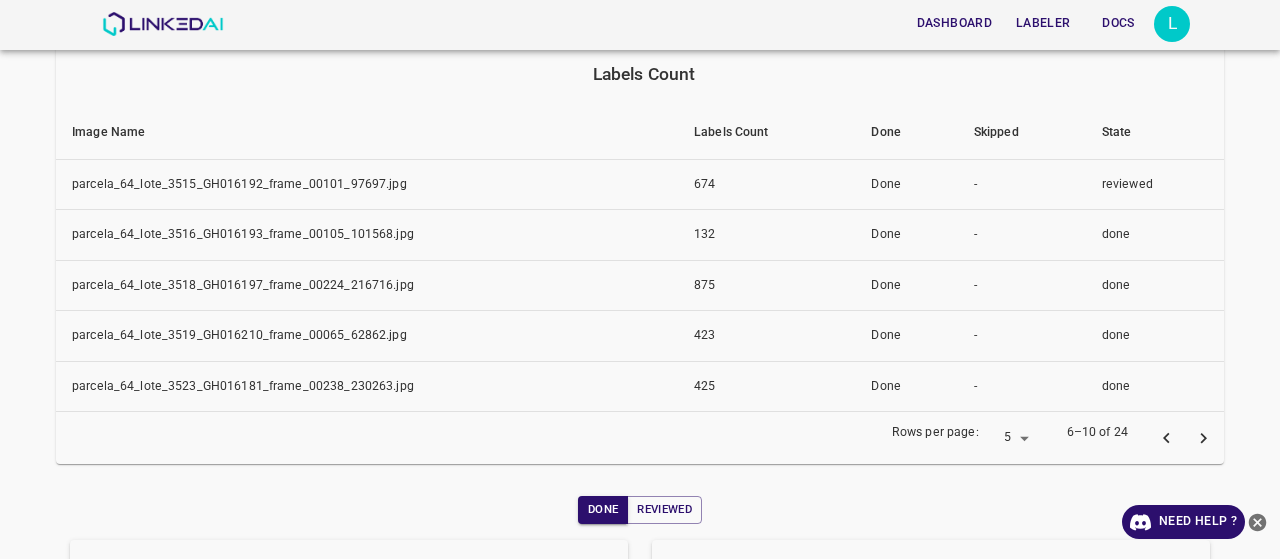 click 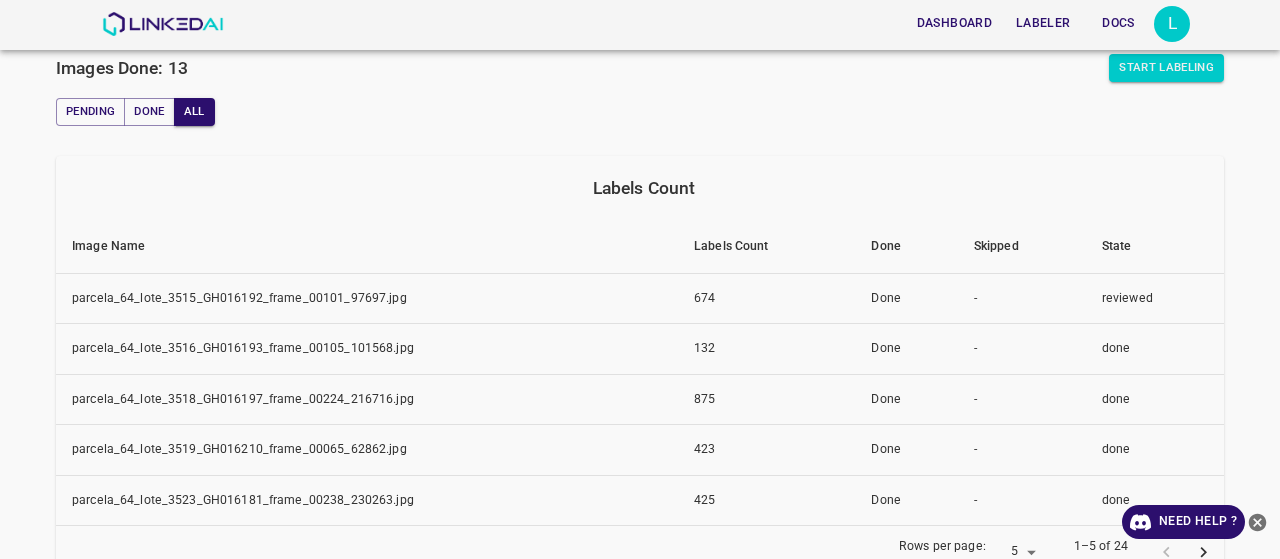 scroll, scrollTop: 154, scrollLeft: 0, axis: vertical 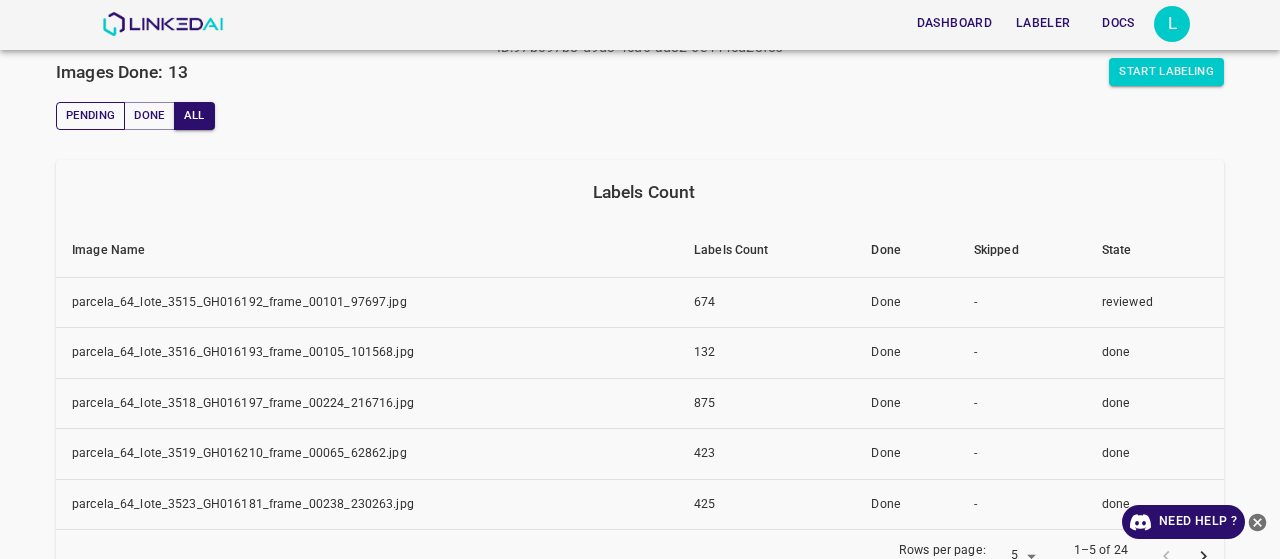 click on "Pending" at bounding box center (90, 116) 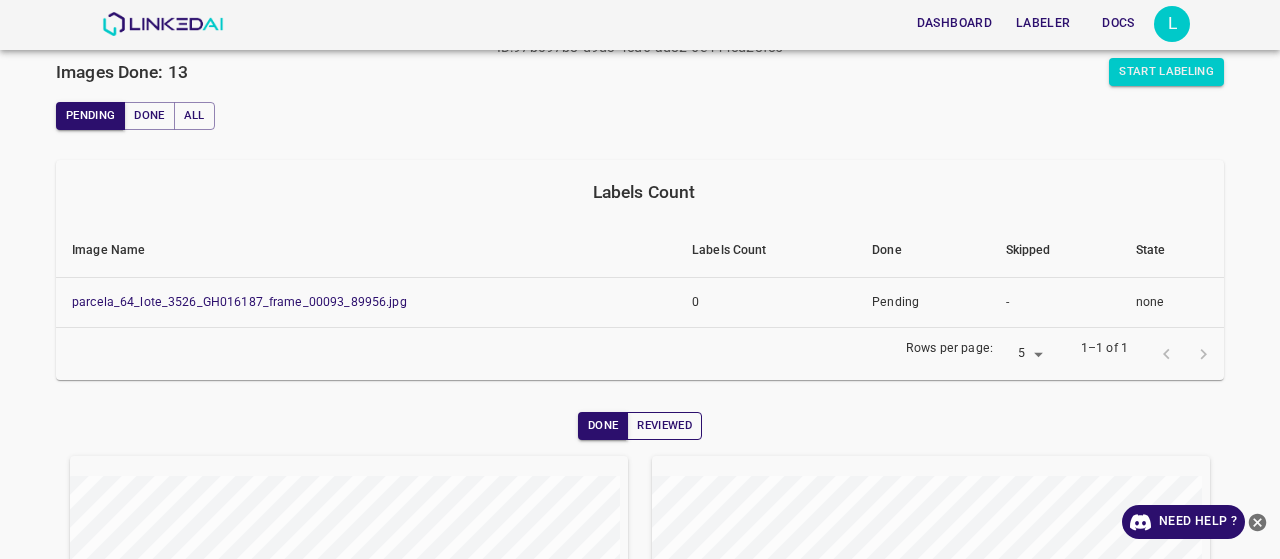 click on "Reviewed" at bounding box center [664, 426] 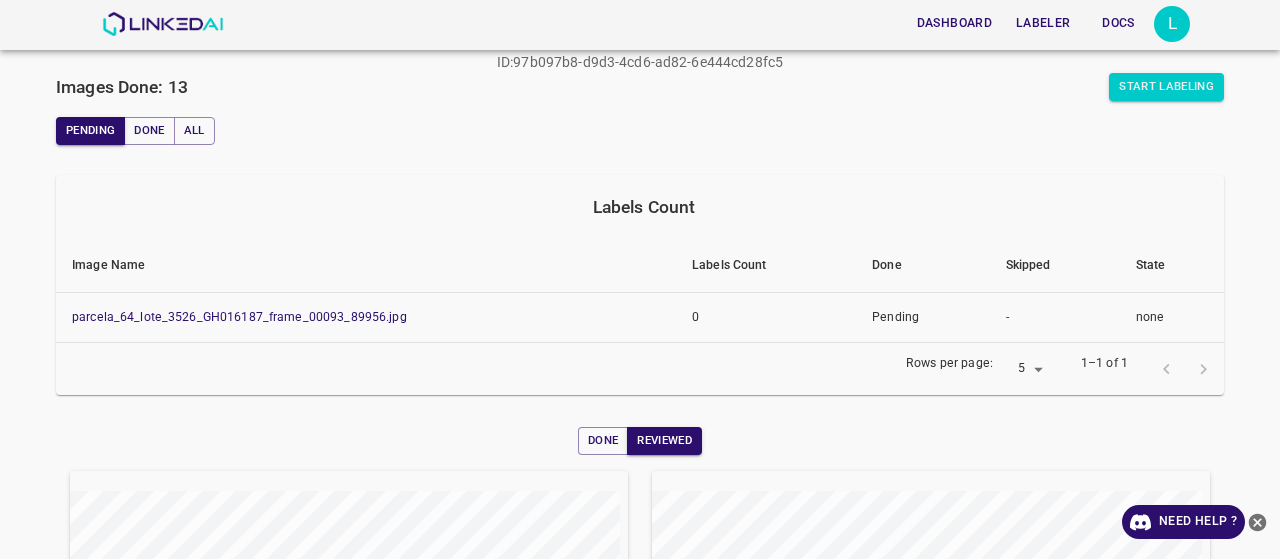 scroll, scrollTop: 136, scrollLeft: 0, axis: vertical 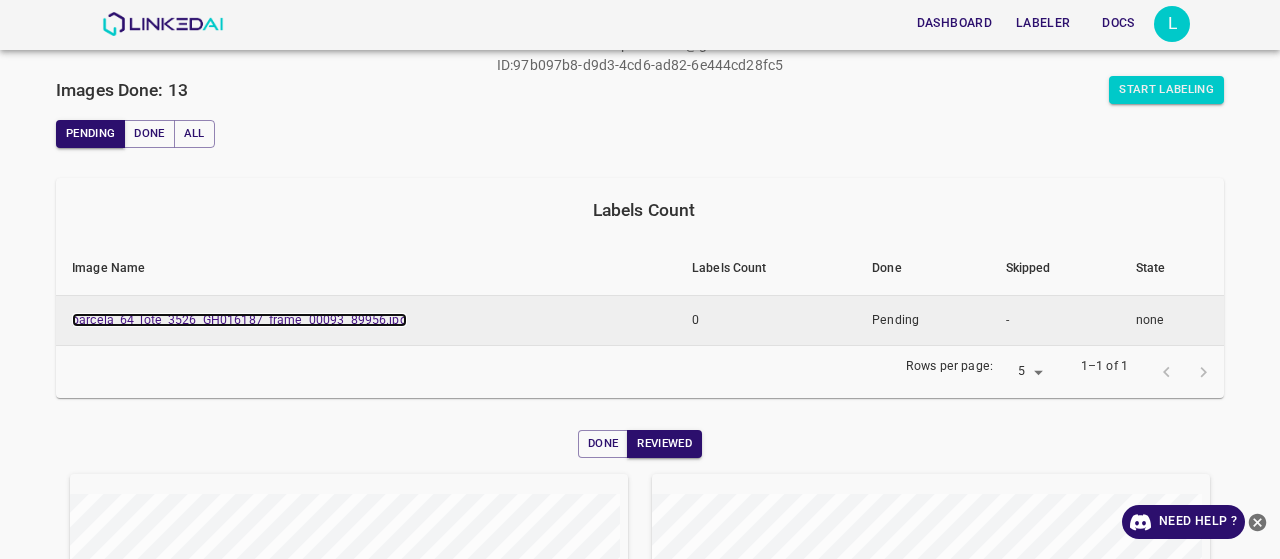 click on "parcela_64_lote_3526_GH016187_frame_00093_89956.jpg" at bounding box center [239, 320] 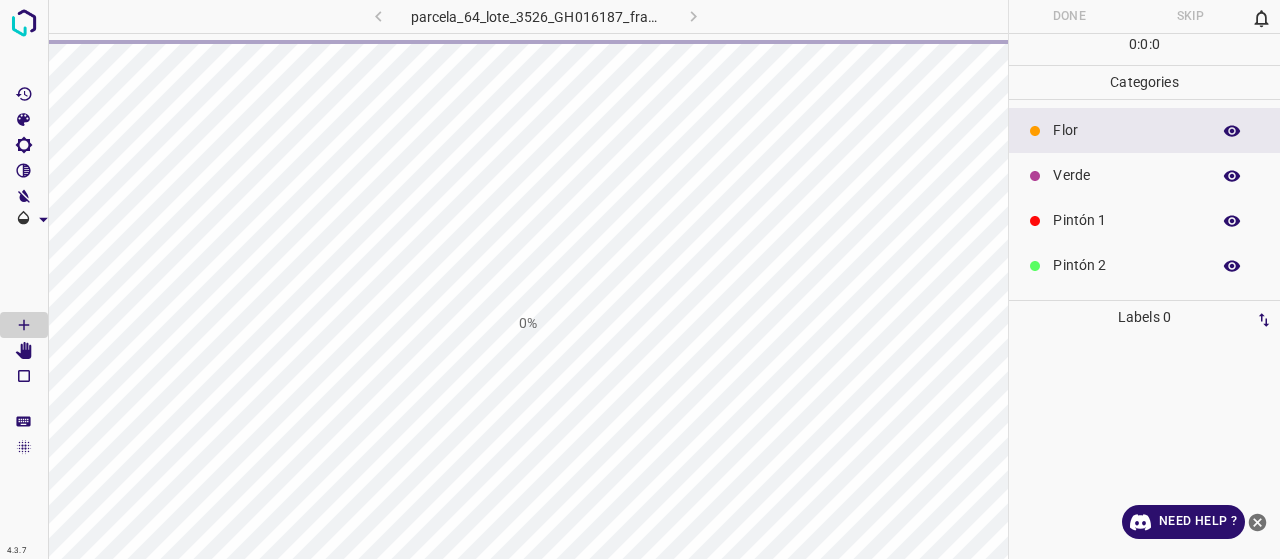 scroll, scrollTop: 0, scrollLeft: 0, axis: both 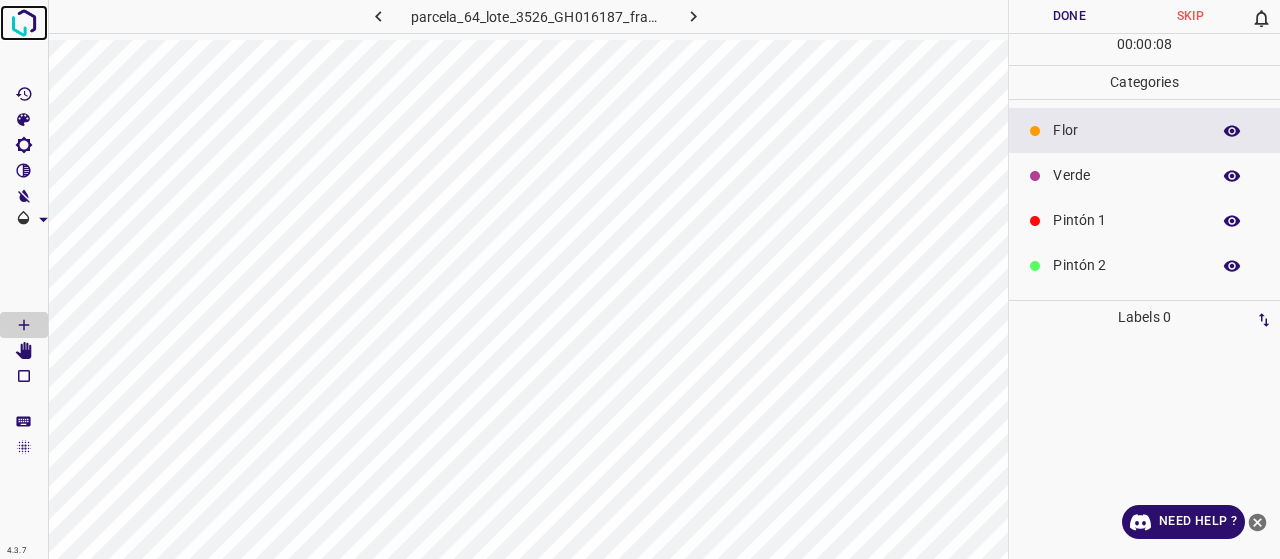 click at bounding box center [24, 23] 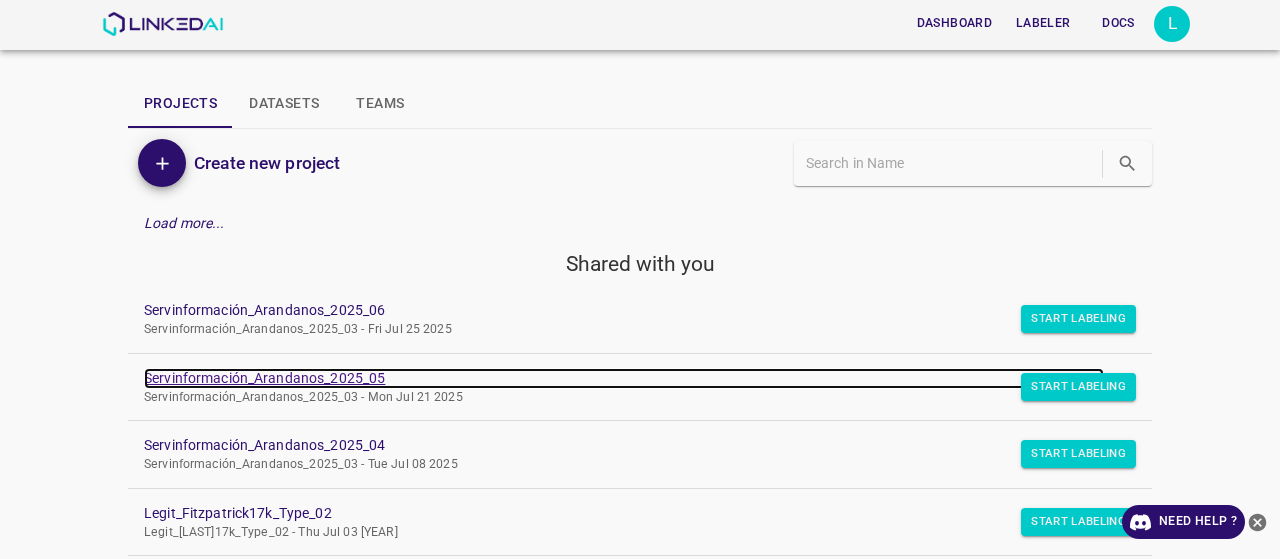 click on "Servinformación_Arandanos_2025_05" at bounding box center [624, 378] 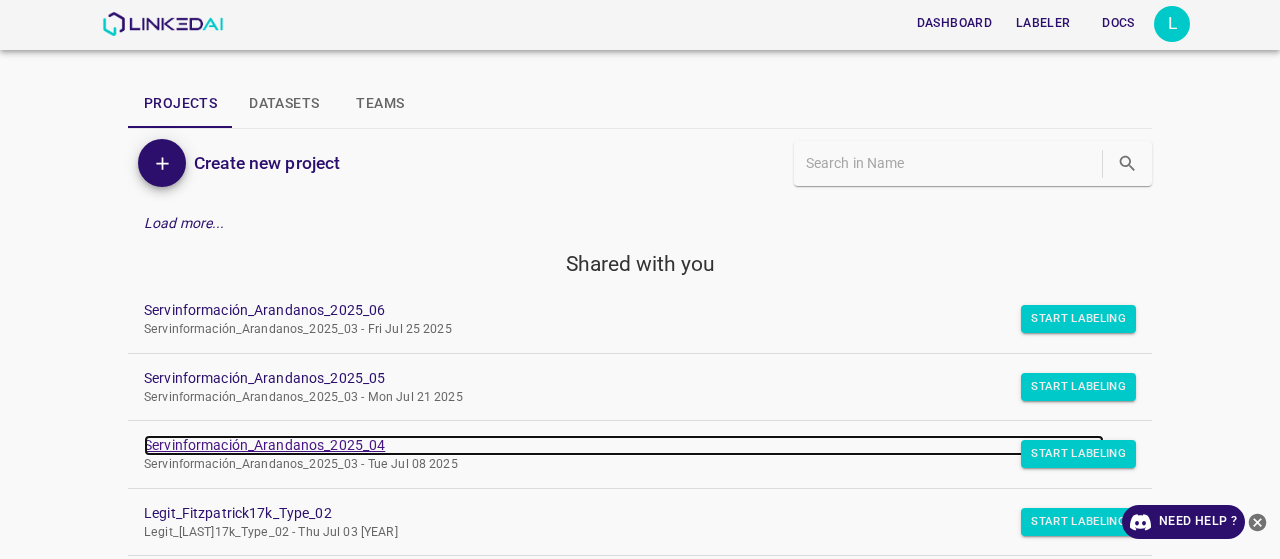 click on "Servinformación_Arandanos_2025_04" at bounding box center (624, 445) 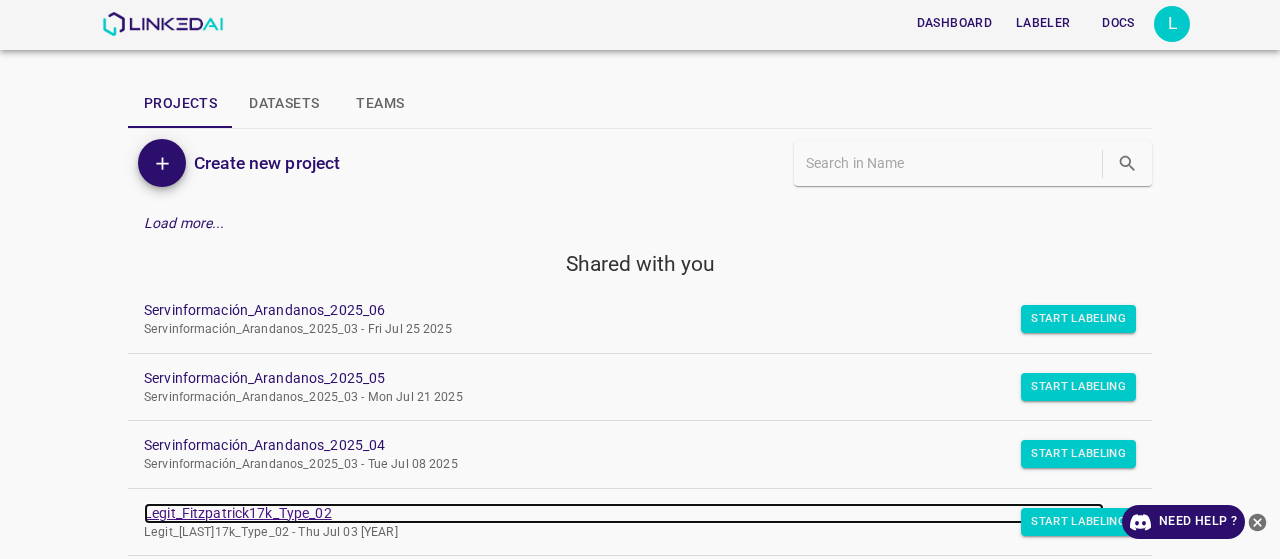 click on "Legit_Fitzpatrick17k_Type_02" at bounding box center [624, 513] 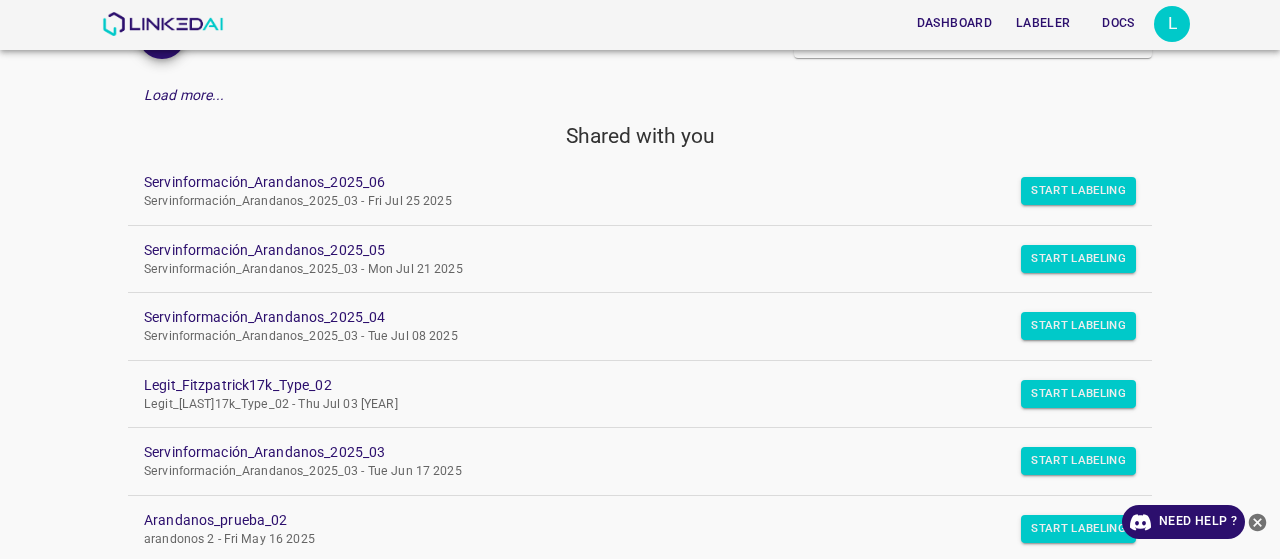 scroll, scrollTop: 148, scrollLeft: 0, axis: vertical 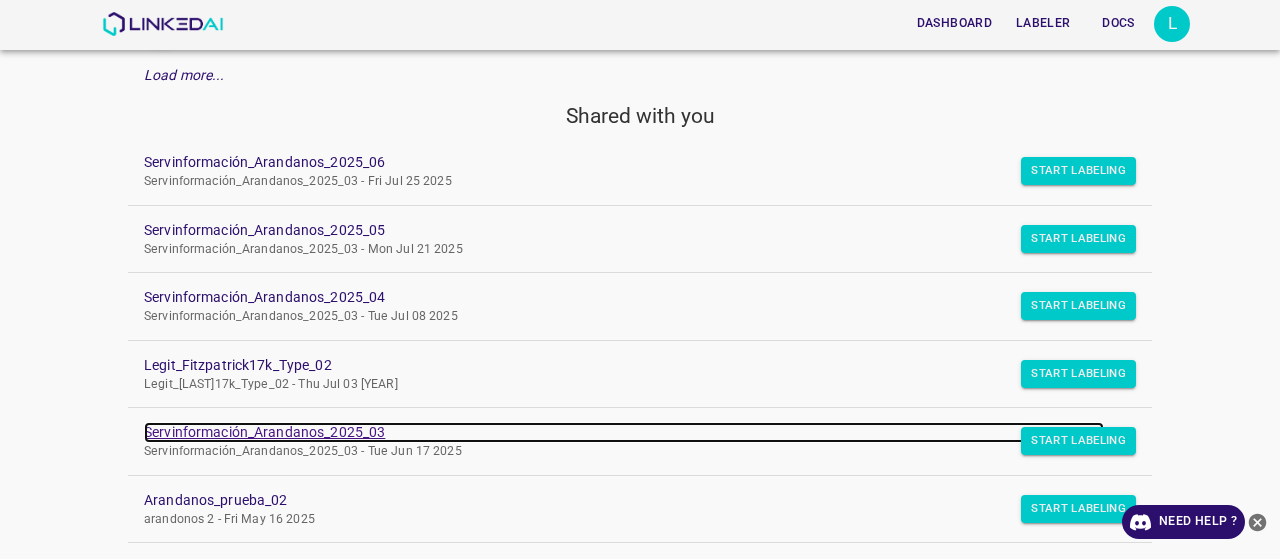 click on "Servinformación_Arandanos_2025_03" at bounding box center [624, 432] 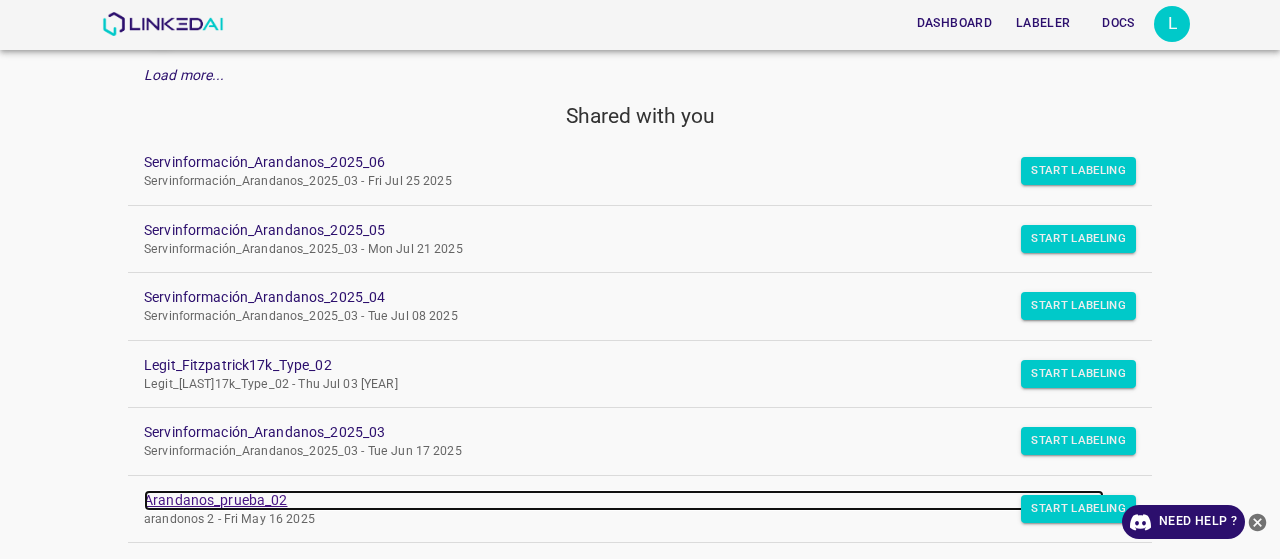 click on "Arandanos_prueba_02" at bounding box center [624, 500] 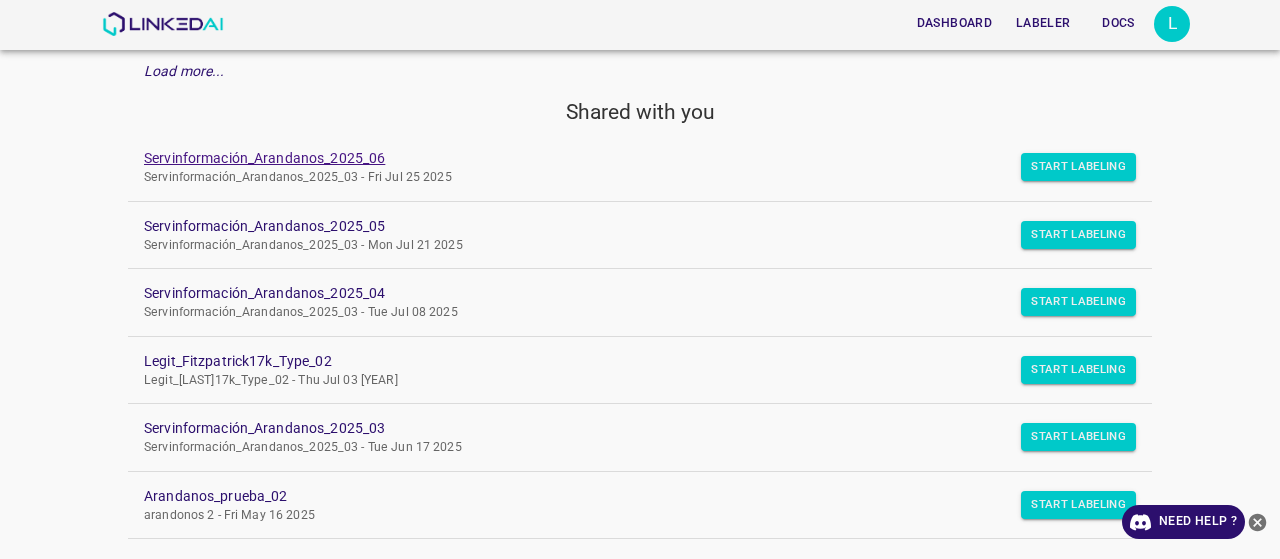 scroll, scrollTop: 157, scrollLeft: 0, axis: vertical 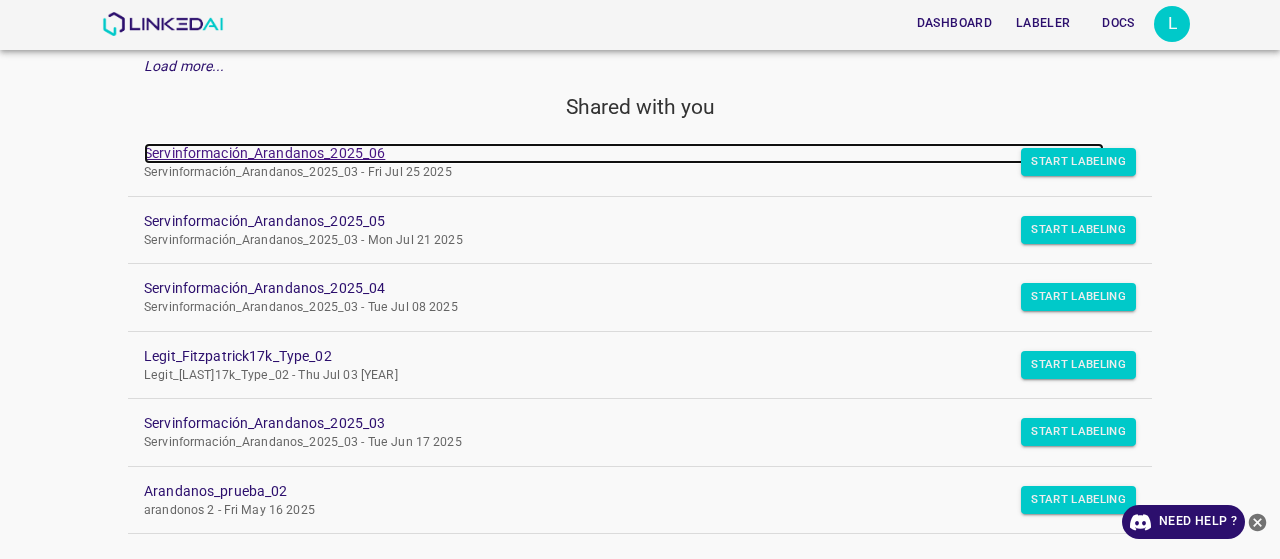 click on "Servinformación_Arandanos_2025_06" at bounding box center (624, 153) 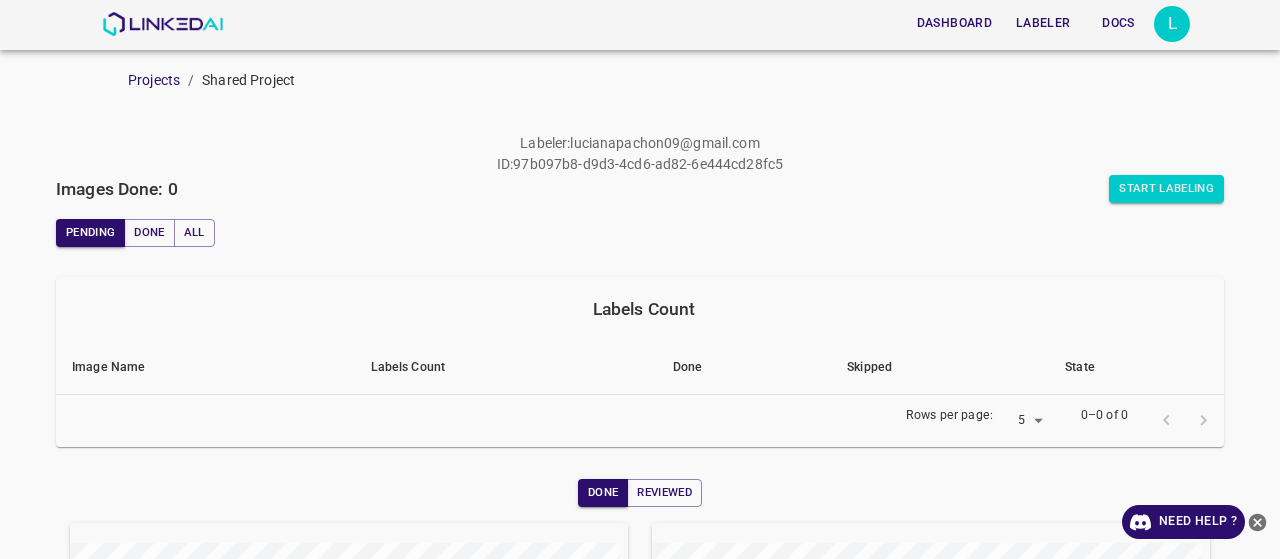 scroll, scrollTop: 0, scrollLeft: 0, axis: both 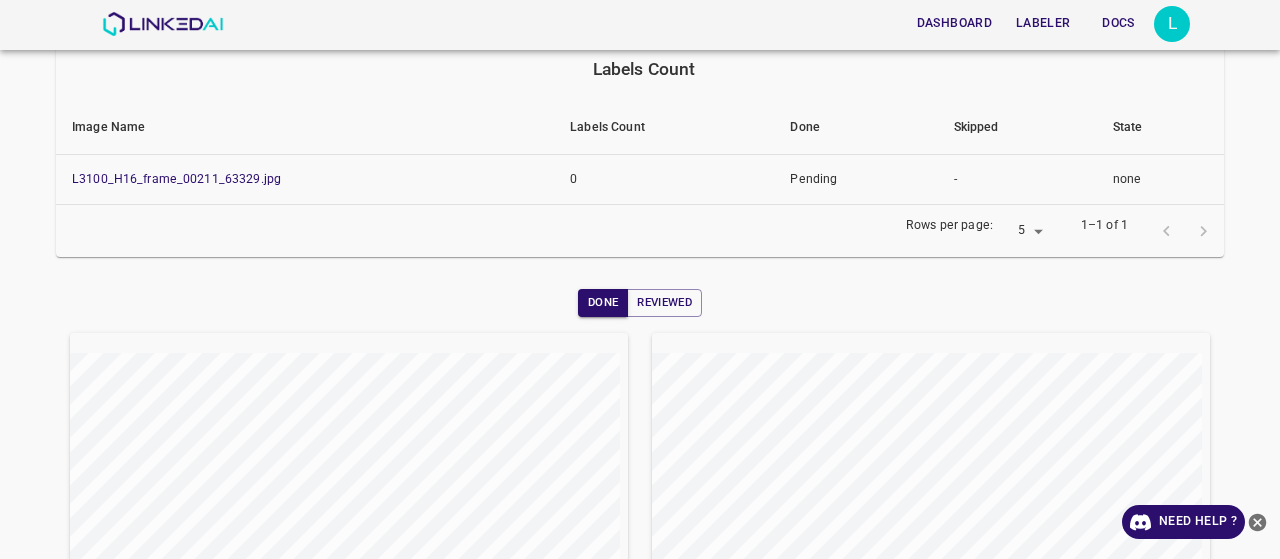 click on "Arandanos_prueba_02 Labeler : [EMAIL] ID : [UUID] Images Done: 1 Start Labeling Pending Done All Labels Count Image Name Labels Count Done Skipped State L3100_H16_frame_00211_63329.jpg 0 Pending - none Rows per page: 5 5 1–1 of 1 Done Reviewed Week Month All" at bounding box center [640, 251] 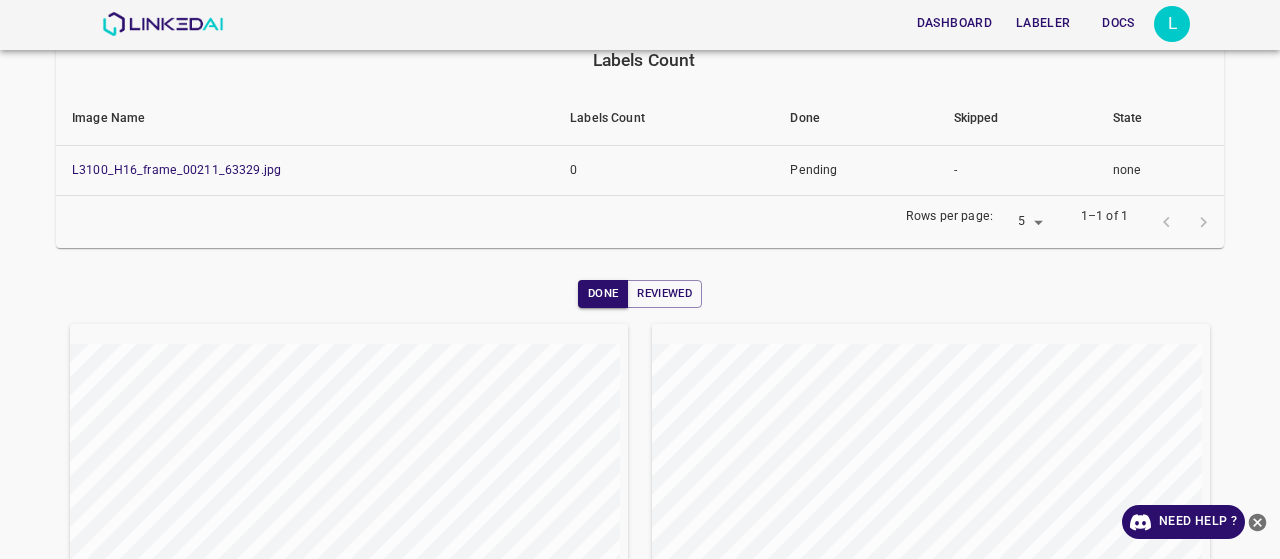 scroll, scrollTop: 0, scrollLeft: 0, axis: both 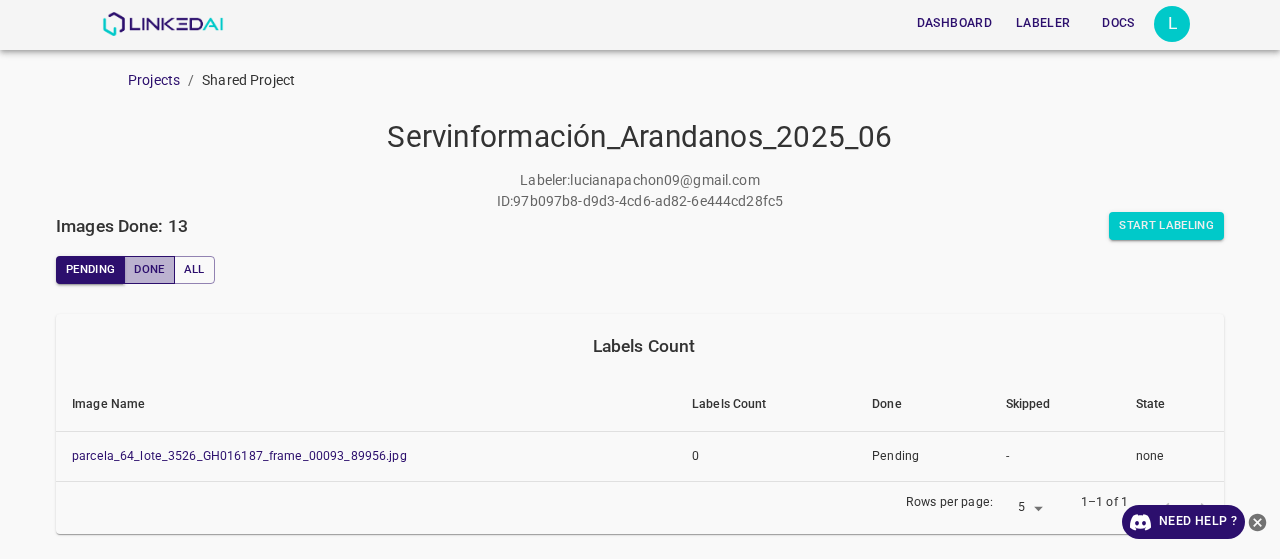 click on "Done" at bounding box center [149, 270] 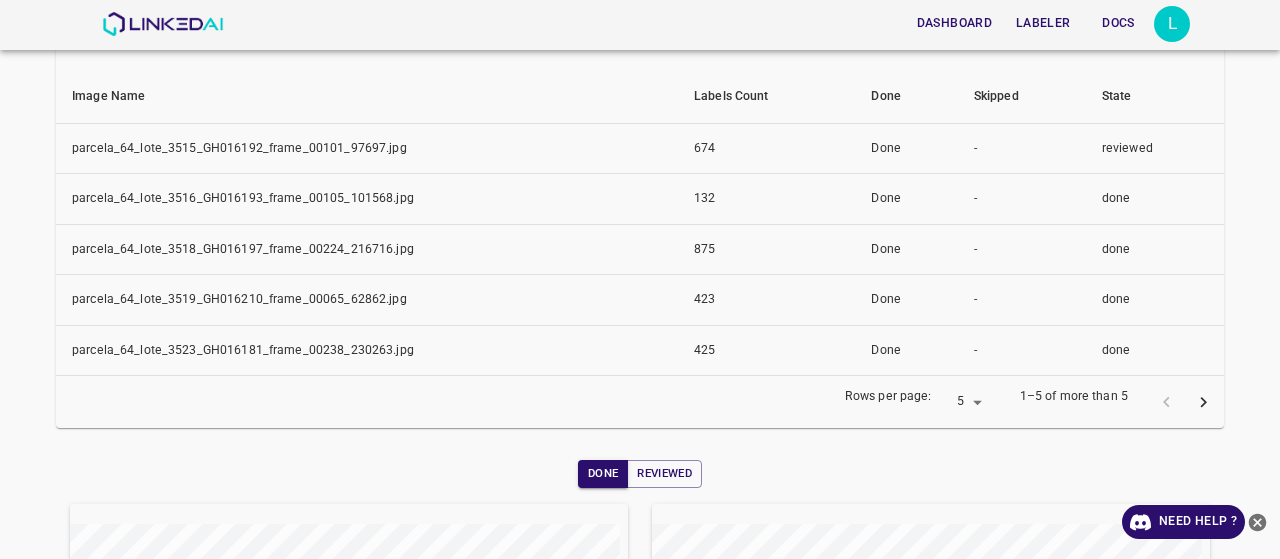 scroll, scrollTop: 311, scrollLeft: 0, axis: vertical 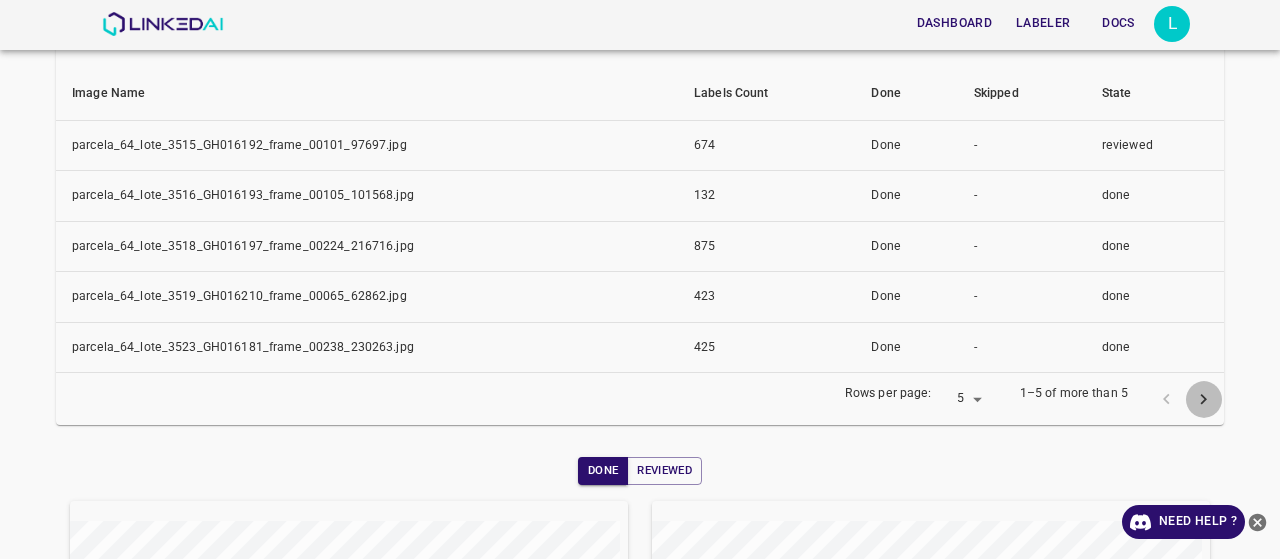 click 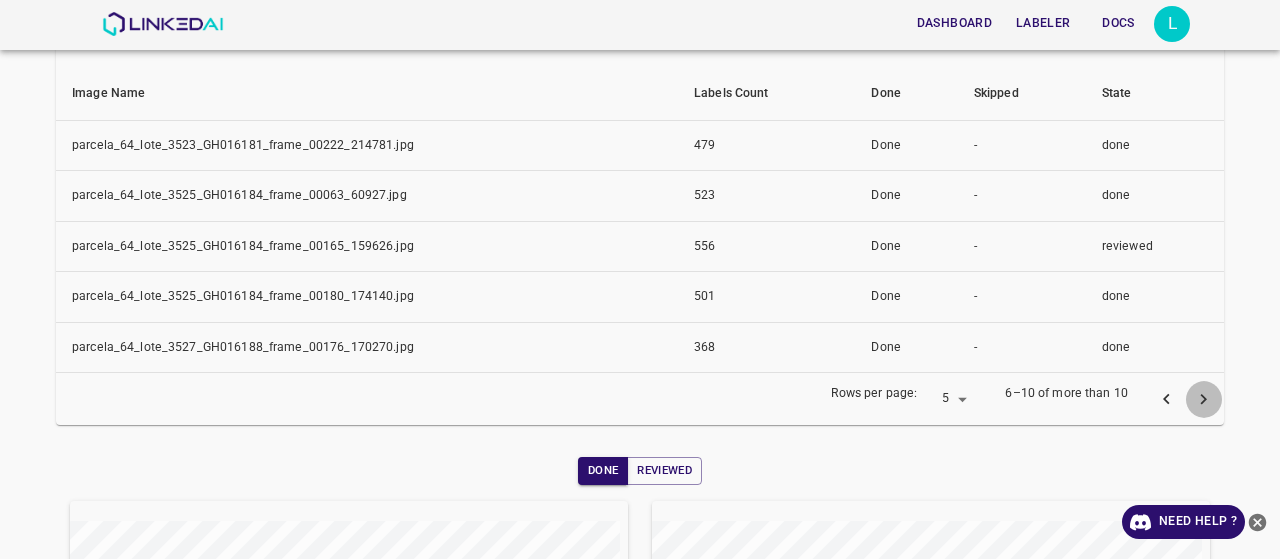 click 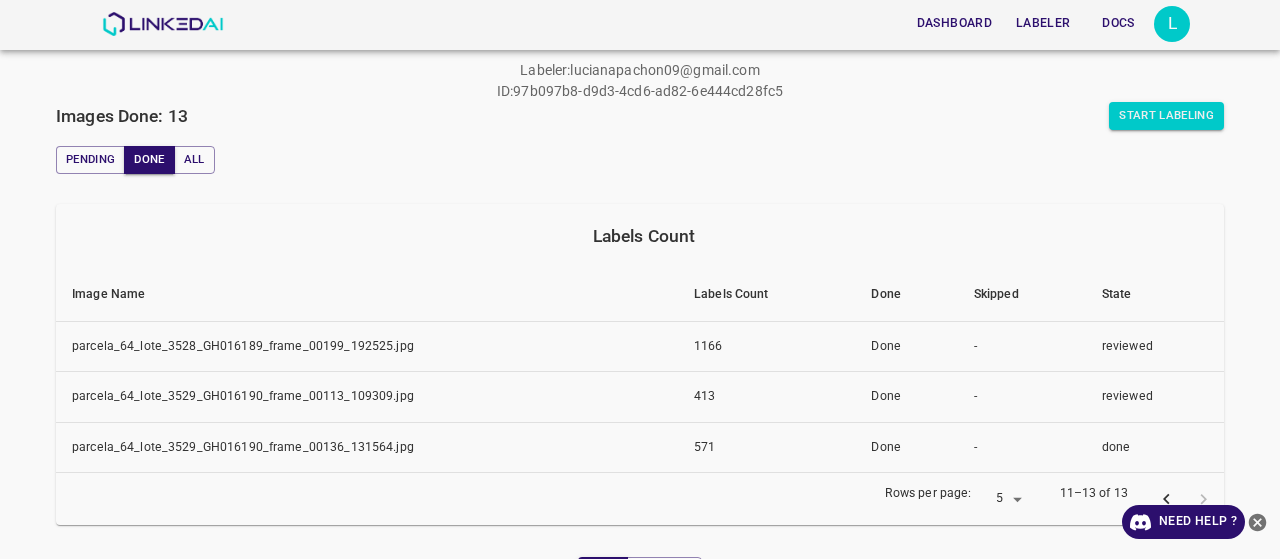 scroll, scrollTop: 96, scrollLeft: 0, axis: vertical 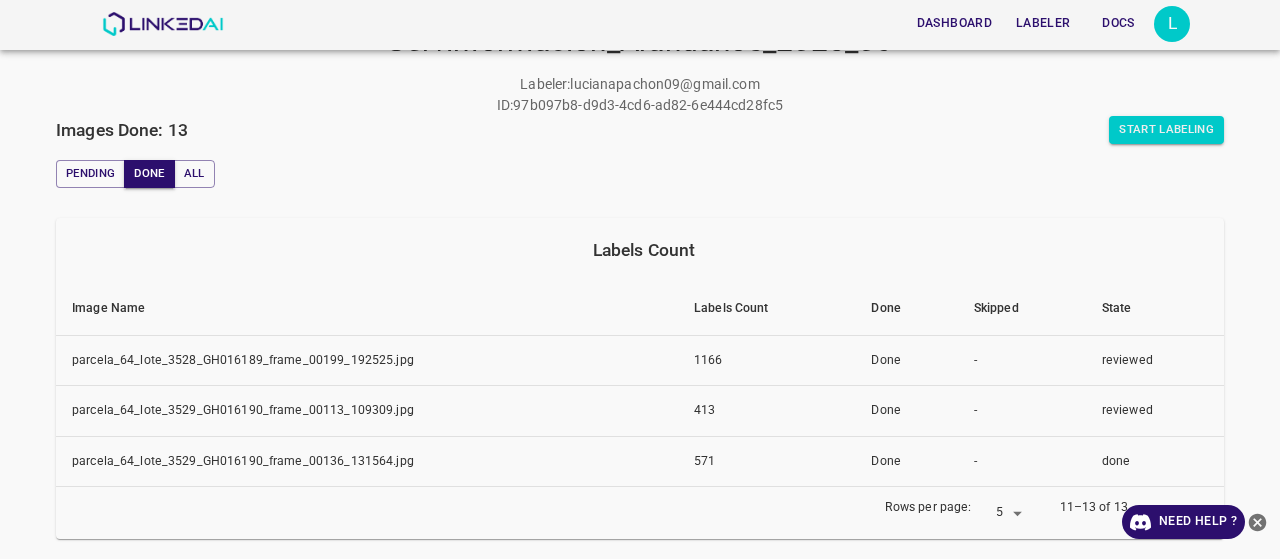 click on "Pending Done All" at bounding box center [640, 174] 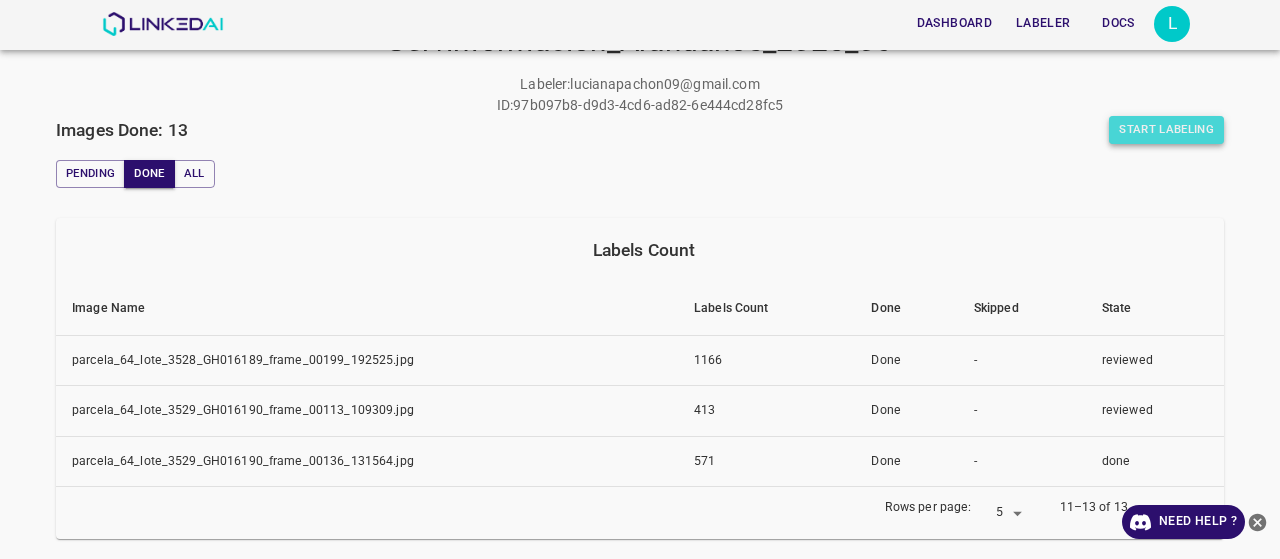 click on "Start Labeling" at bounding box center (1166, 130) 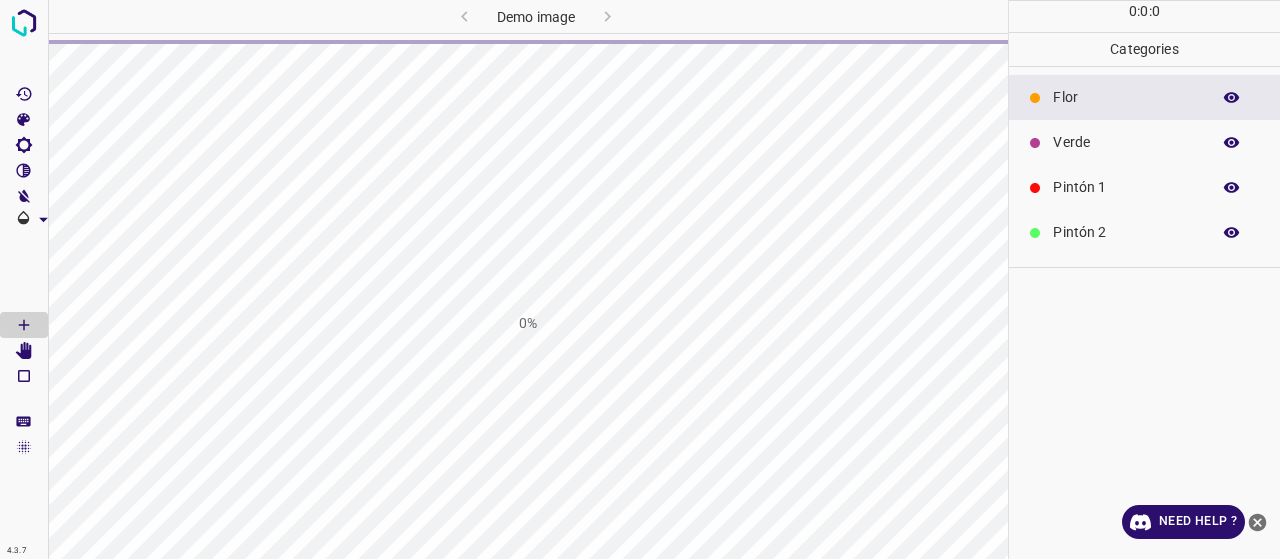 scroll, scrollTop: 0, scrollLeft: 0, axis: both 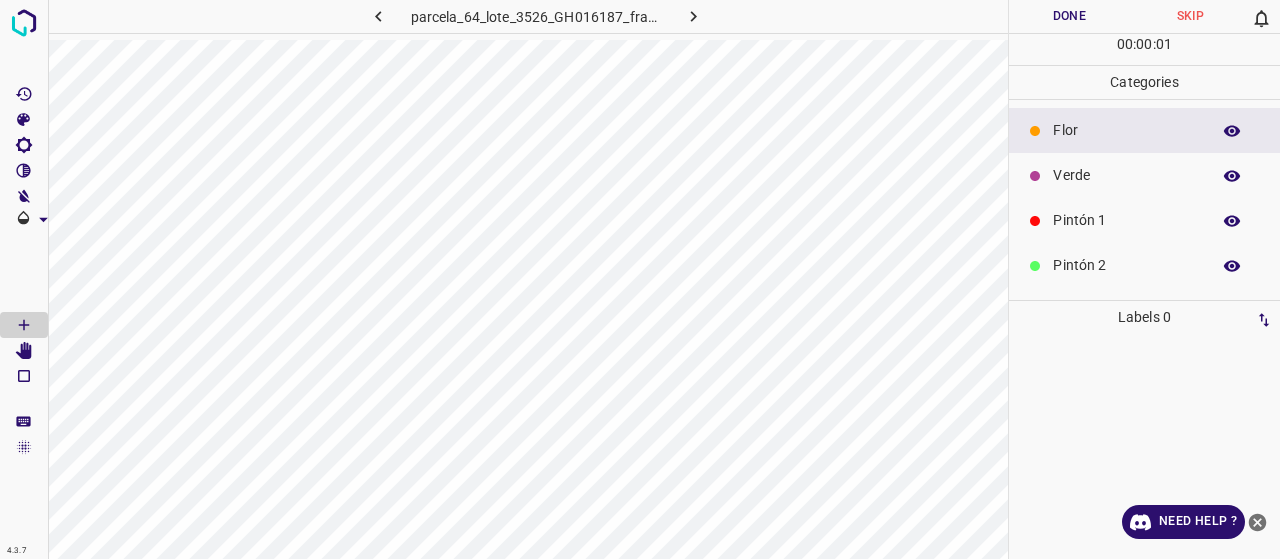 click 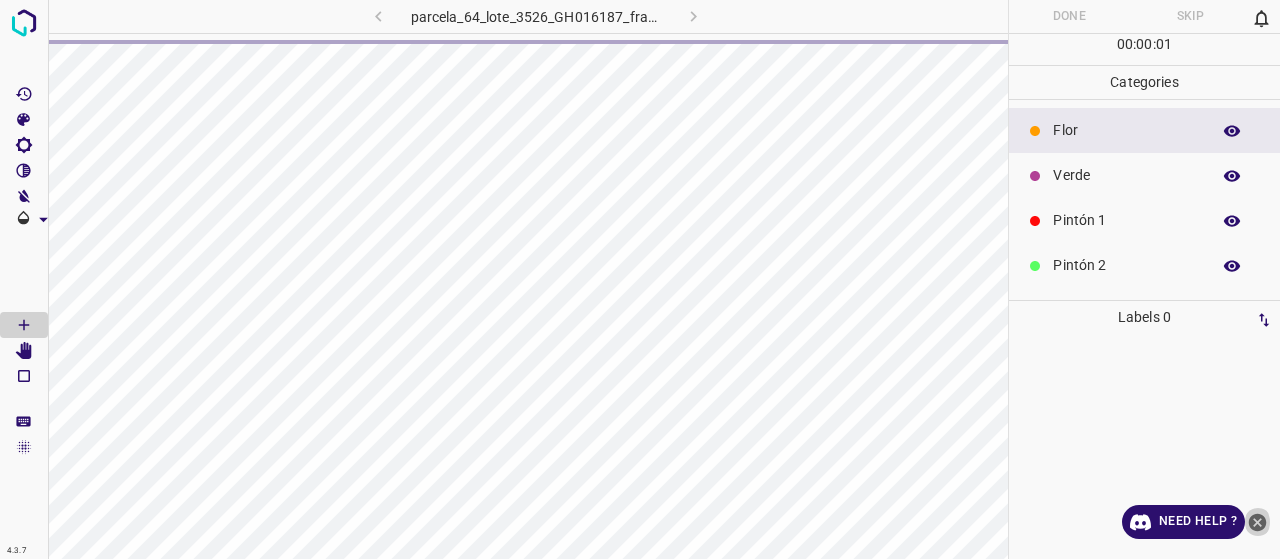 click 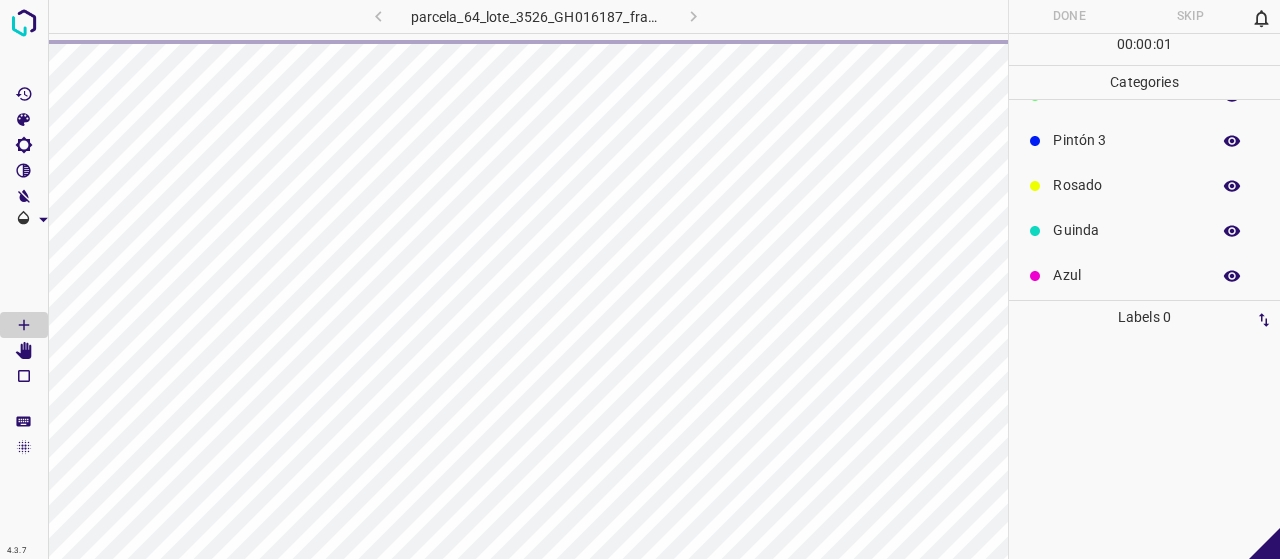 scroll, scrollTop: 176, scrollLeft: 0, axis: vertical 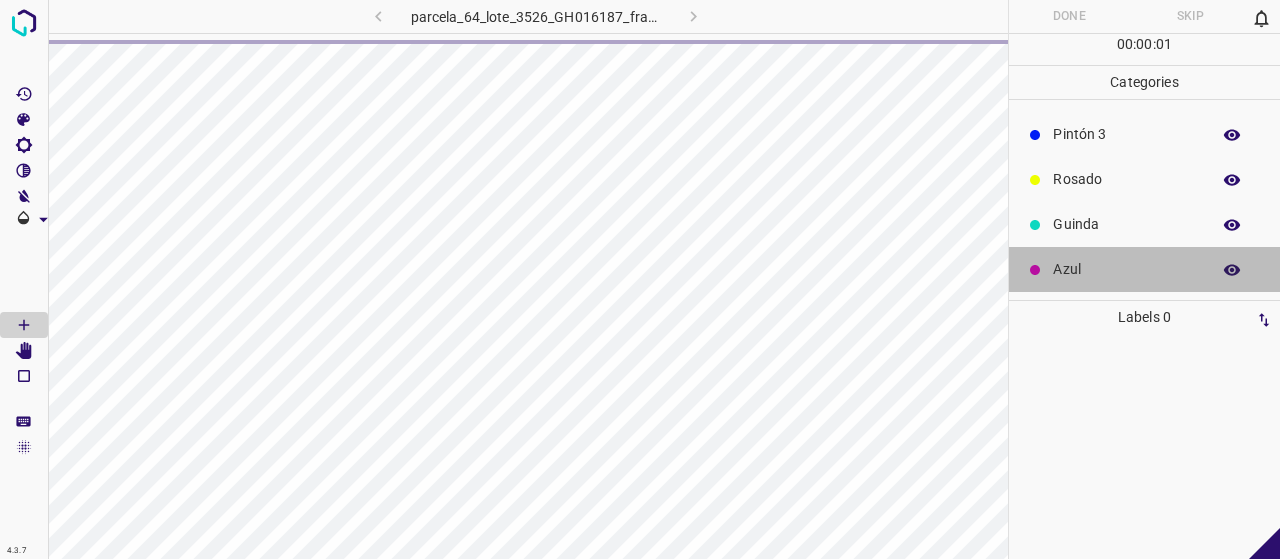 drag, startPoint x: 1236, startPoint y: 263, endPoint x: 1244, endPoint y: 239, distance: 25.298222 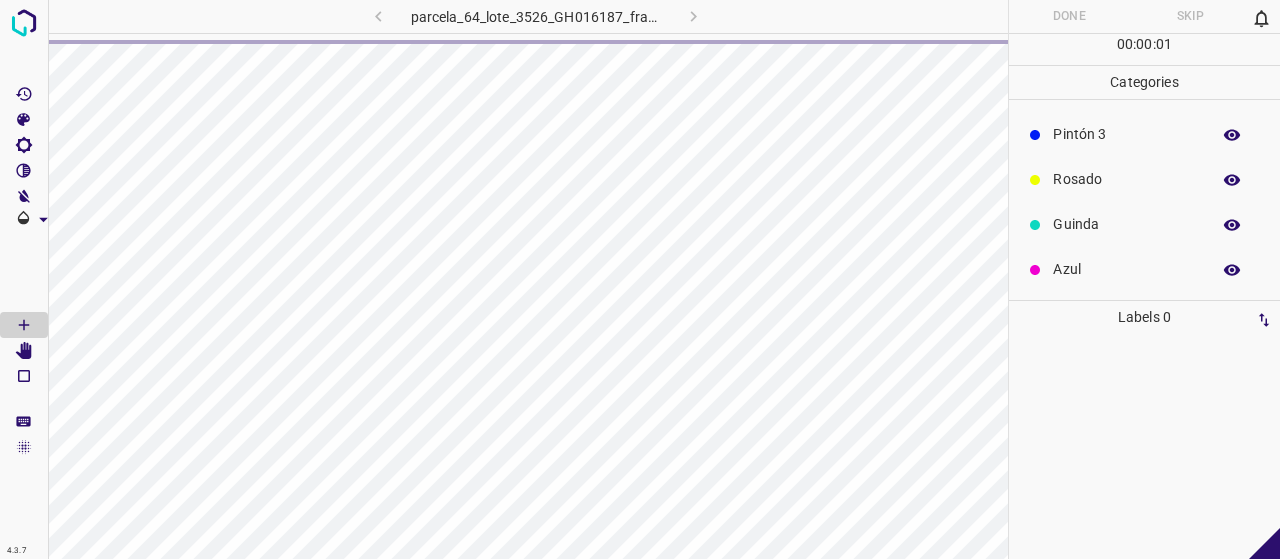 scroll, scrollTop: 0, scrollLeft: 0, axis: both 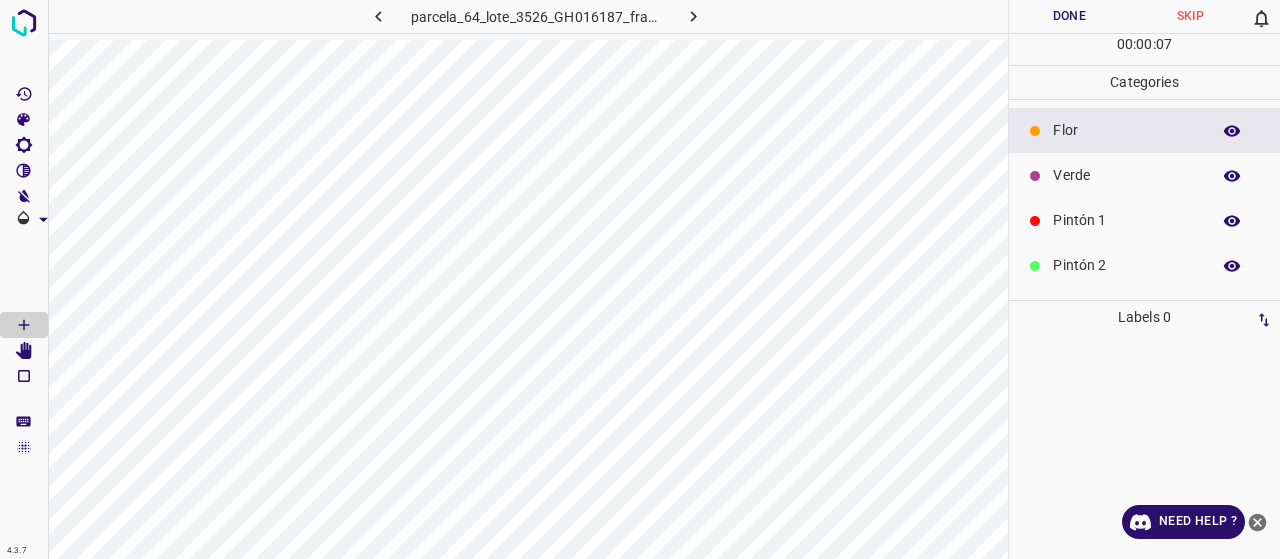 click 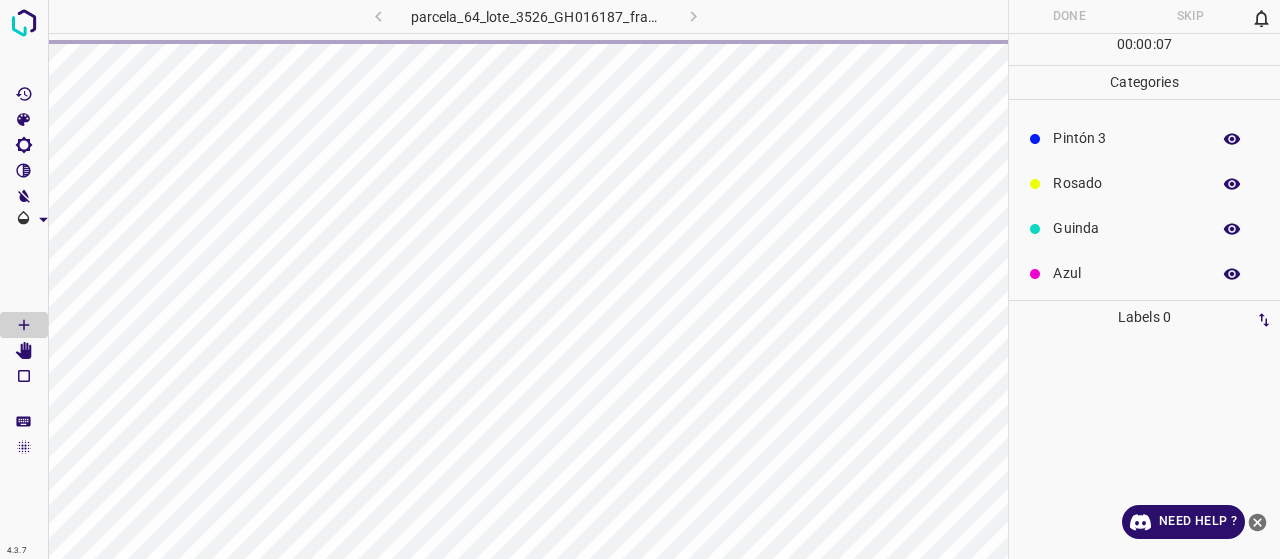 scroll, scrollTop: 176, scrollLeft: 0, axis: vertical 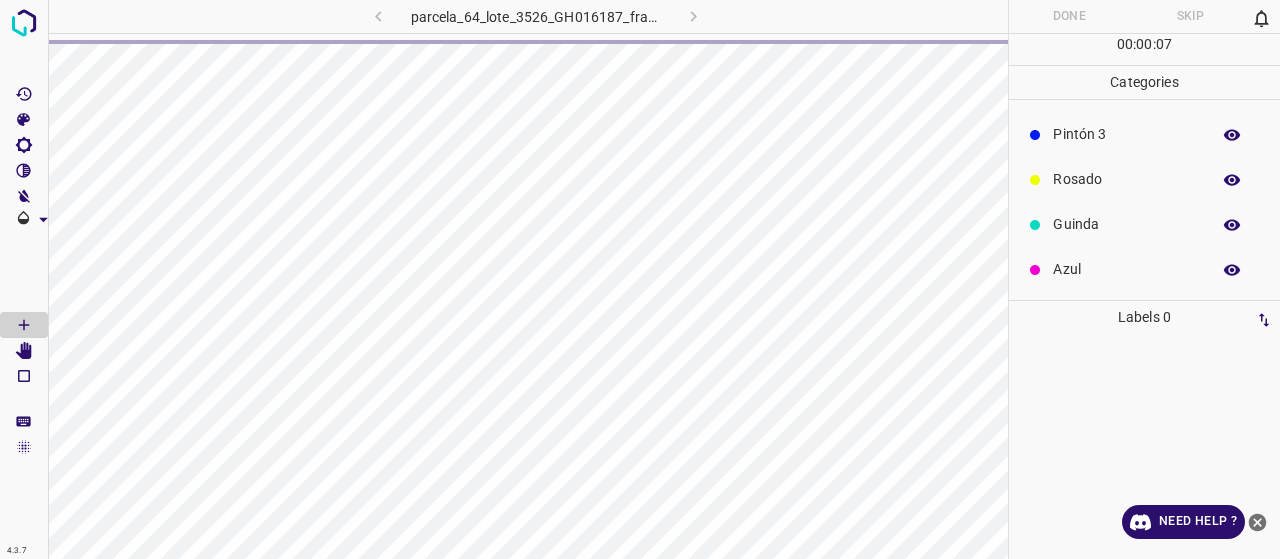 drag, startPoint x: 1258, startPoint y: 271, endPoint x: 1258, endPoint y: 173, distance: 98 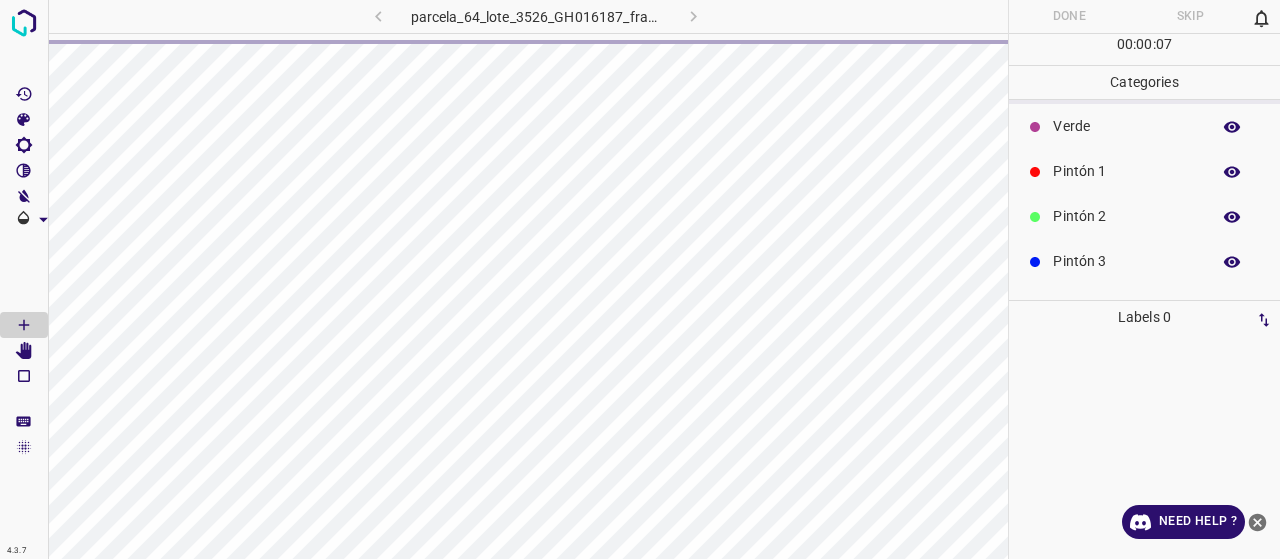 scroll, scrollTop: 0, scrollLeft: 0, axis: both 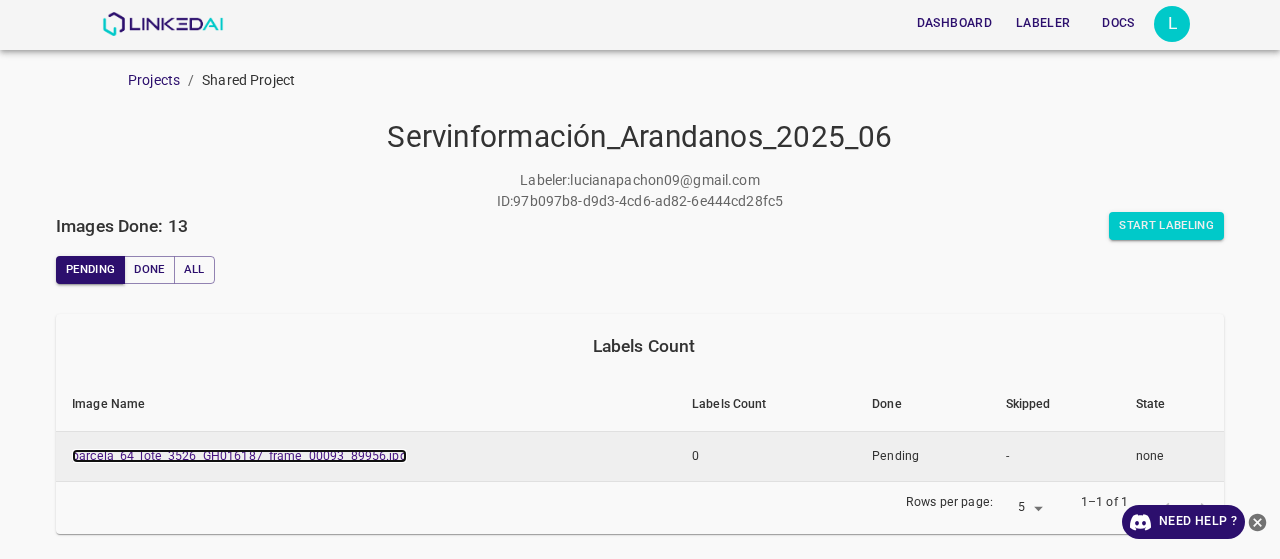 click on "parcela_64_lote_3526_GH016187_frame_00093_89956.jpg" at bounding box center (239, 456) 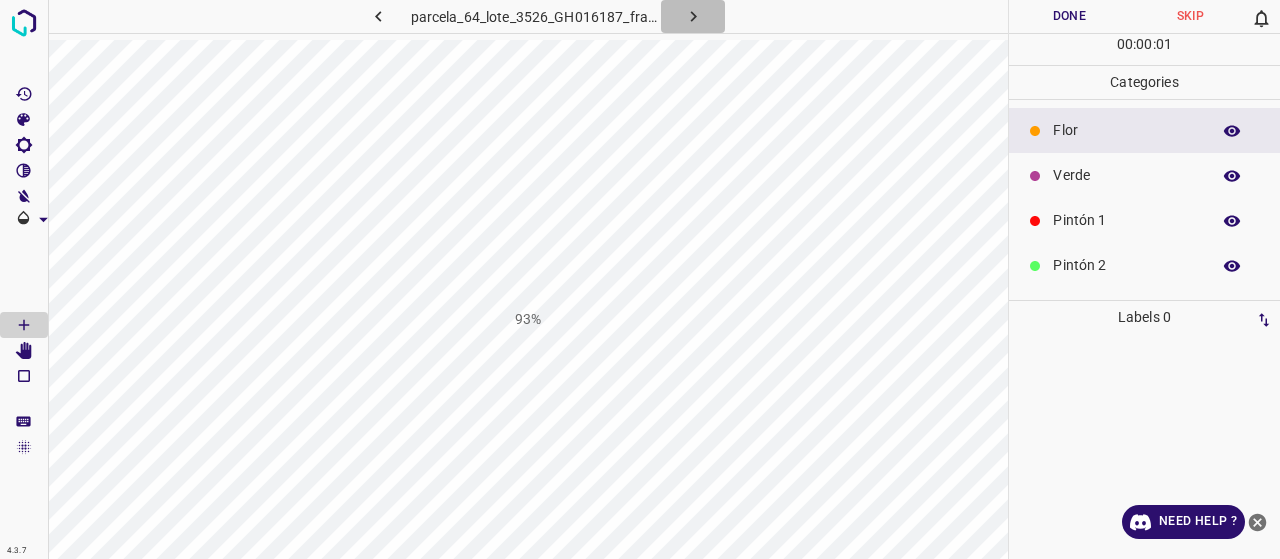 click 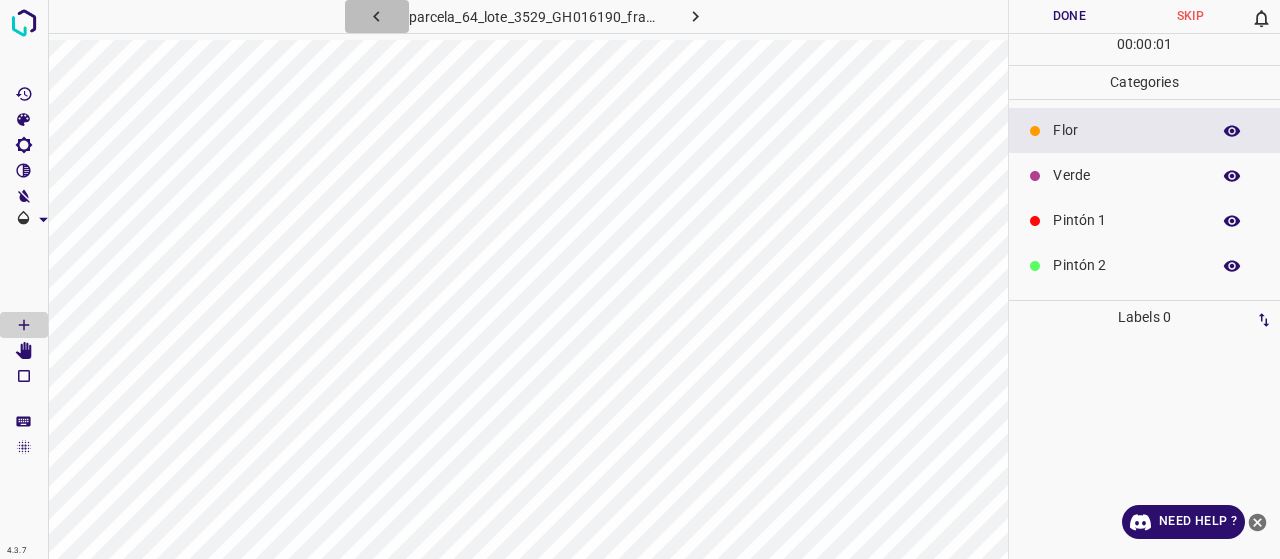 click 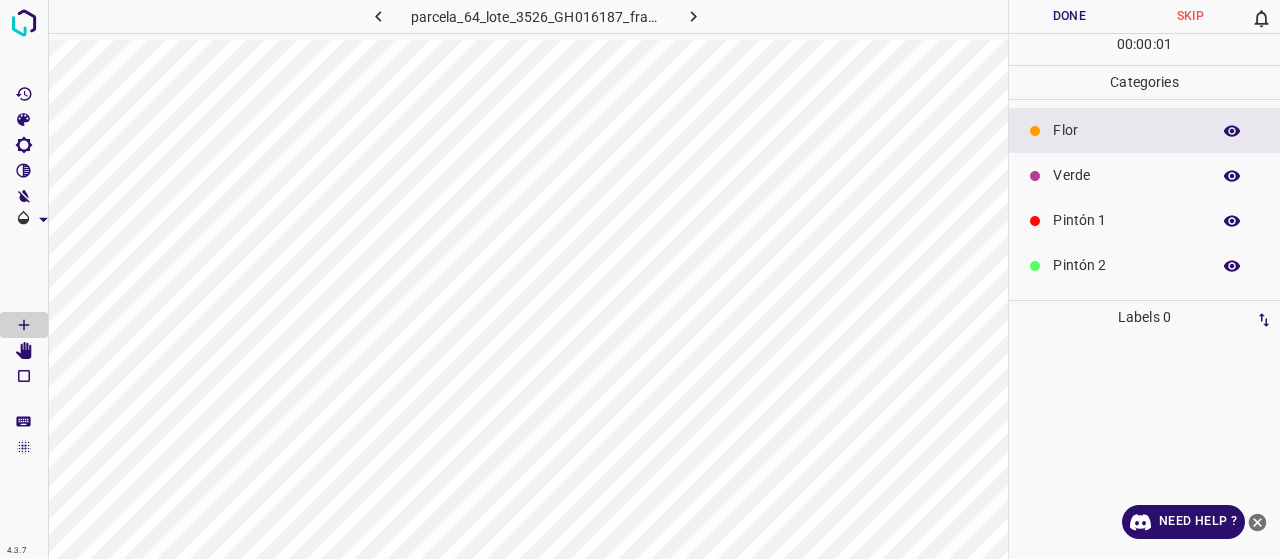 click 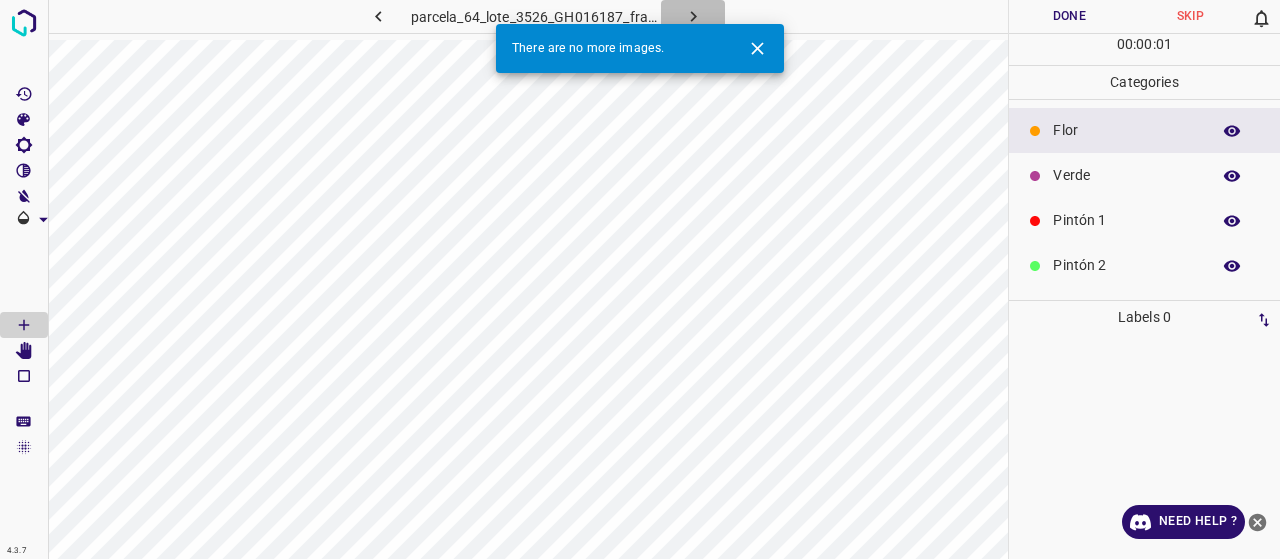 click 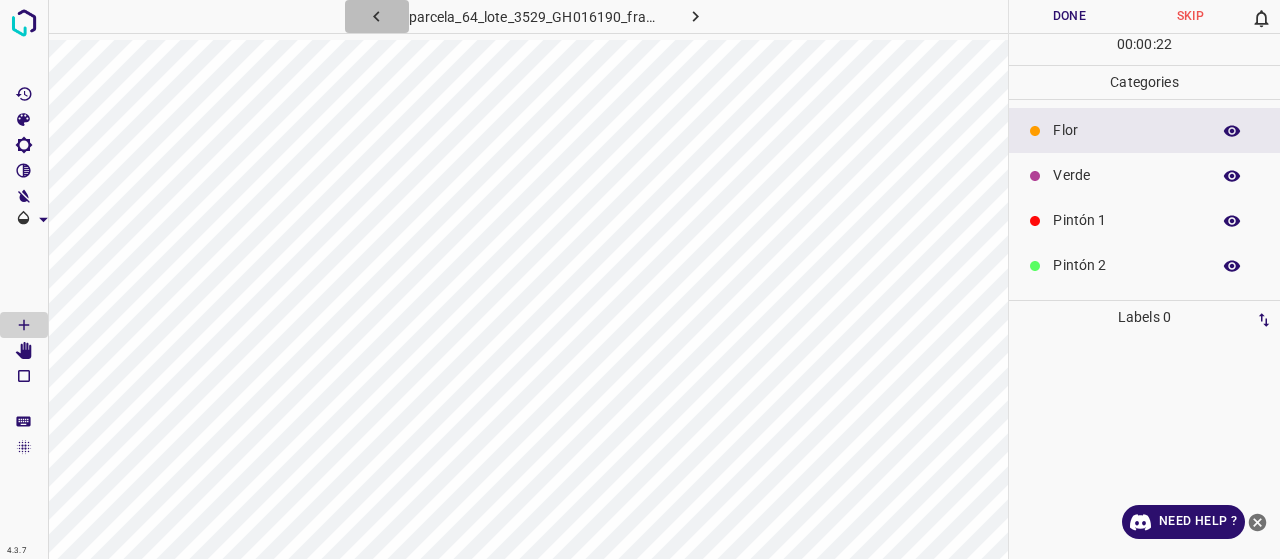 click at bounding box center [377, 16] 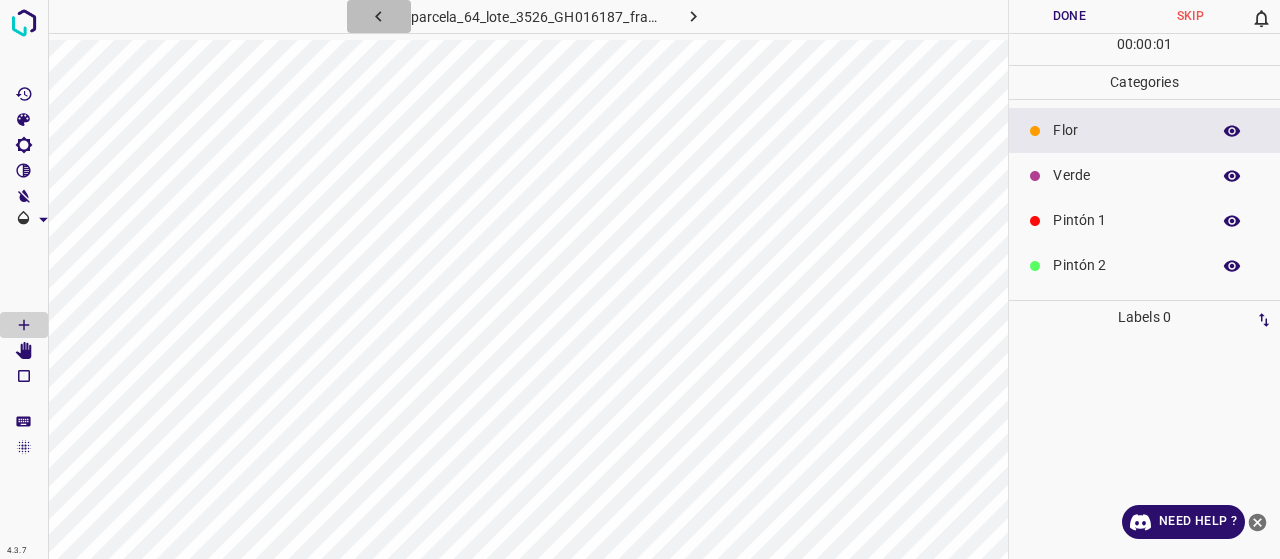 click at bounding box center [379, 16] 